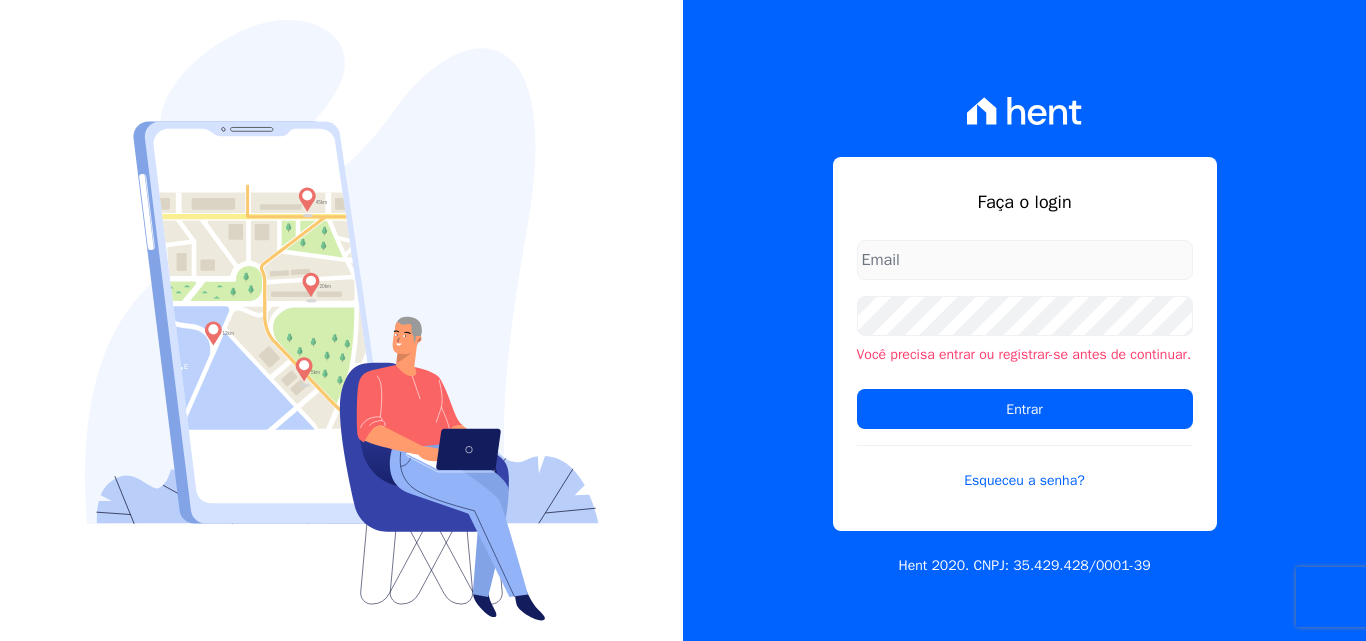 scroll, scrollTop: 0, scrollLeft: 0, axis: both 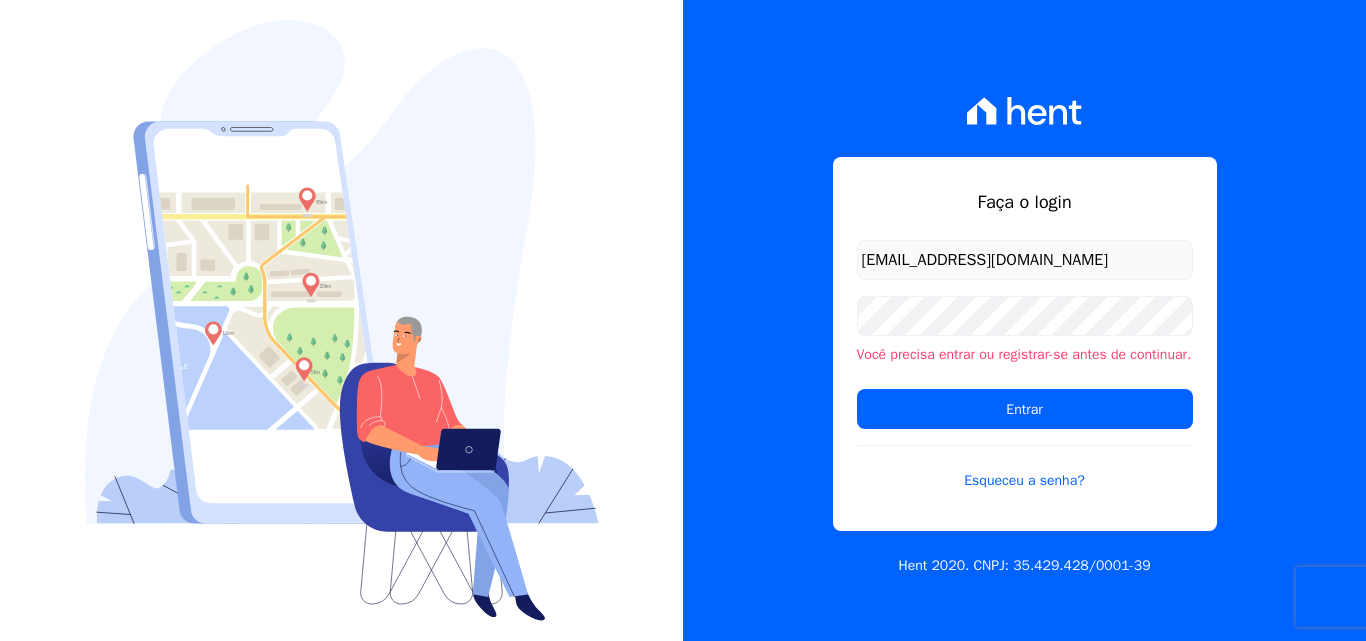 click on "documentos@fronteimoveis.com.br" at bounding box center (1025, 260) 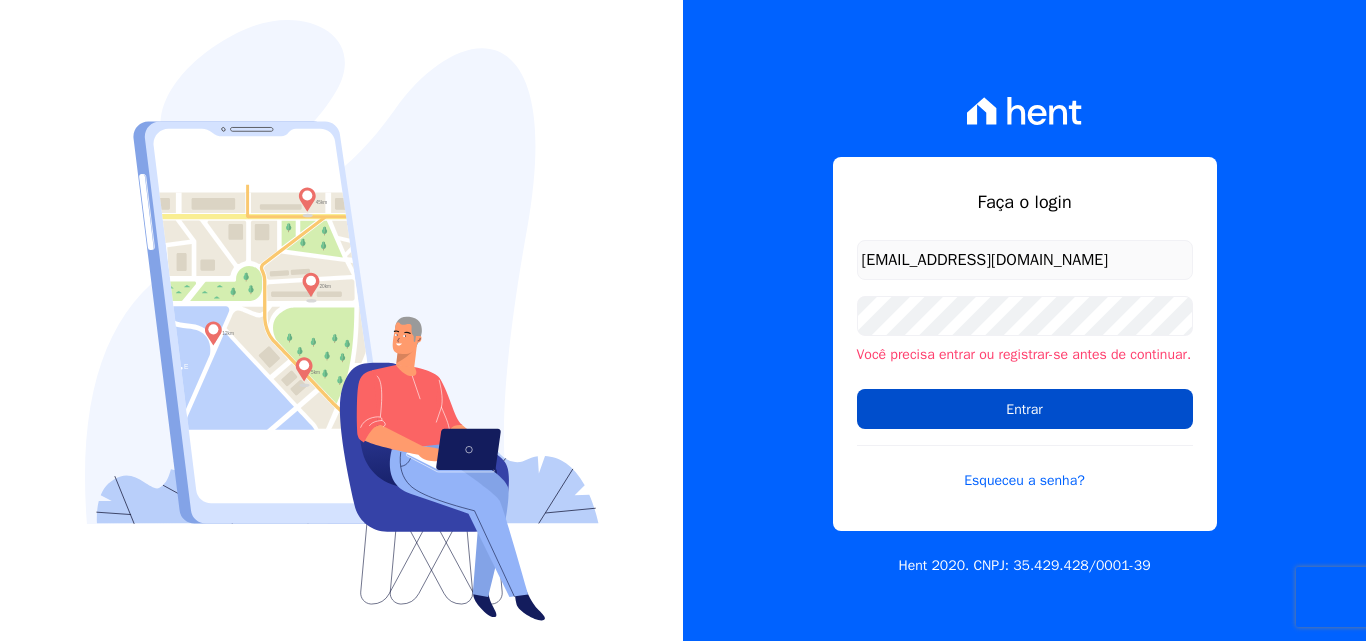 click on "Entrar" at bounding box center [1025, 409] 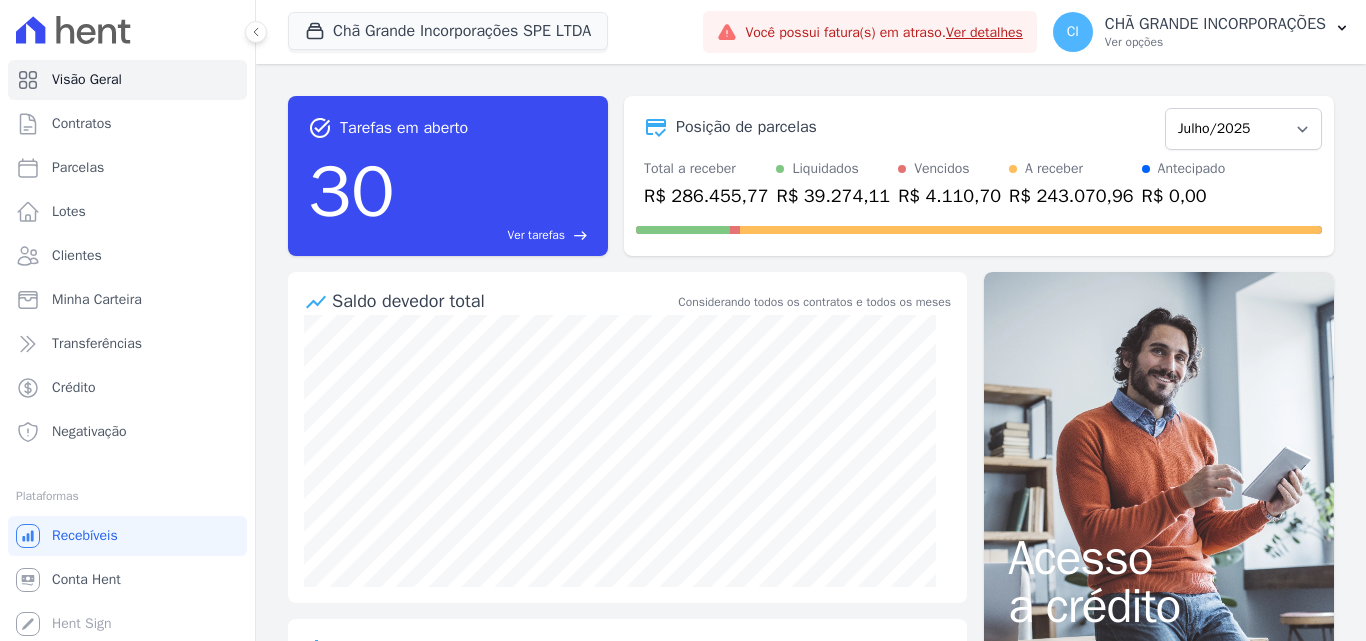 scroll, scrollTop: 0, scrollLeft: 0, axis: both 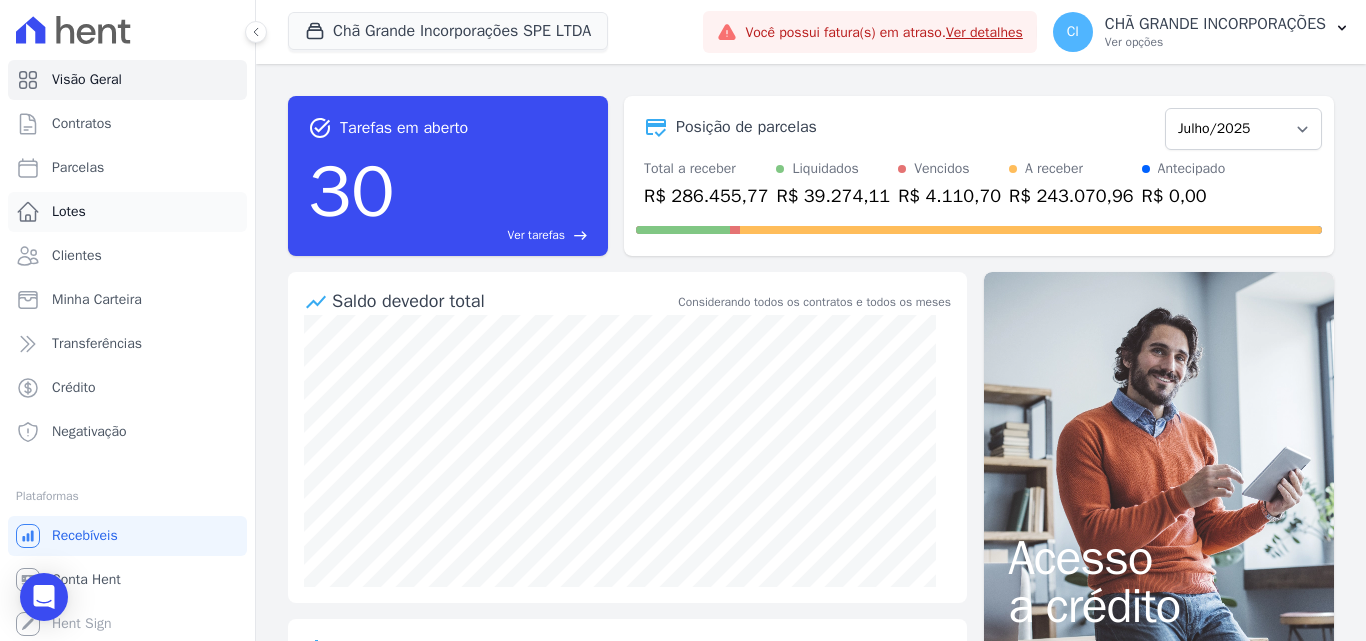 click on "Lotes" at bounding box center [127, 212] 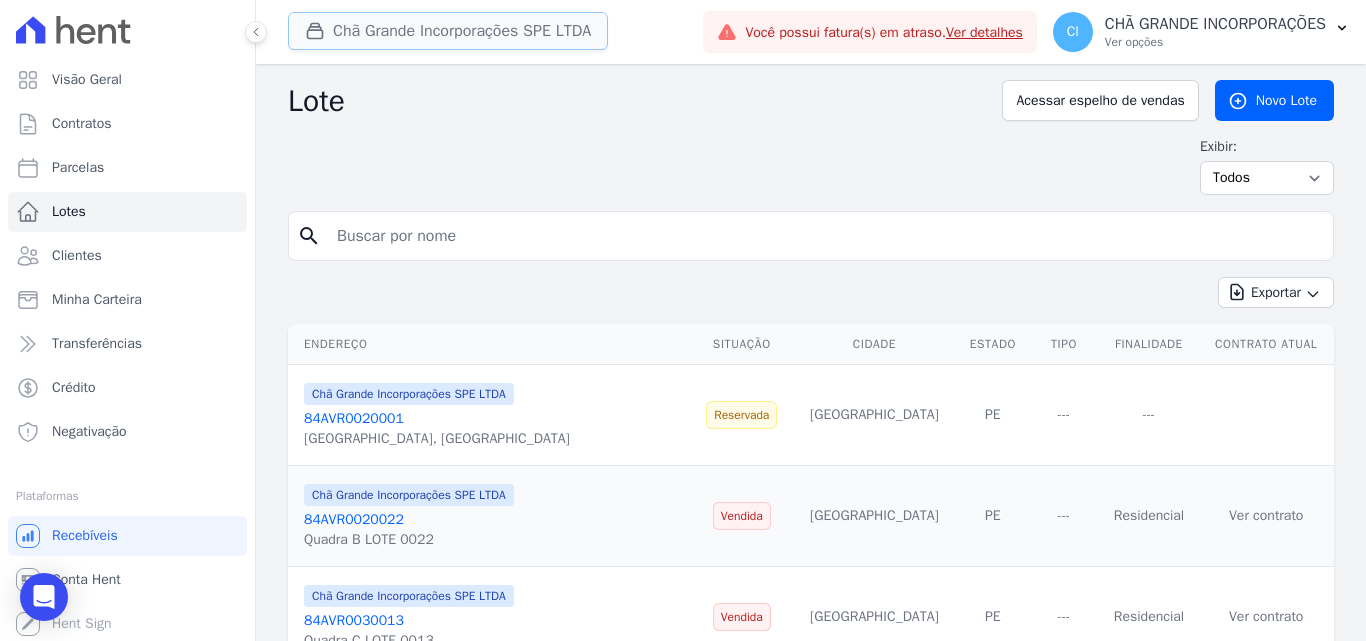click on "Chã Grande Incorporações SPE LTDA" at bounding box center (448, 31) 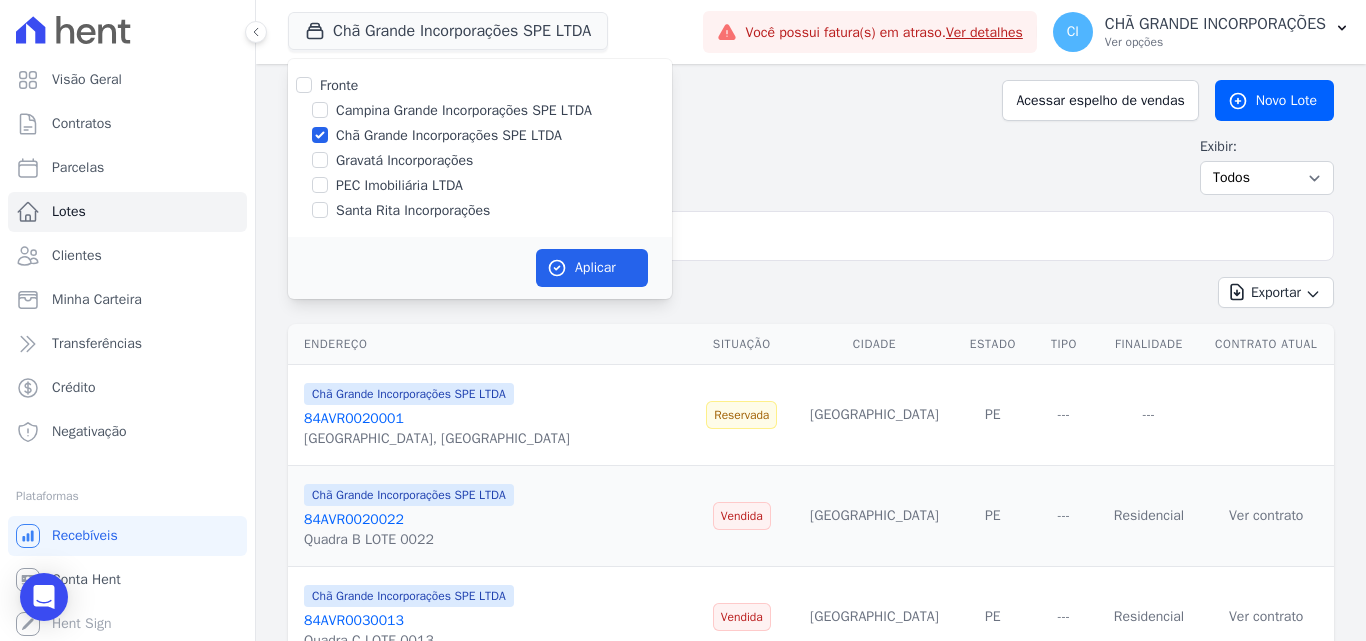 click on "Chã Grande Incorporações SPE LTDA" at bounding box center [480, 135] 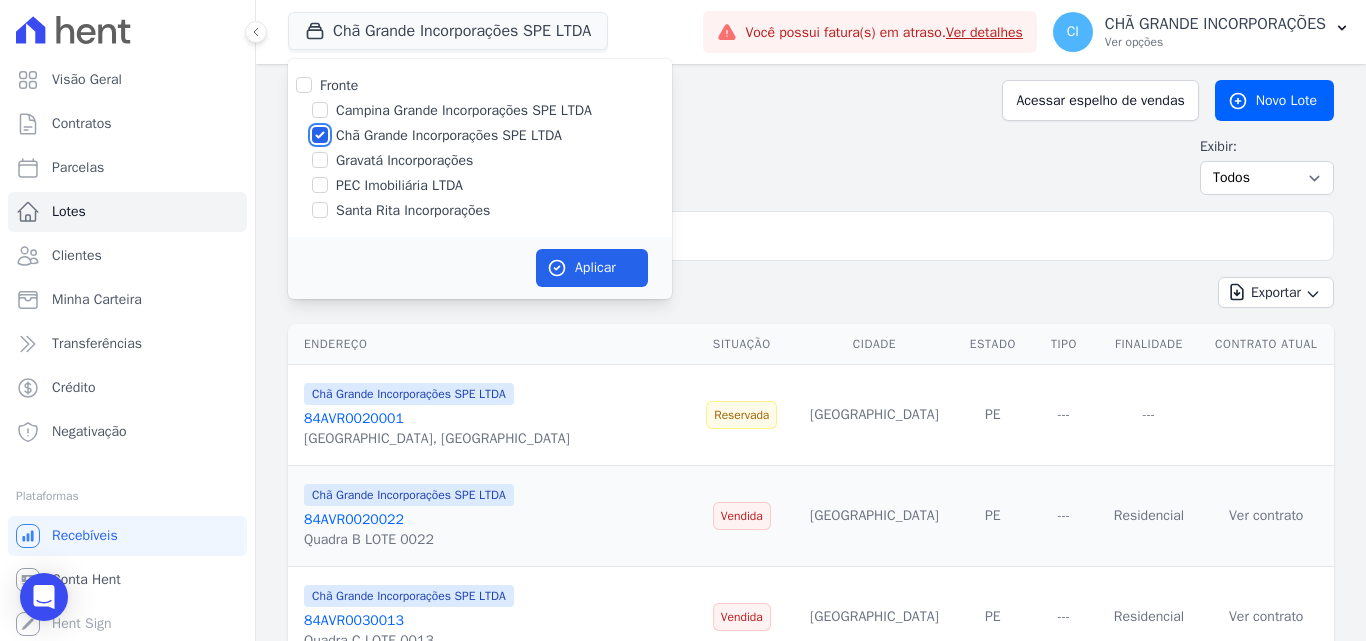click on "Chã Grande Incorporações SPE LTDA" at bounding box center (320, 135) 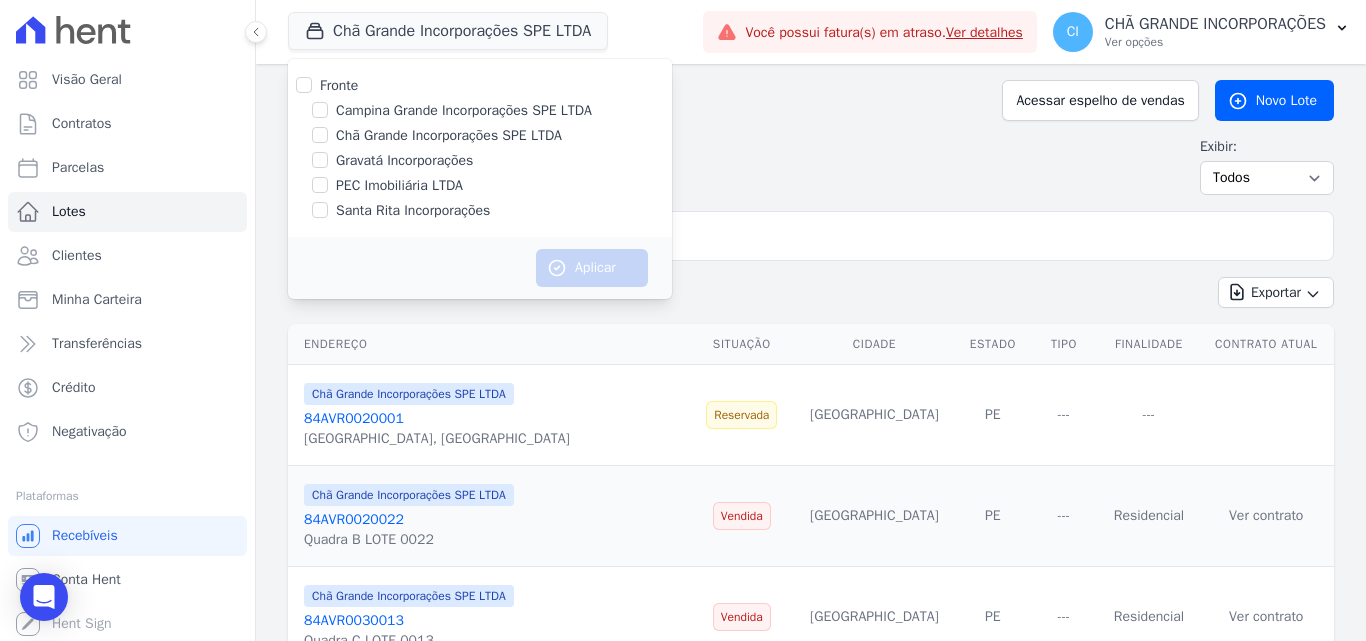 click on "Fronte
Campina Grande Incorporações SPE LTDA
Chã Grande Incorporações SPE LTDA
Gravatá Incorporações
PEC Imobiliária LTDA
Santa Rita Incorporações" at bounding box center (480, 148) 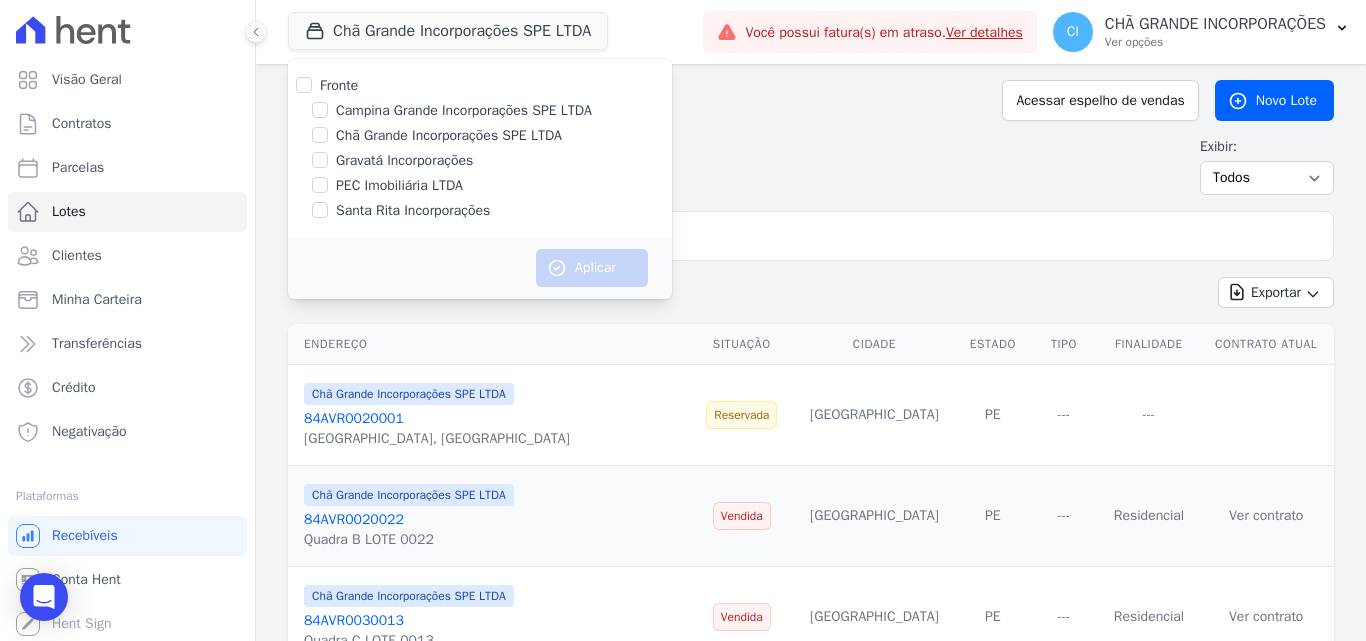 click on "Campina Grande Incorporações SPE LTDA" at bounding box center [480, 110] 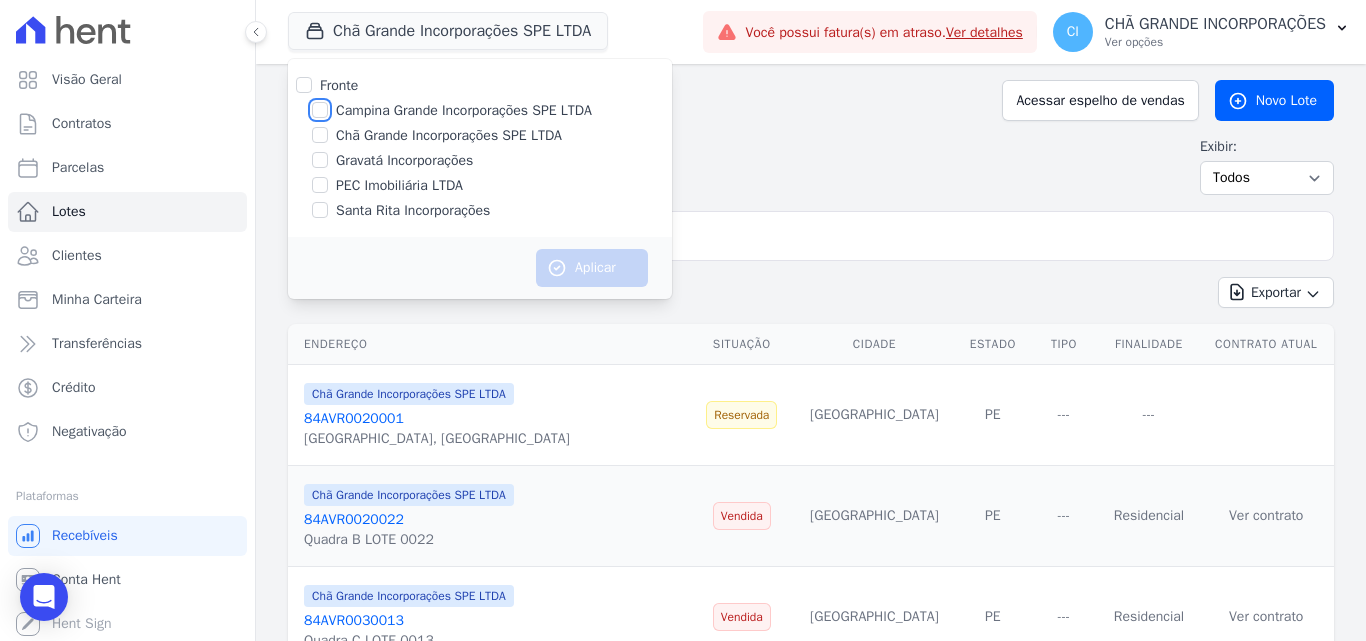 click on "Campina Grande Incorporações SPE LTDA" at bounding box center [320, 110] 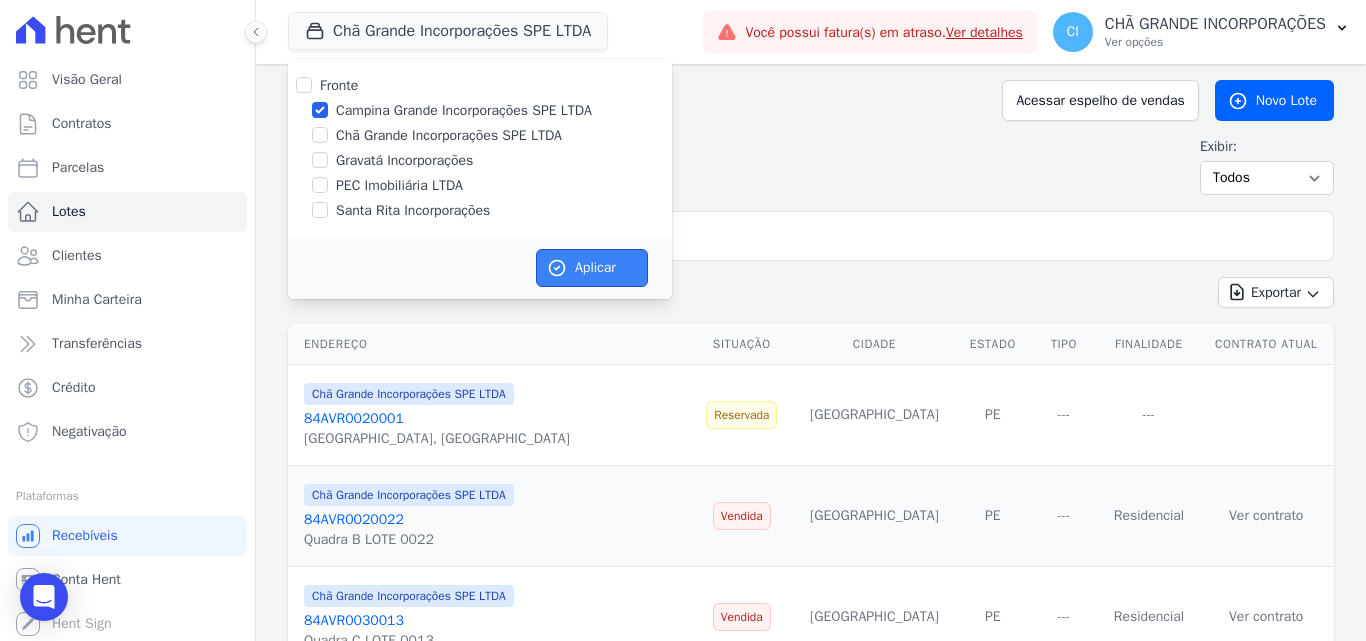 click on "Aplicar" at bounding box center (592, 268) 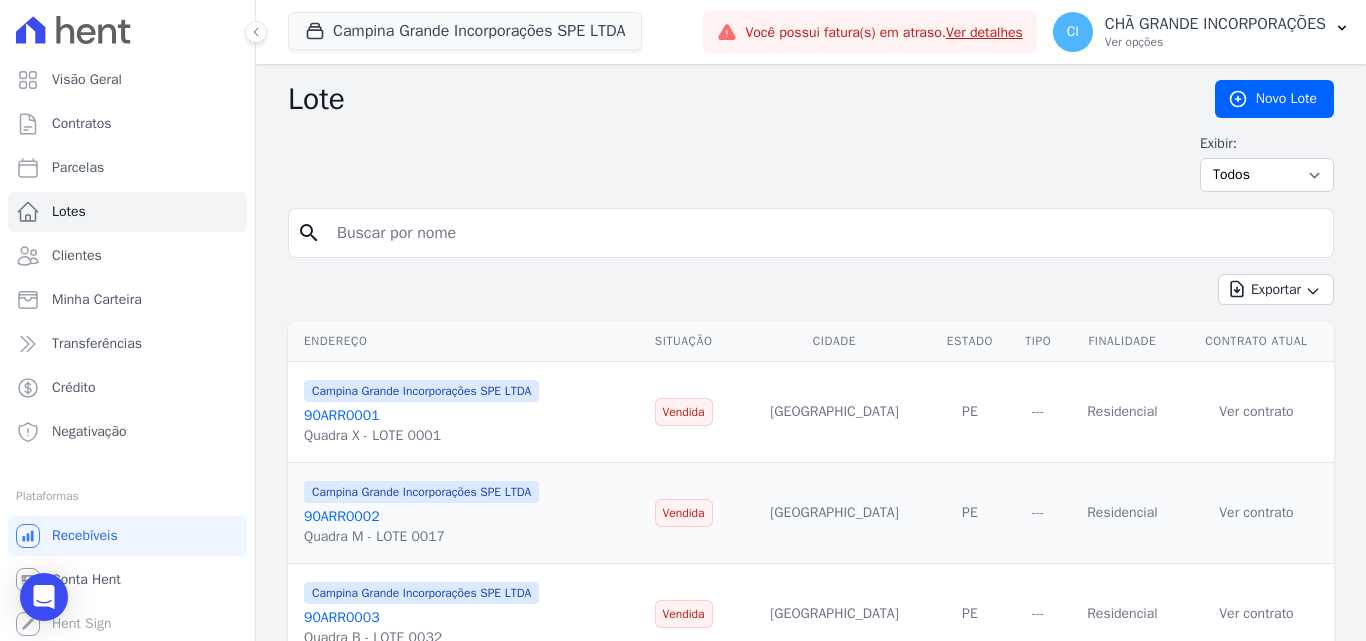 click at bounding box center [825, 233] 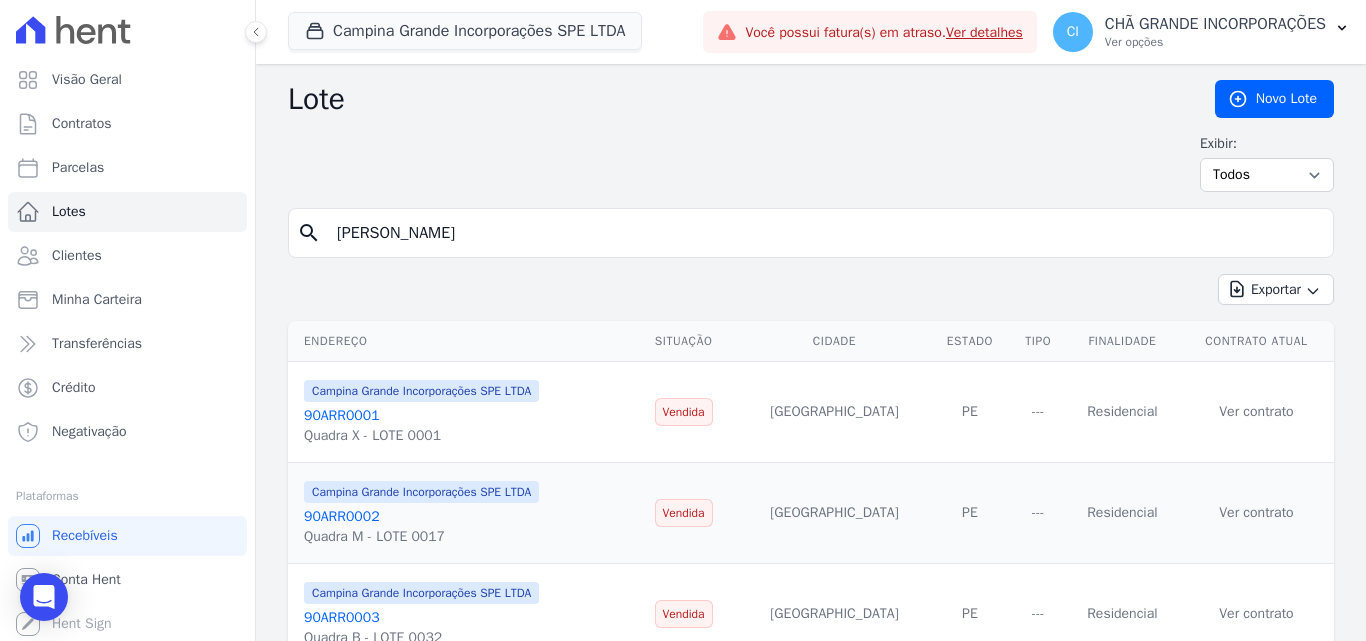 type on "breno firmino" 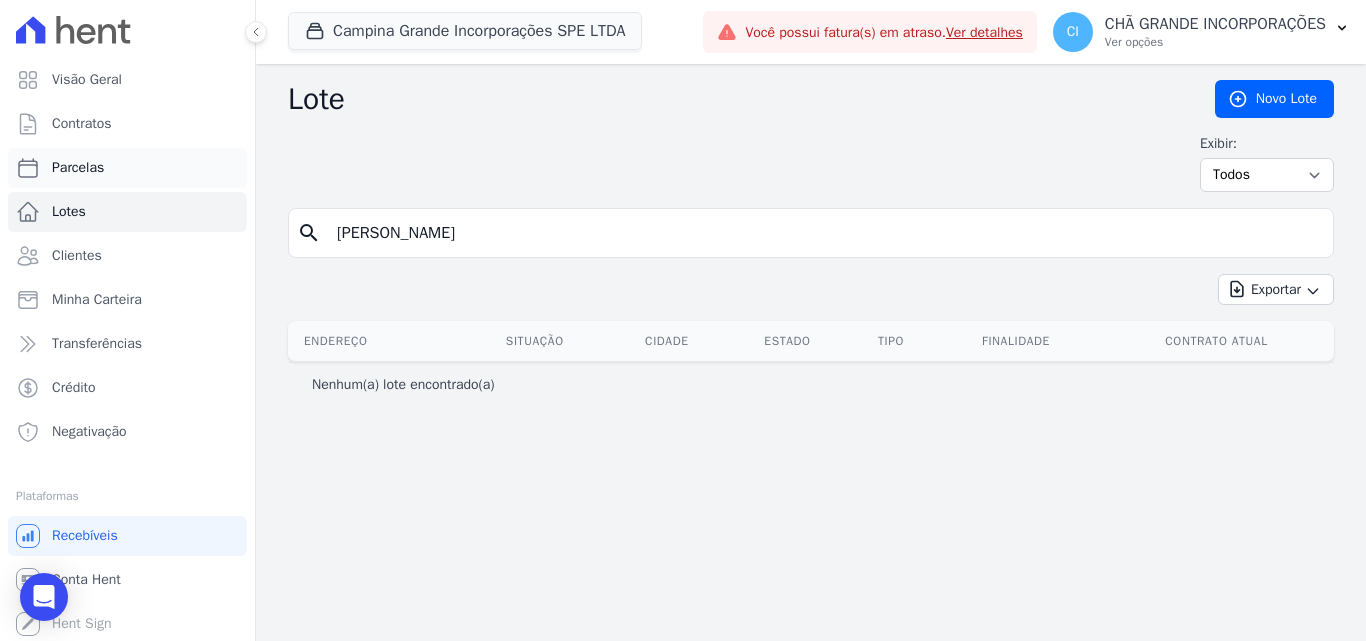 click on "Parcelas" at bounding box center (78, 168) 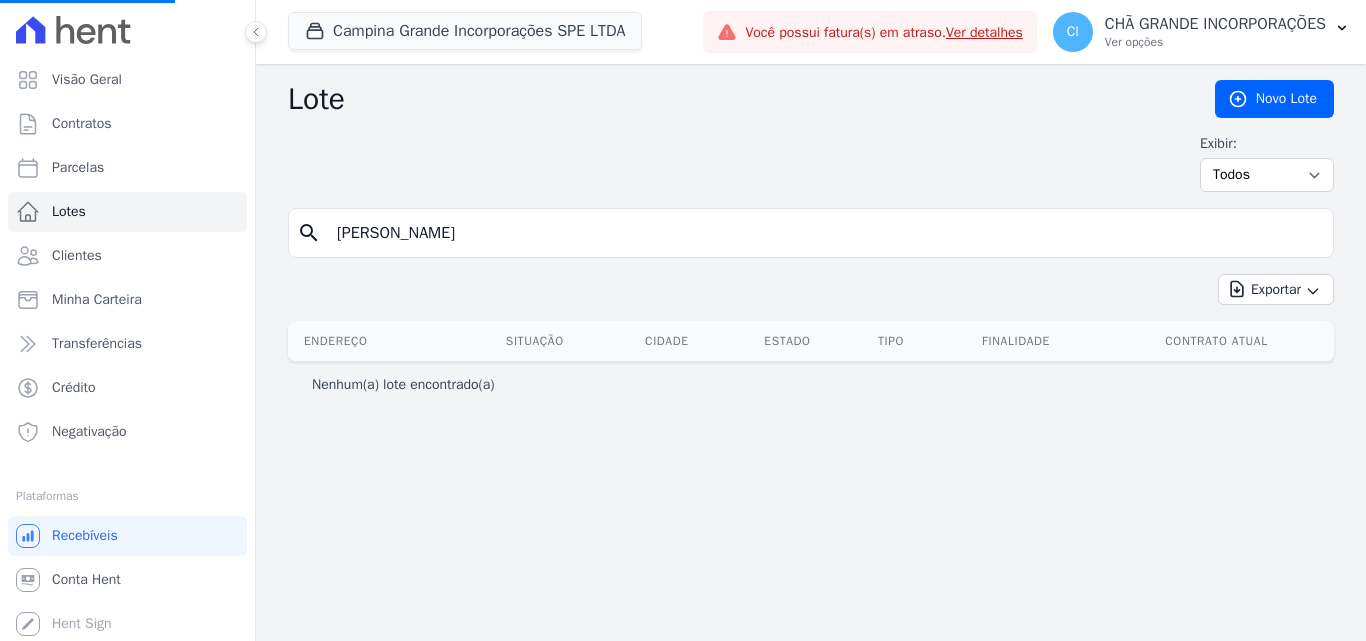 select 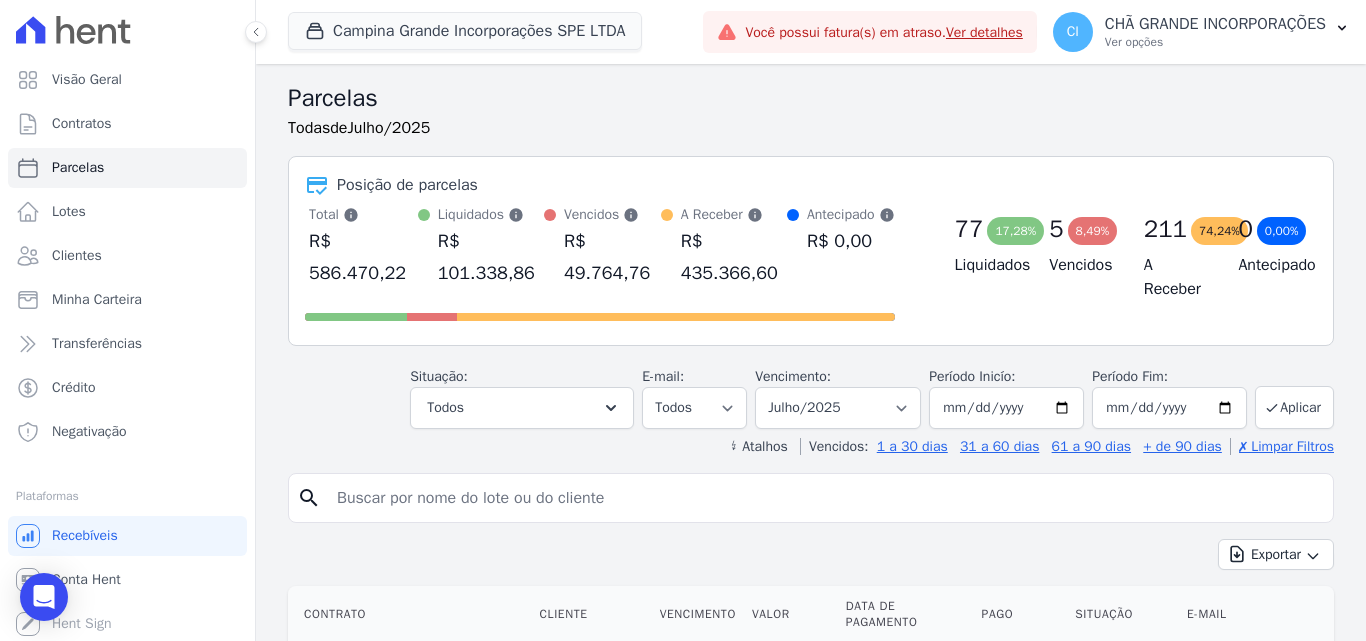 click at bounding box center [825, 498] 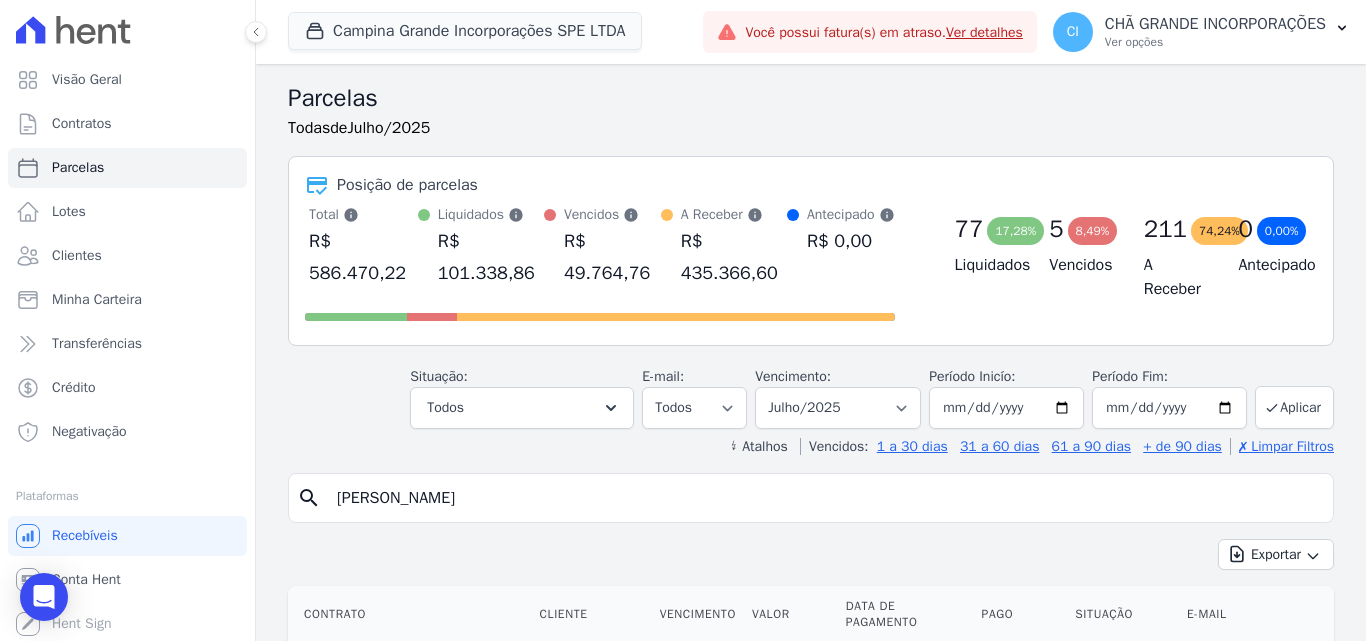 type on "breno firmino" 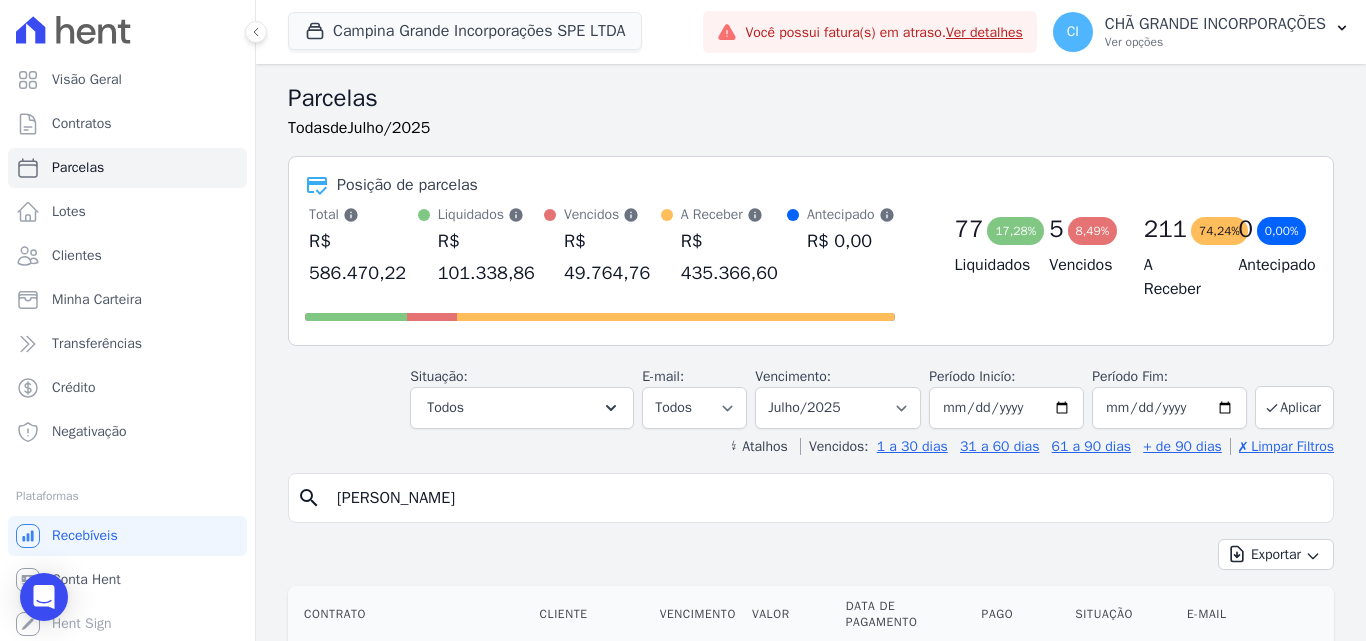 select 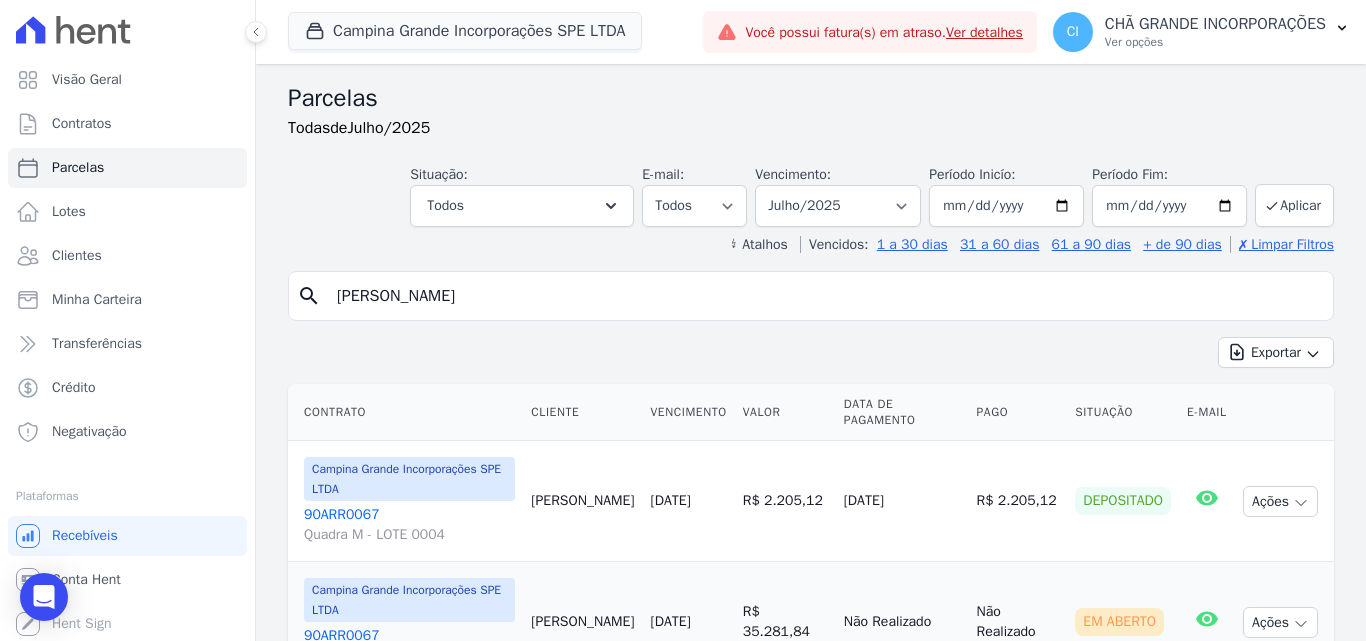 scroll, scrollTop: 103, scrollLeft: 0, axis: vertical 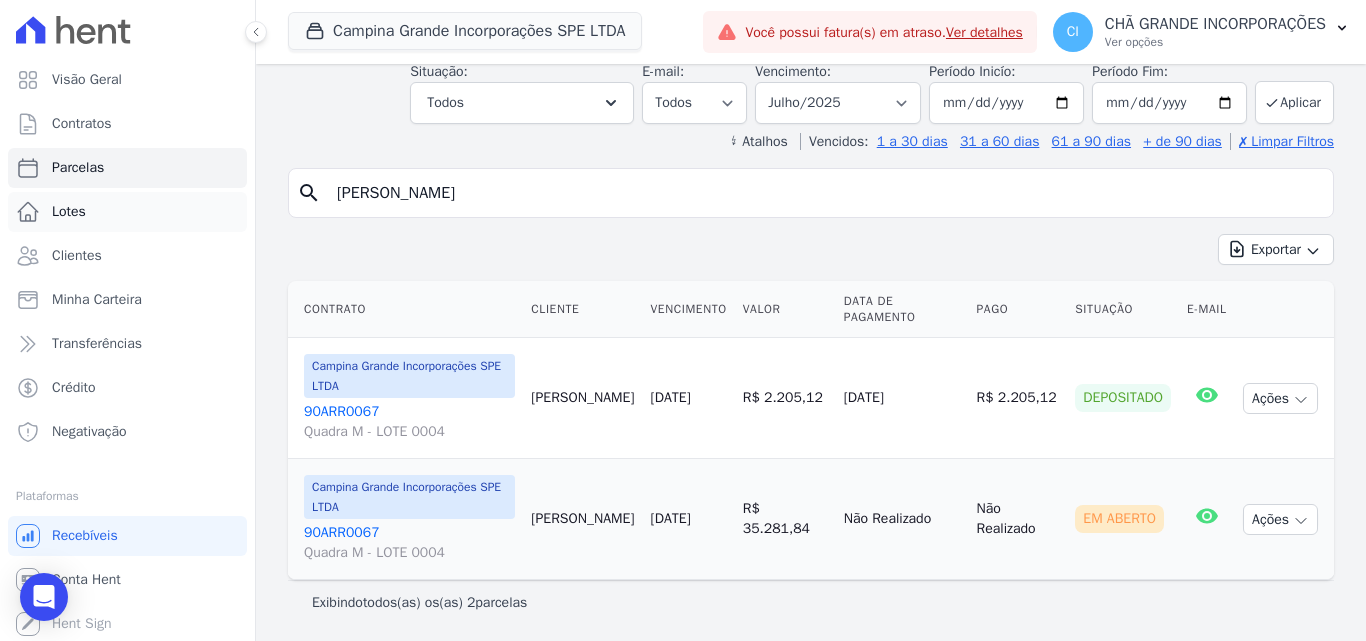 drag, startPoint x: 115, startPoint y: 205, endPoint x: 96, endPoint y: 200, distance: 19.646883 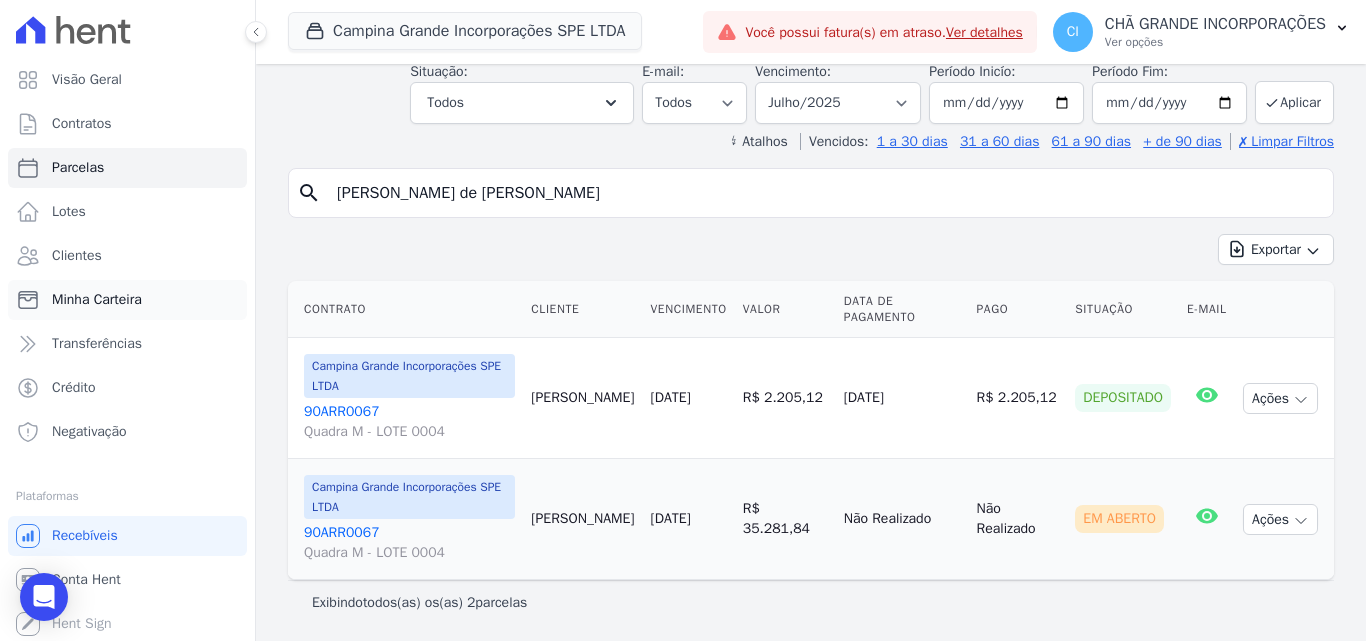 type on "joao de paula" 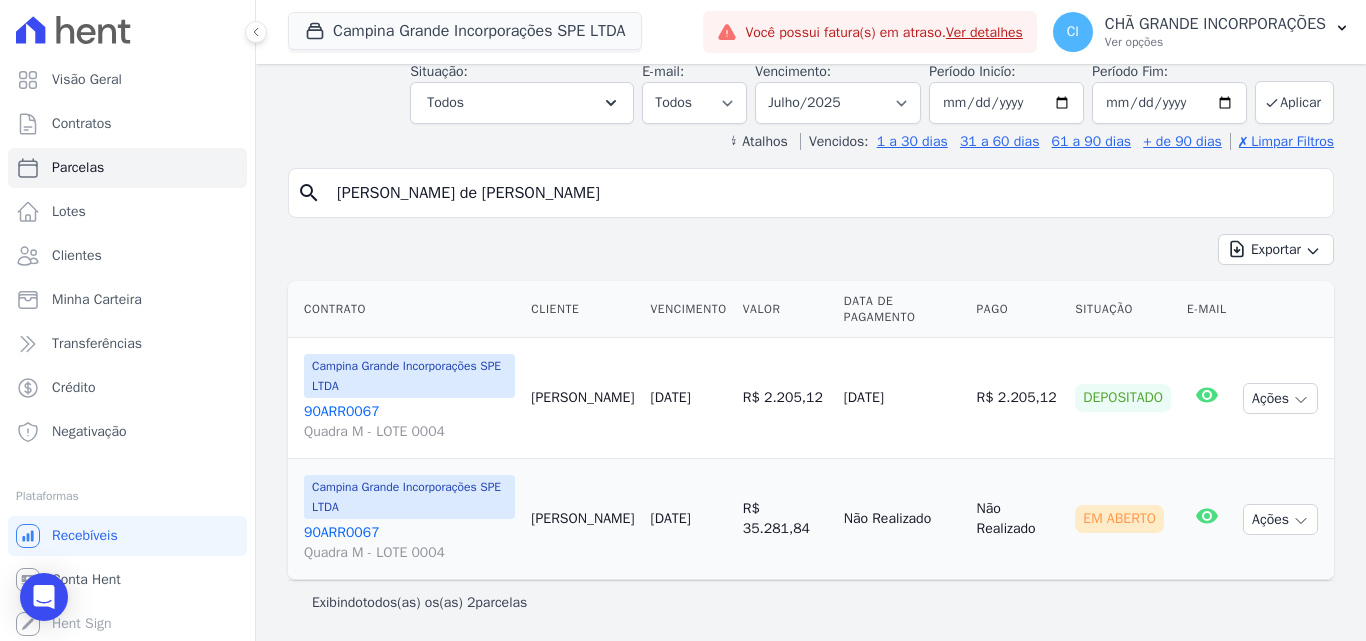 select 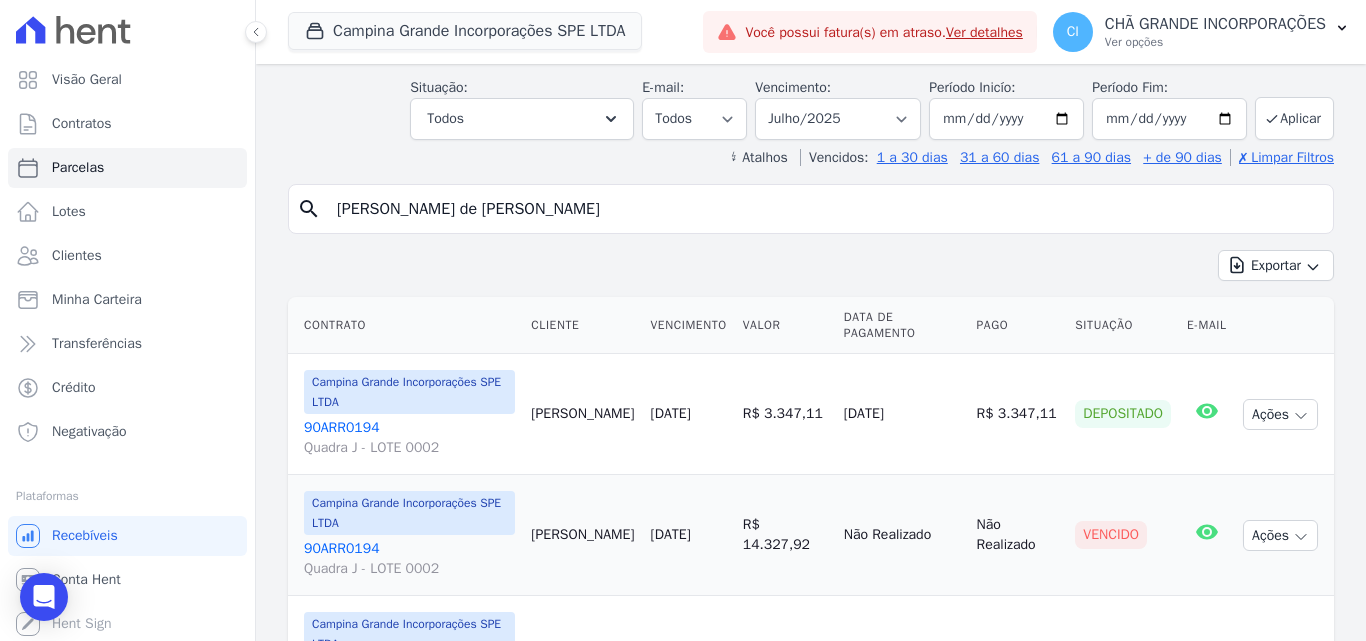 scroll, scrollTop: 0, scrollLeft: 0, axis: both 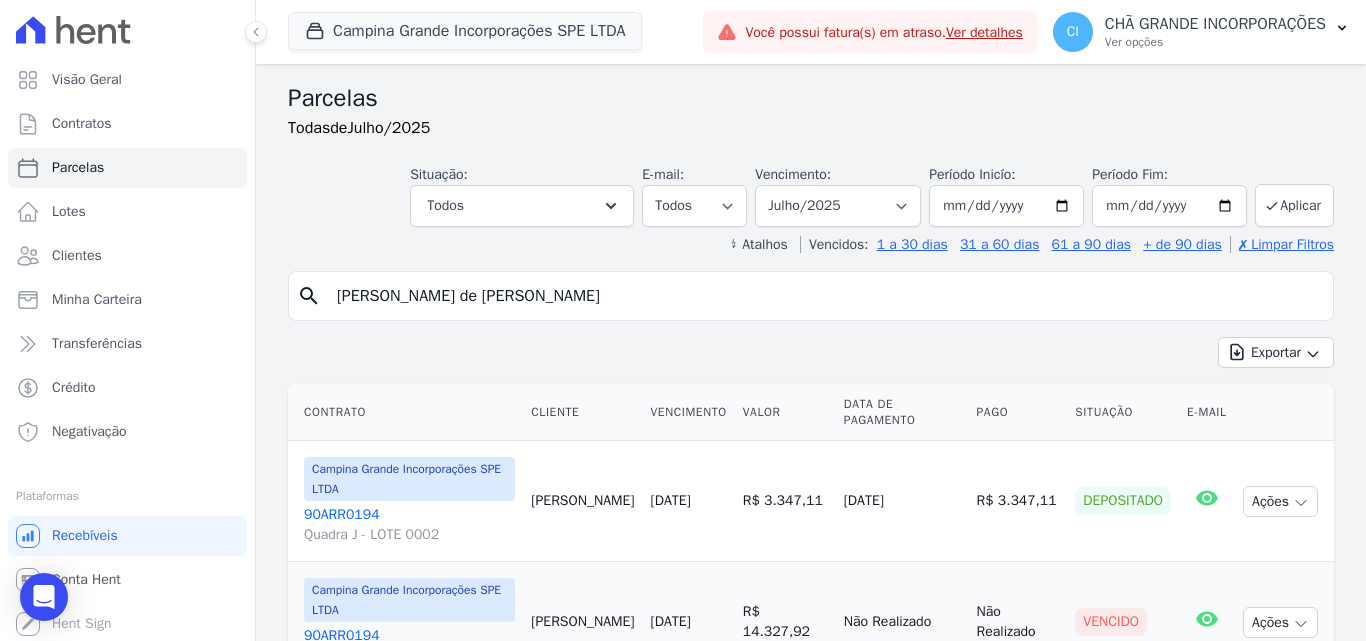 drag, startPoint x: 470, startPoint y: 277, endPoint x: 295, endPoint y: 280, distance: 175.02571 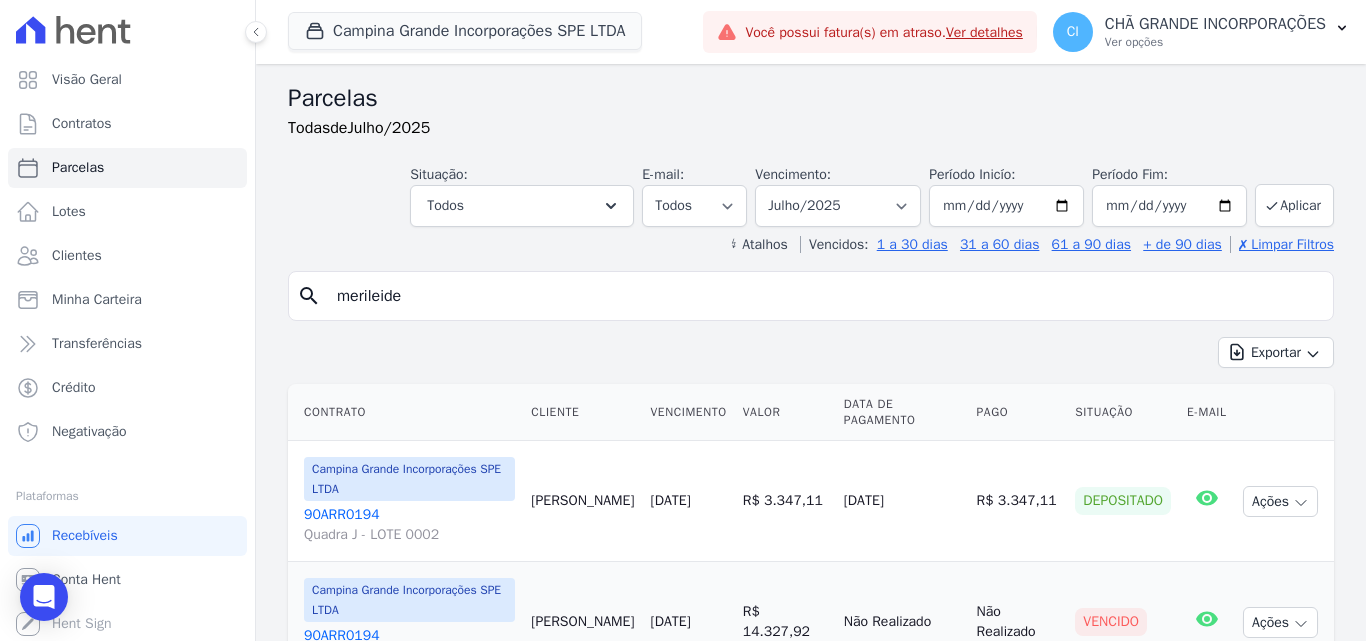 type on "merileide" 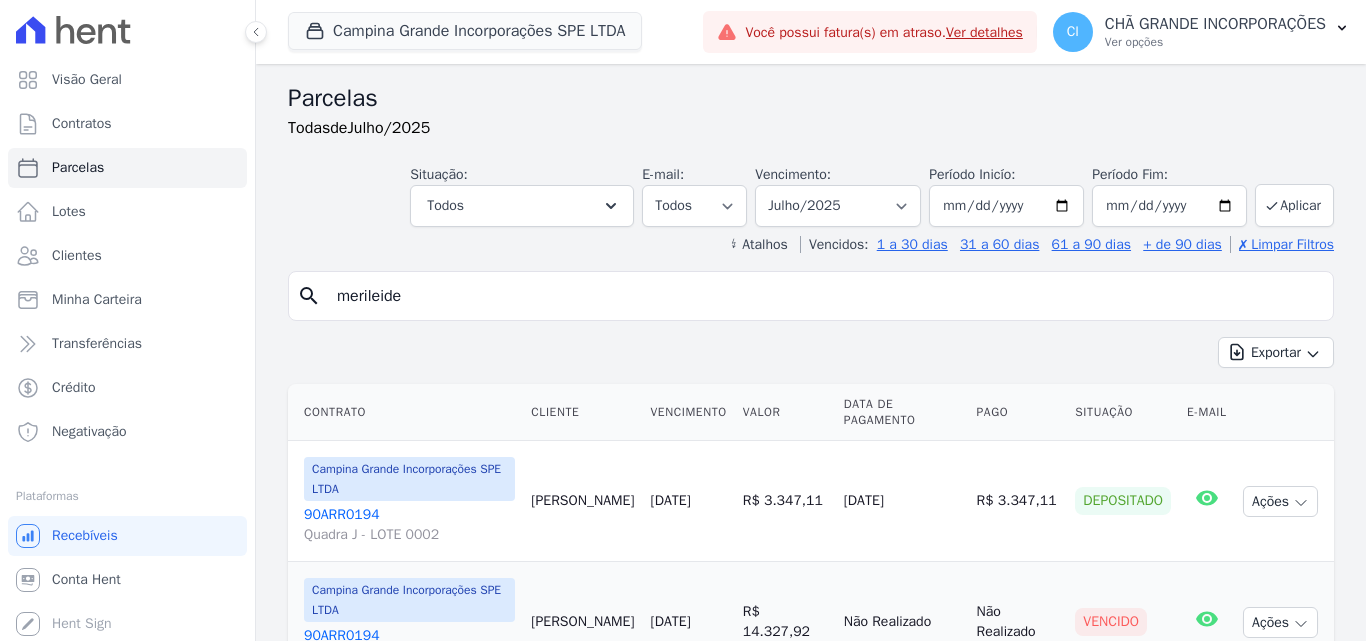 select 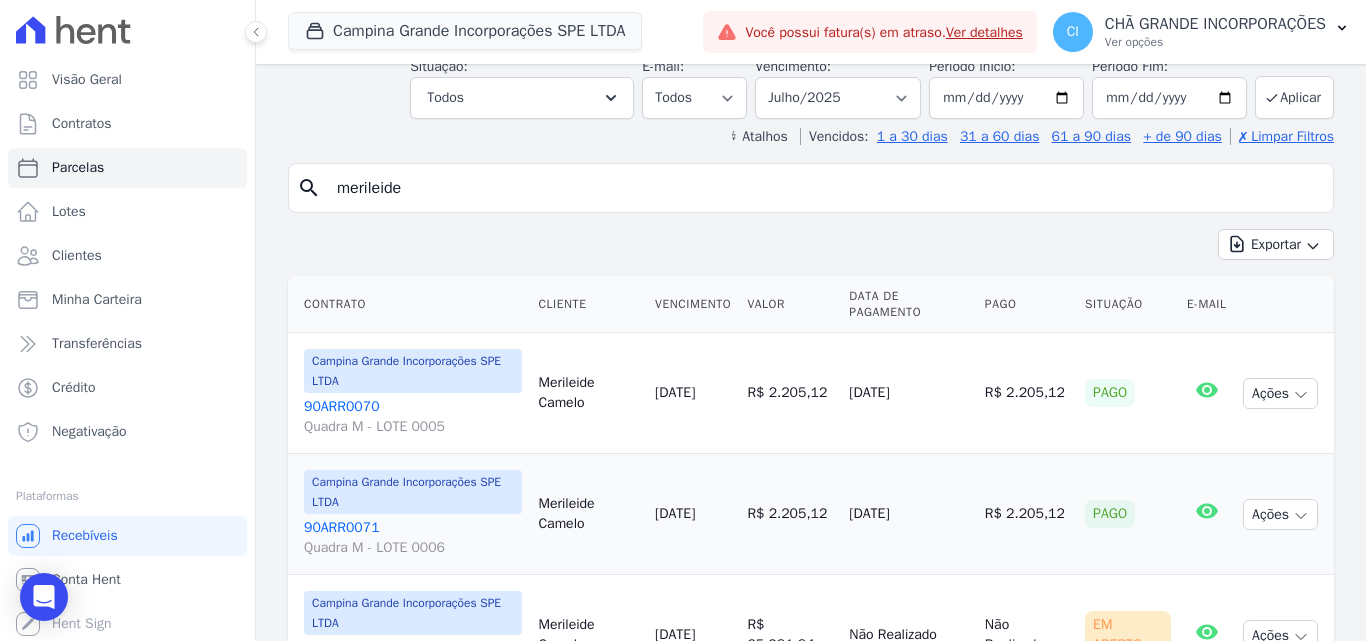 scroll, scrollTop: 0, scrollLeft: 0, axis: both 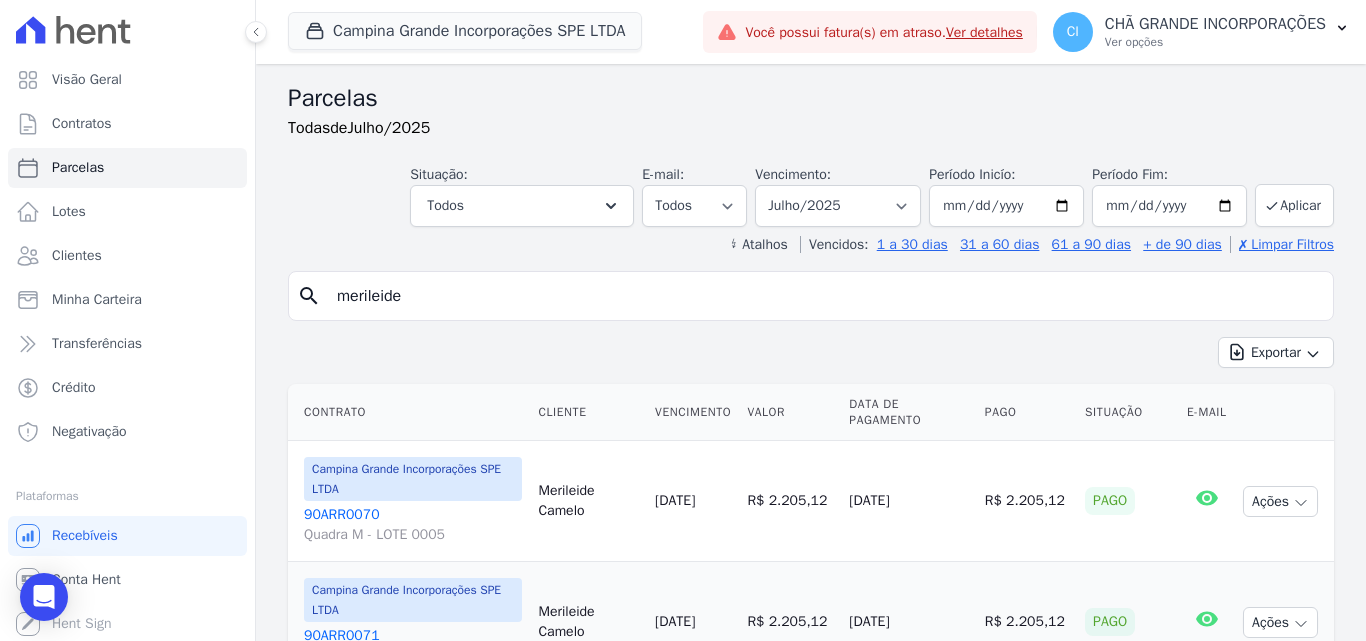 click on "merileide" at bounding box center [825, 296] 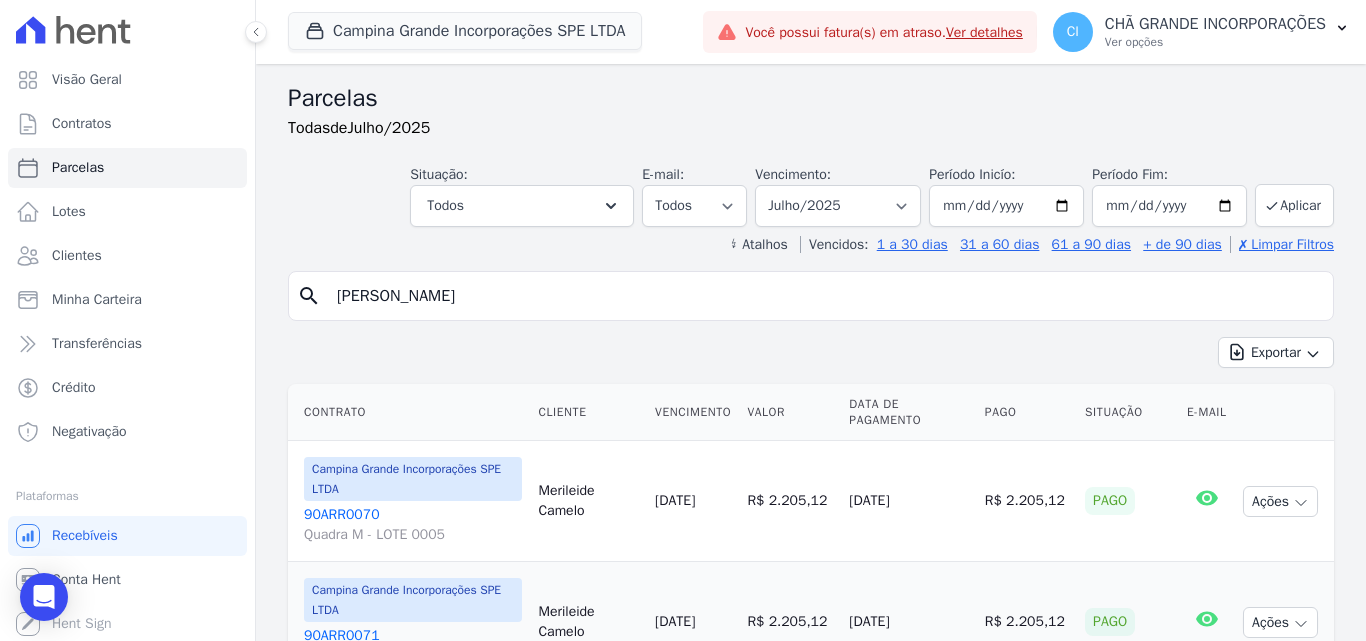 type on "rodrigo trindade" 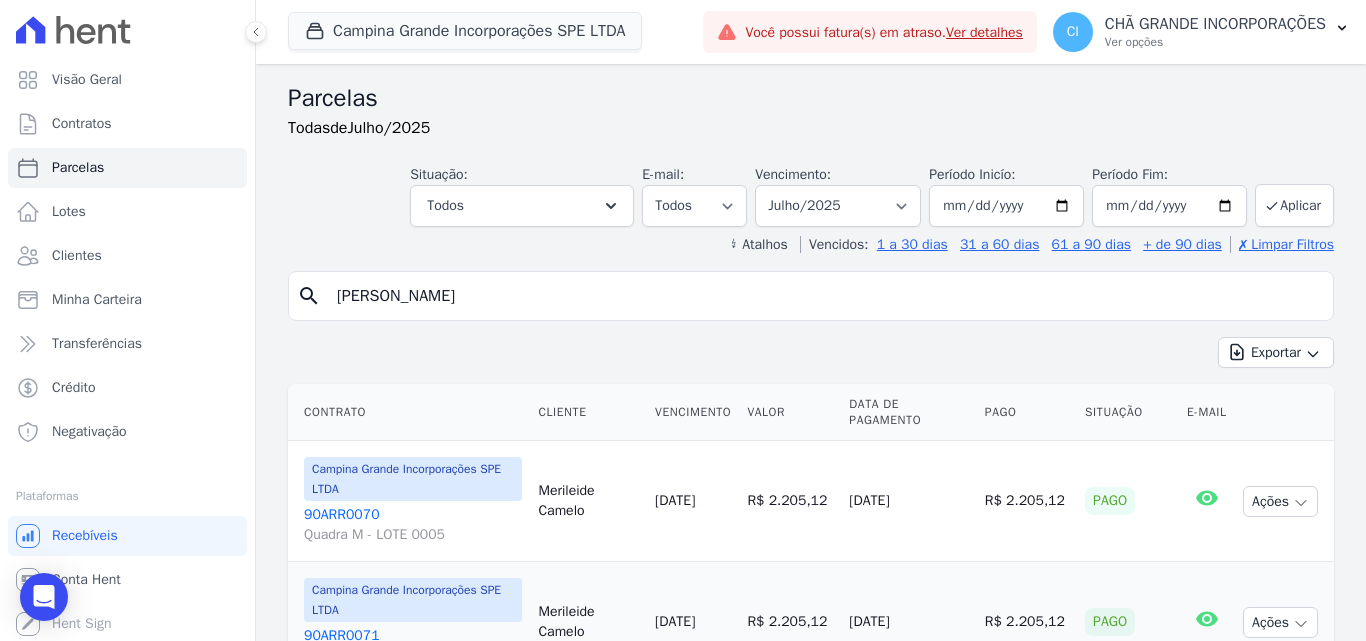 select 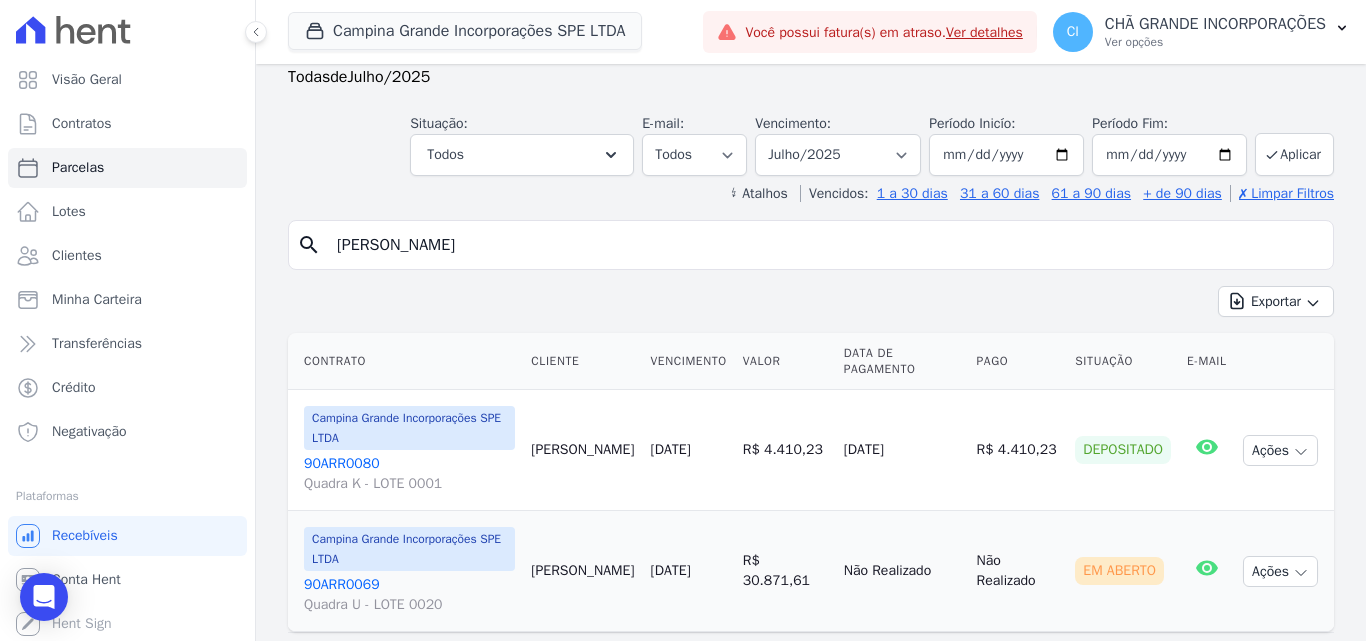scroll, scrollTop: 103, scrollLeft: 0, axis: vertical 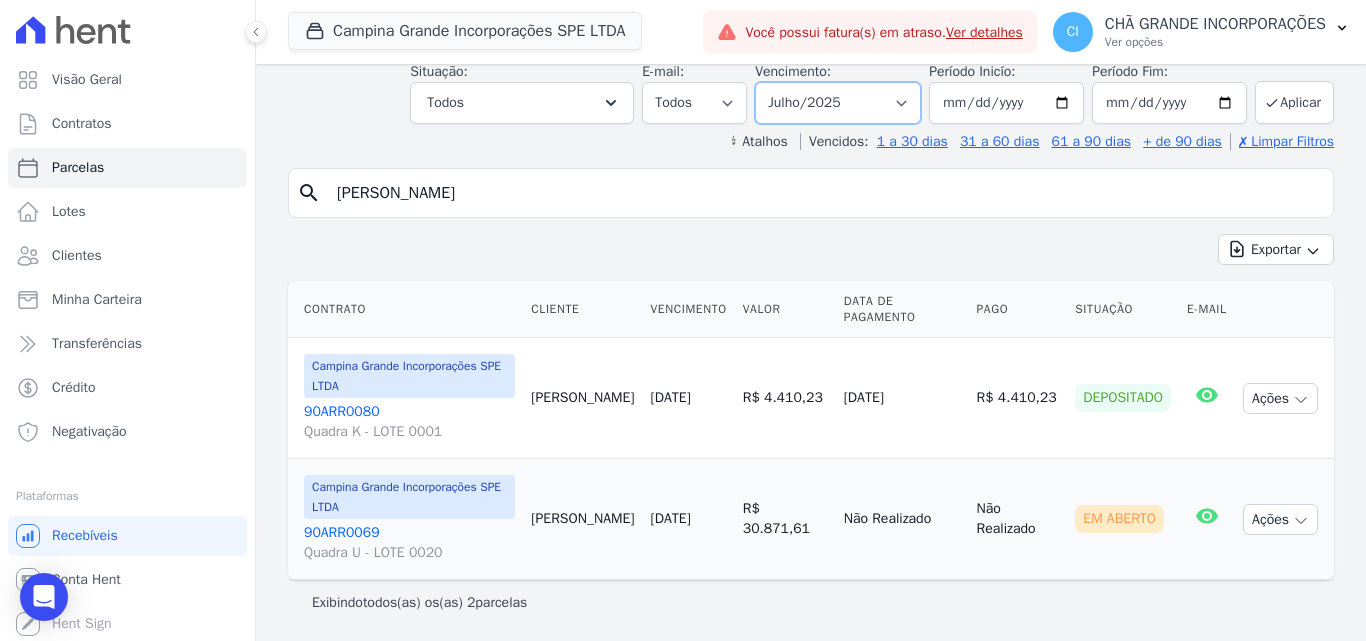 click on "Filtrar por período
────────
Todos os meses
Janeiro/2023
Fevereiro/2023
Março/2023
Abril/2023
Maio/2023
Junho/2023
Julho/2023
Agosto/2023
Setembro/2023
Outubro/2023
Novembro/2023
Dezembro/2023
Janeiro/2024
Fevereiro/2024
Março/2024
Abril/2024
Maio/2024
Junho/2024
Julho/2024
Agosto/2024
Setembro/2024
Outubro/2024
Novembro/2024
Dezembro/2024
Janeiro/2025
Fevereiro/2025
Março/2025
Abril/2025
Maio/2025
Junho/2025
Julho/2025
Agosto/2025
Setembro/2025
Outubro/2025
Novembro/2025
Dezembro/2025
Janeiro/2026
Fevereiro/2026
Março/2026
Abril/2026
Maio/2026
Junho/2026
Julho/2026
Agosto/2026
Setembro/2026
Outubro/2026
Novembro/2026
Dezembro/2026
Janeiro/2027
Fevereiro/2027
Março/2027
Abril/2027
Maio/2027
Junho/2027
Julho/2027
Agosto/2027
Setembro/2027
Outubro/2027
Novembro/2027
Dezembro/2027
Janeiro/2028
Fevereiro/2028
Março/2028
Abril/2028
Maio/2028" at bounding box center (838, 103) 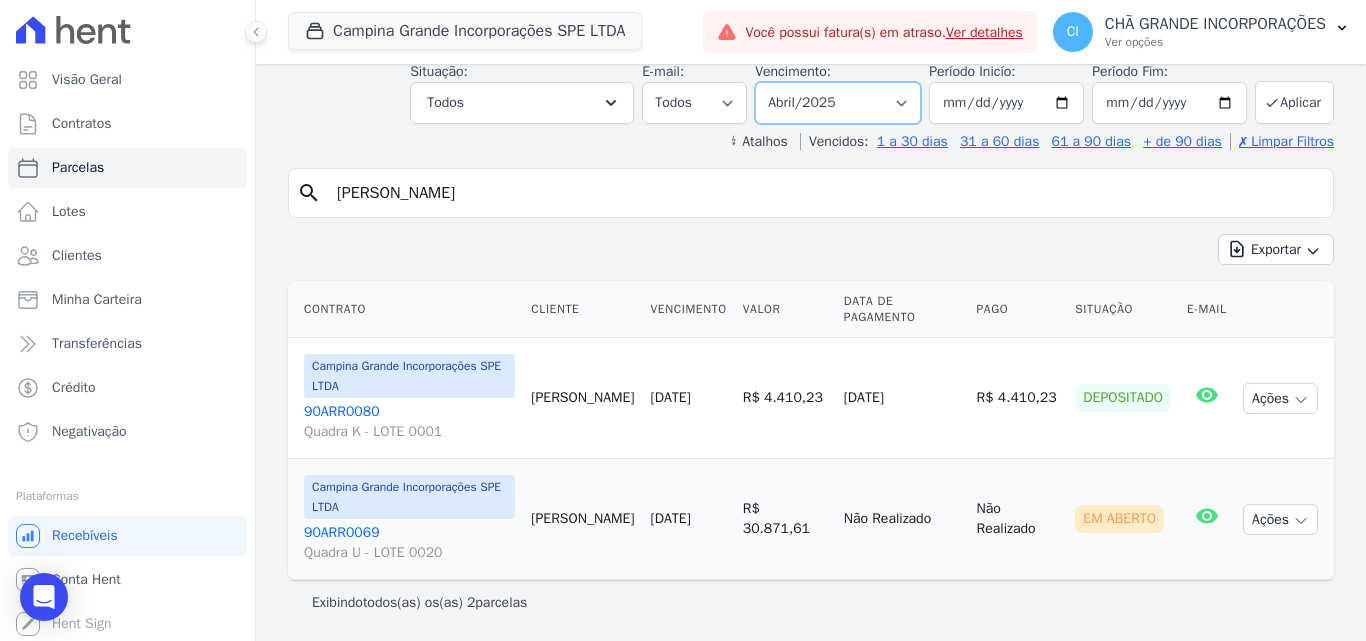 click on "Filtrar por período
────────
Todos os meses
Janeiro/2023
Fevereiro/2023
Março/2023
Abril/2023
Maio/2023
Junho/2023
Julho/2023
Agosto/2023
Setembro/2023
Outubro/2023
Novembro/2023
Dezembro/2023
Janeiro/2024
Fevereiro/2024
Março/2024
Abril/2024
Maio/2024
Junho/2024
Julho/2024
Agosto/2024
Setembro/2024
Outubro/2024
Novembro/2024
Dezembro/2024
Janeiro/2025
Fevereiro/2025
Março/2025
Abril/2025
Maio/2025
Junho/2025
Julho/2025
Agosto/2025
Setembro/2025
Outubro/2025
Novembro/2025
Dezembro/2025
Janeiro/2026
Fevereiro/2026
Março/2026
Abril/2026
Maio/2026
Junho/2026
Julho/2026
Agosto/2026
Setembro/2026
Outubro/2026
Novembro/2026
Dezembro/2026
Janeiro/2027
Fevereiro/2027
Março/2027
Abril/2027
Maio/2027
Junho/2027
Julho/2027
Agosto/2027
Setembro/2027
Outubro/2027
Novembro/2027
Dezembro/2027
Janeiro/2028
Fevereiro/2028
Março/2028
Abril/2028
Maio/2028" at bounding box center (838, 103) 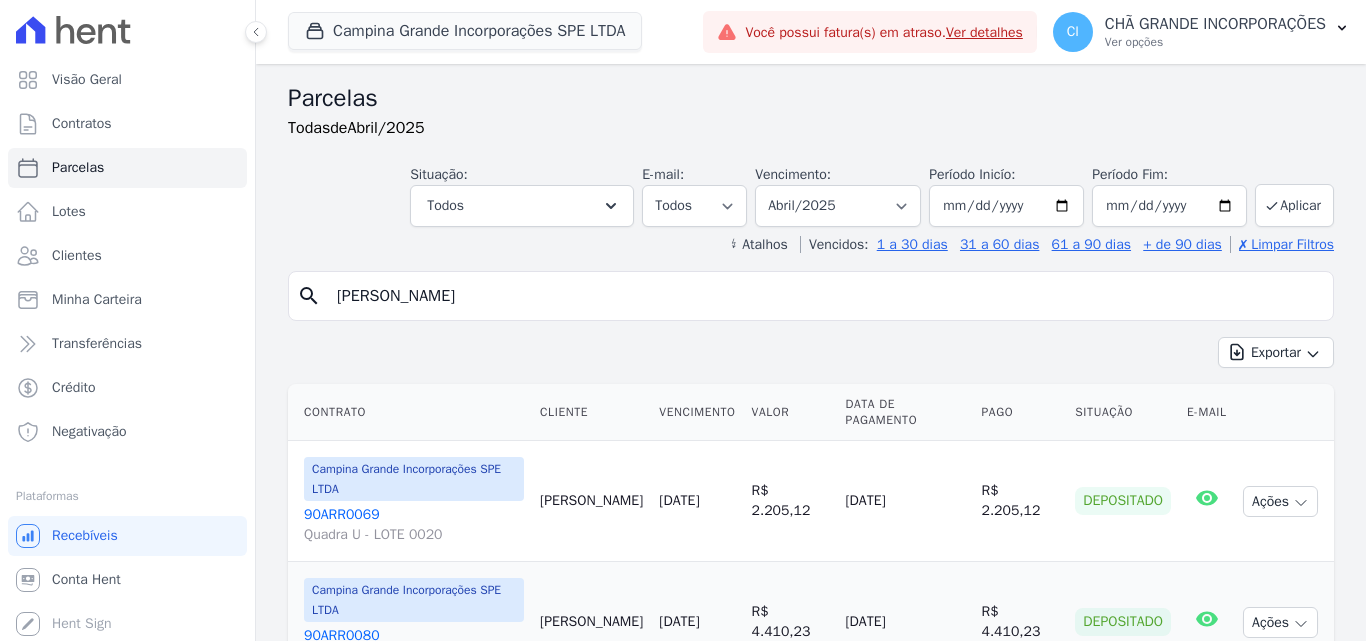 select 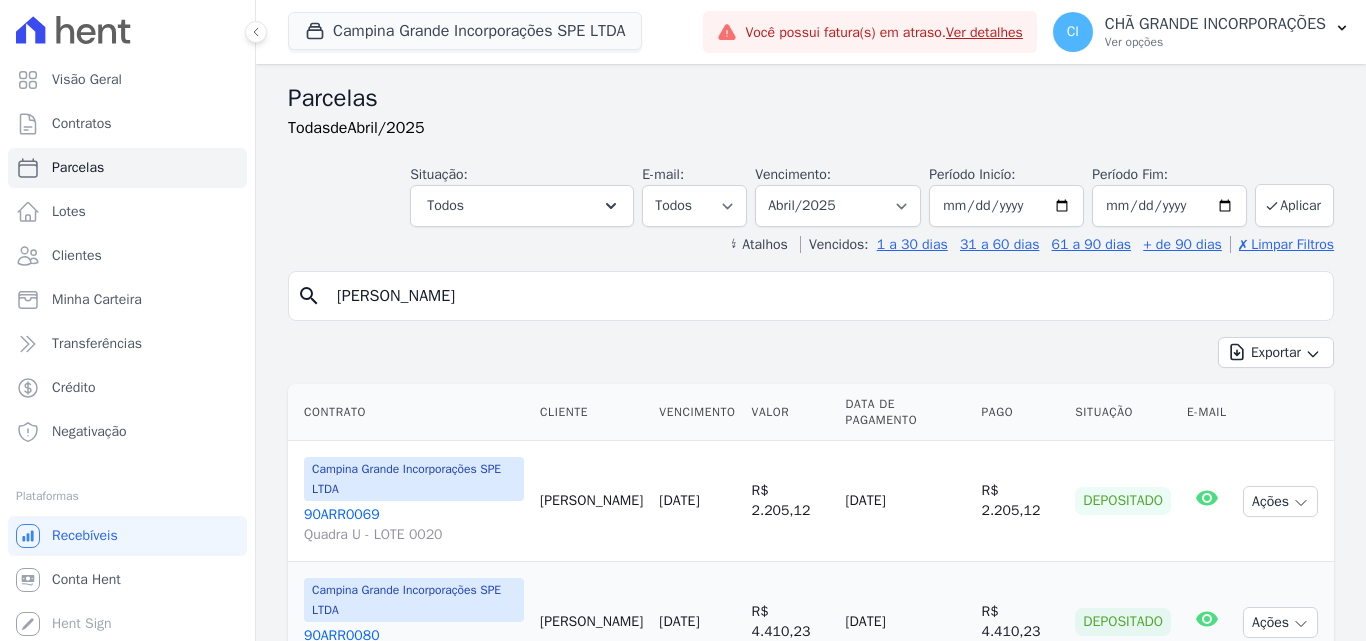 scroll, scrollTop: 0, scrollLeft: 0, axis: both 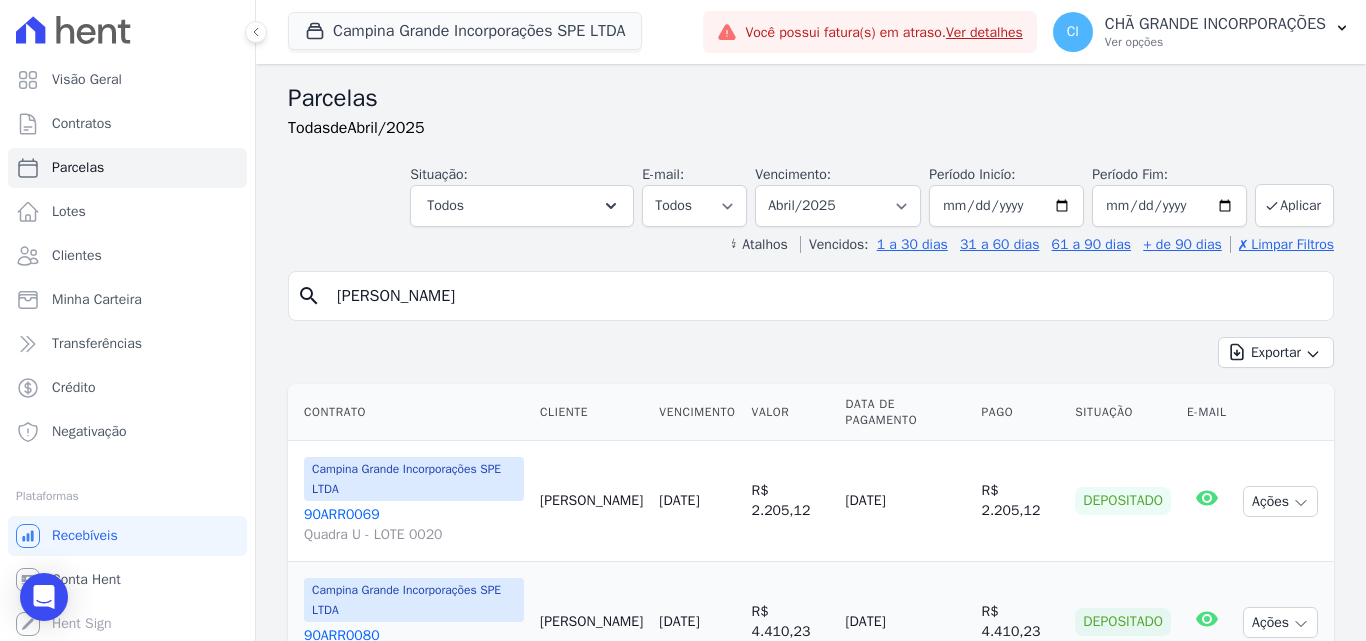 drag, startPoint x: 568, startPoint y: 298, endPoint x: 242, endPoint y: 227, distance: 333.64203 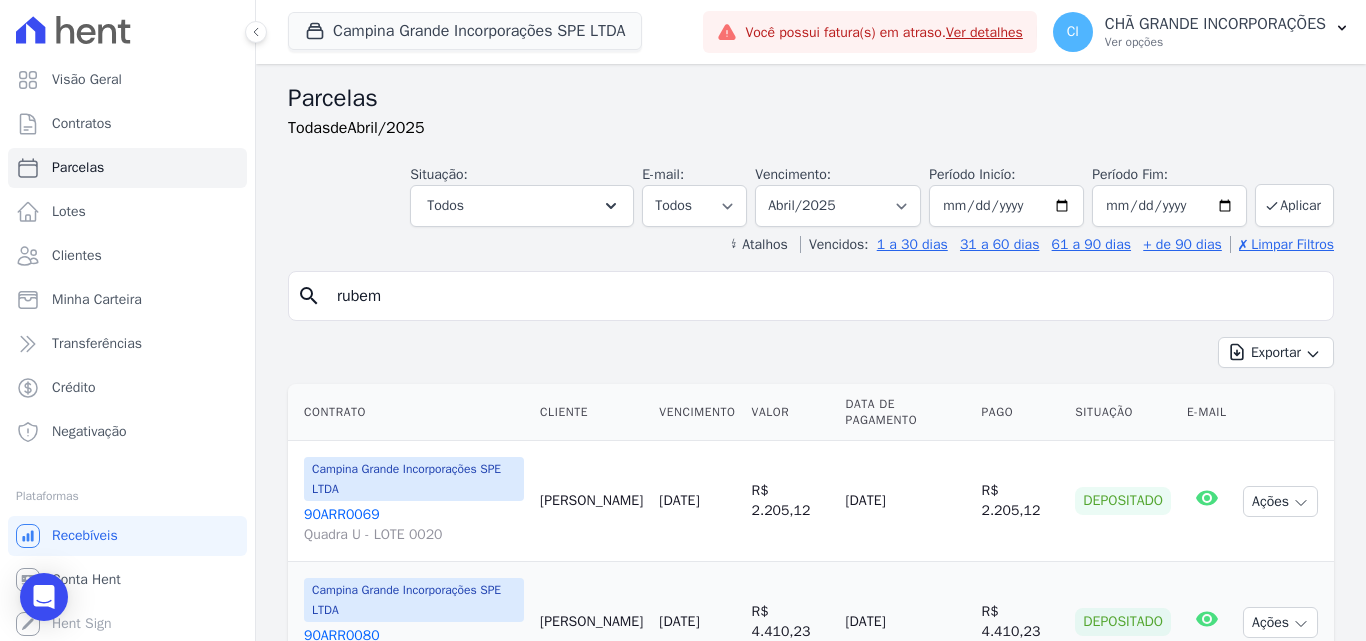 type on "rubem" 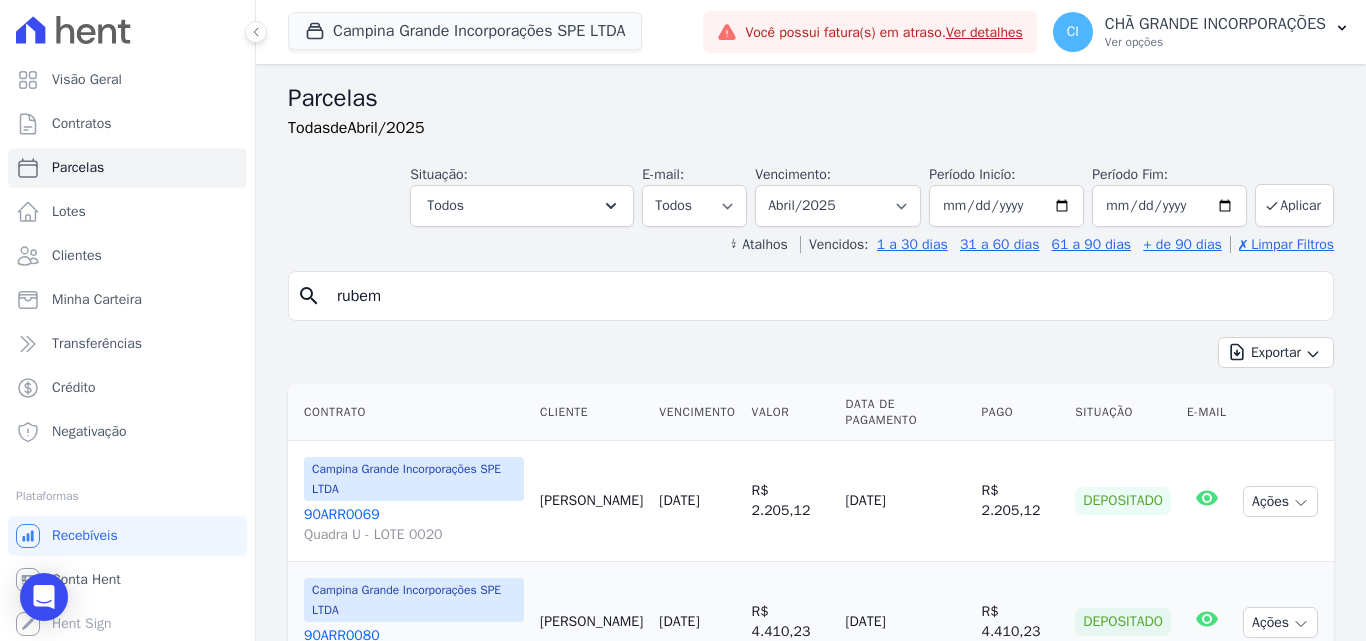 select 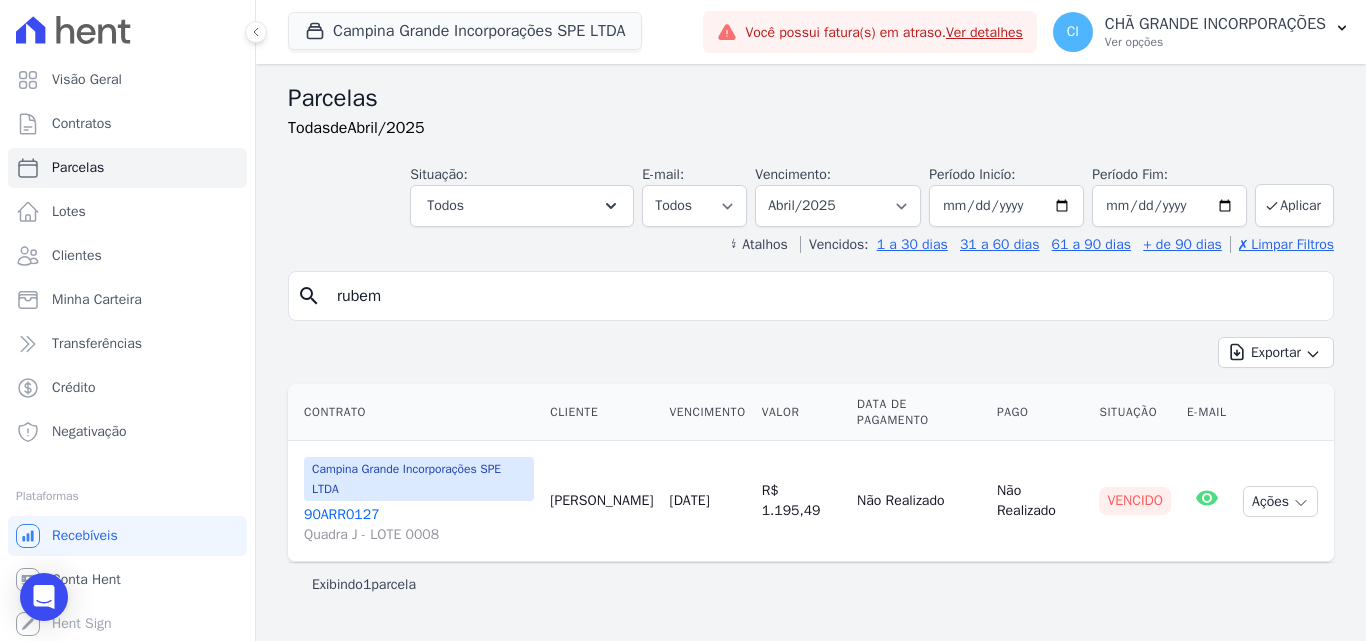 click on "90ARR0127
Quadra J - LOTE 0008" at bounding box center [419, 525] 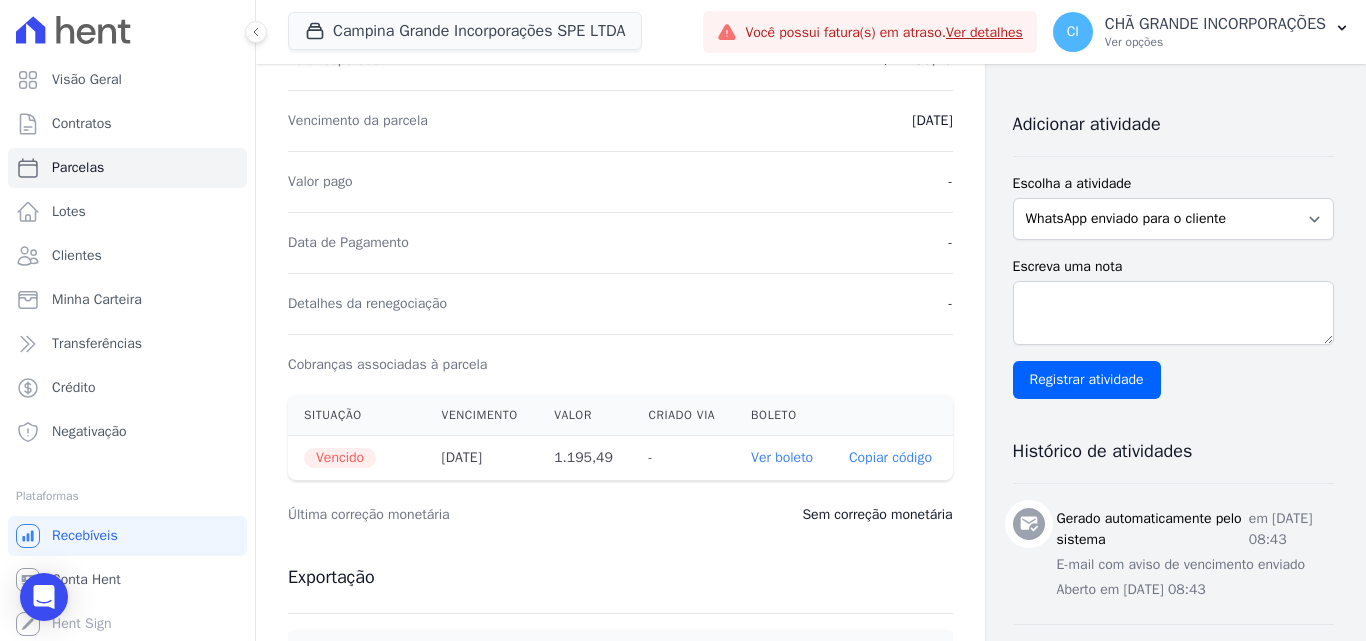 scroll, scrollTop: 400, scrollLeft: 0, axis: vertical 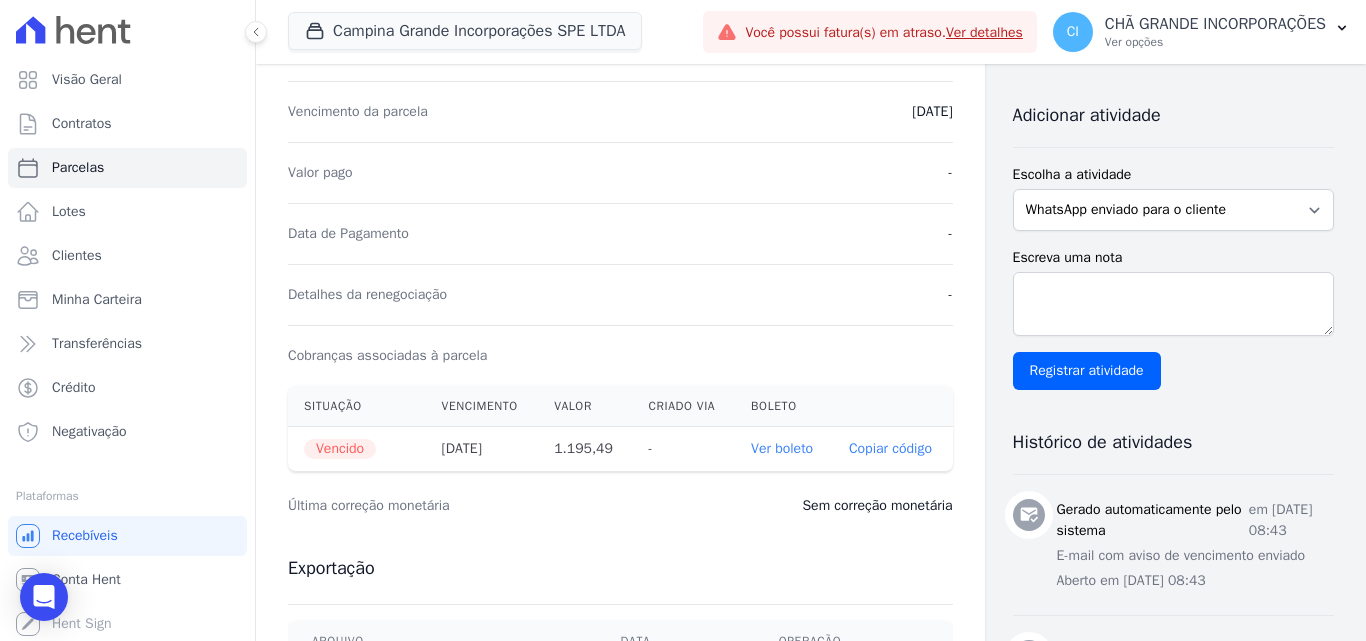 click on "Ver boleto" at bounding box center (782, 448) 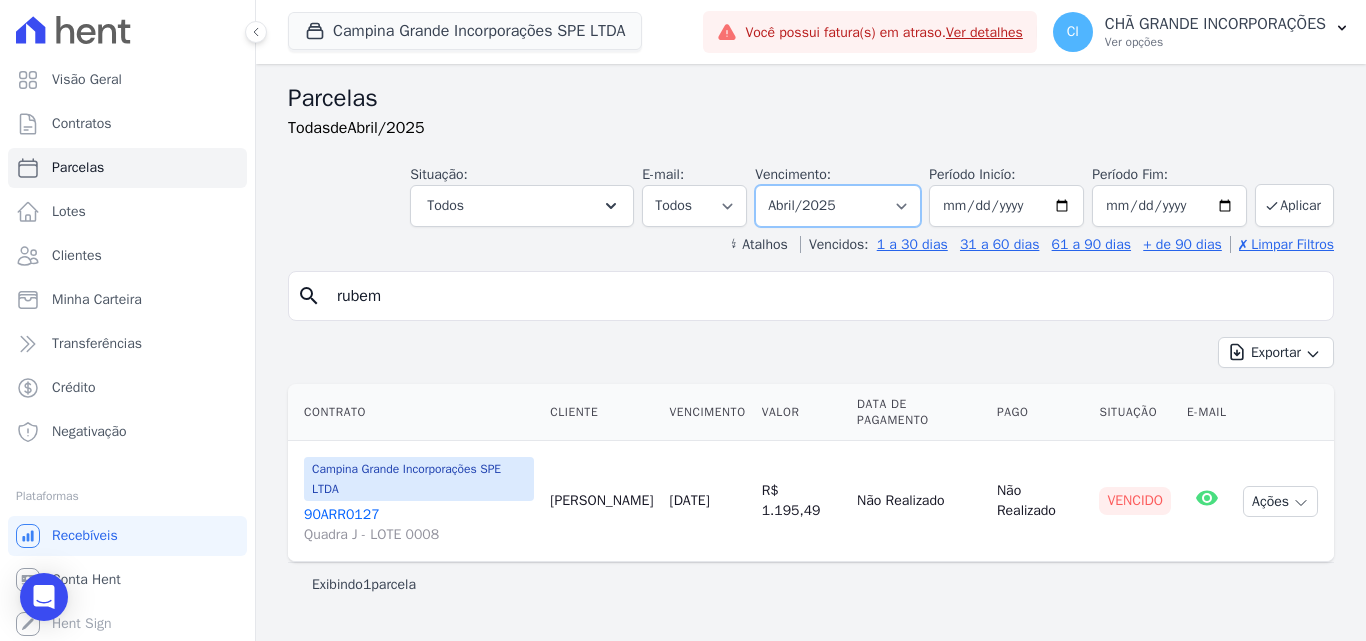 click on "Filtrar por período
────────
Todos os meses
Janeiro/2023
Fevereiro/2023
Março/2023
Abril/2023
Maio/2023
Junho/2023
Julho/2023
Agosto/2023
Setembro/2023
Outubro/2023
Novembro/2023
Dezembro/2023
Janeiro/2024
Fevereiro/2024
Março/2024
Abril/2024
Maio/2024
Junho/2024
Julho/2024
Agosto/2024
Setembro/2024
Outubro/2024
Novembro/2024
Dezembro/2024
Janeiro/2025
Fevereiro/2025
Março/2025
Abril/2025
Maio/2025
Junho/2025
Julho/2025
Agosto/2025
Setembro/2025
Outubro/2025
Novembro/2025
Dezembro/2025
Janeiro/2026
Fevereiro/2026
Março/2026
Abril/2026
Maio/2026
Junho/2026
Julho/2026
Agosto/2026
Setembro/2026
Outubro/2026
Novembro/2026
Dezembro/2026
Janeiro/2027
Fevereiro/2027
Março/2027
Abril/2027
Maio/2027
Junho/2027
Julho/2027
Agosto/2027
Setembro/2027
Outubro/2027
Novembro/2027
Dezembro/2027
Janeiro/2028
Fevereiro/2028
Março/2028
Abril/2028
Maio/2028" at bounding box center (838, 206) 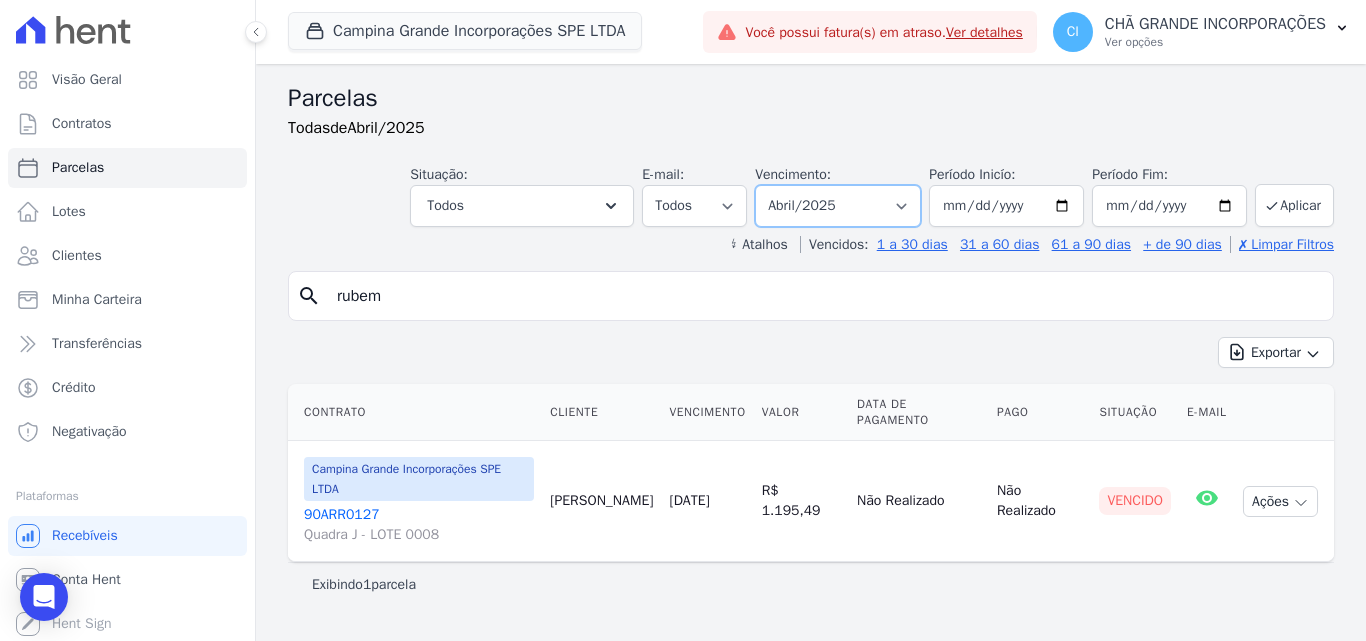 select on "05/2025" 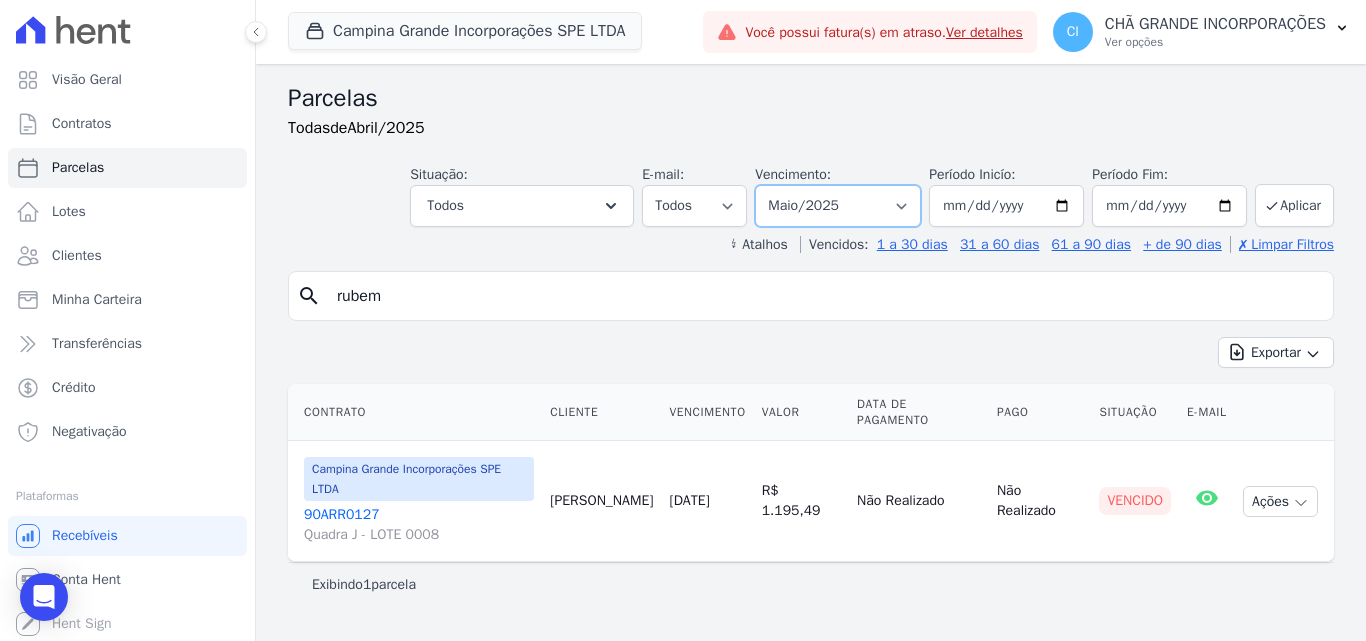click on "Filtrar por período
────────
Todos os meses
Janeiro/2023
Fevereiro/2023
Março/2023
Abril/2023
Maio/2023
Junho/2023
Julho/2023
Agosto/2023
Setembro/2023
Outubro/2023
Novembro/2023
Dezembro/2023
Janeiro/2024
Fevereiro/2024
Março/2024
Abril/2024
Maio/2024
Junho/2024
Julho/2024
Agosto/2024
Setembro/2024
Outubro/2024
Novembro/2024
Dezembro/2024
Janeiro/2025
Fevereiro/2025
Março/2025
Abril/2025
Maio/2025
Junho/2025
Julho/2025
Agosto/2025
Setembro/2025
Outubro/2025
Novembro/2025
Dezembro/2025
Janeiro/2026
Fevereiro/2026
Março/2026
Abril/2026
Maio/2026
Junho/2026
Julho/2026
Agosto/2026
Setembro/2026
Outubro/2026
Novembro/2026
Dezembro/2026
Janeiro/2027
Fevereiro/2027
Março/2027
Abril/2027
Maio/2027
Junho/2027
Julho/2027
Agosto/2027
Setembro/2027
Outubro/2027
Novembro/2027
Dezembro/2027
Janeiro/2028
Fevereiro/2028
Março/2028
Abril/2028
Maio/2028" at bounding box center [838, 206] 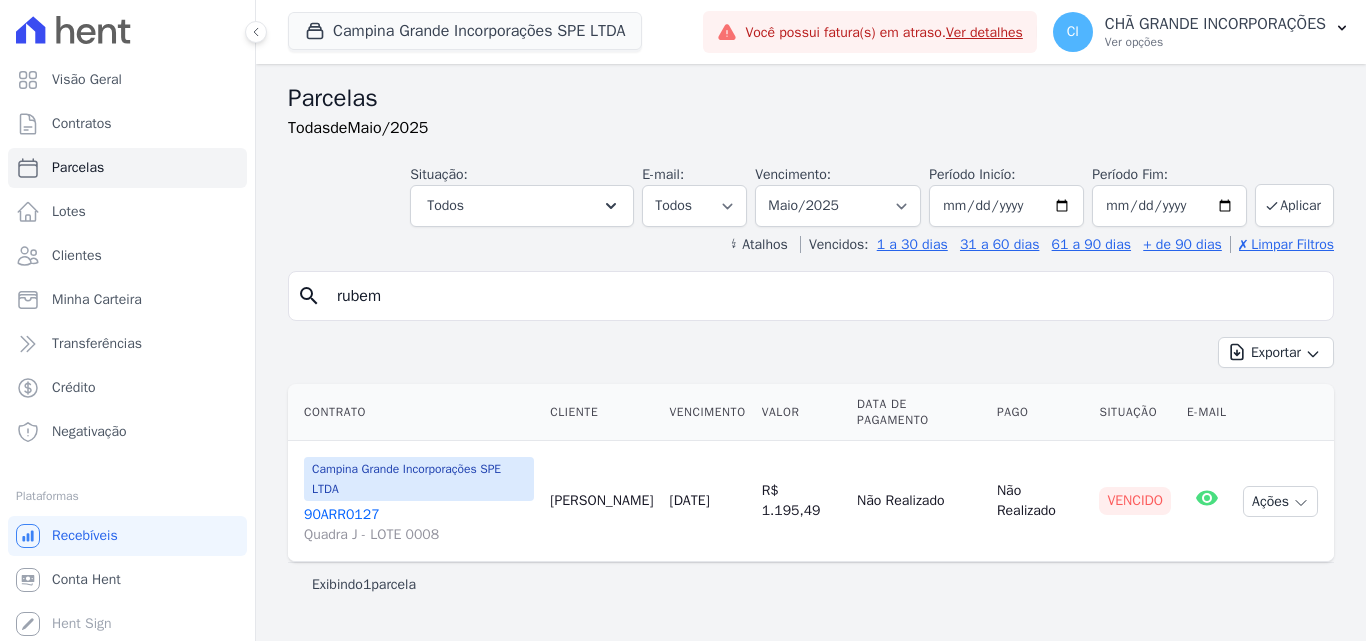 select 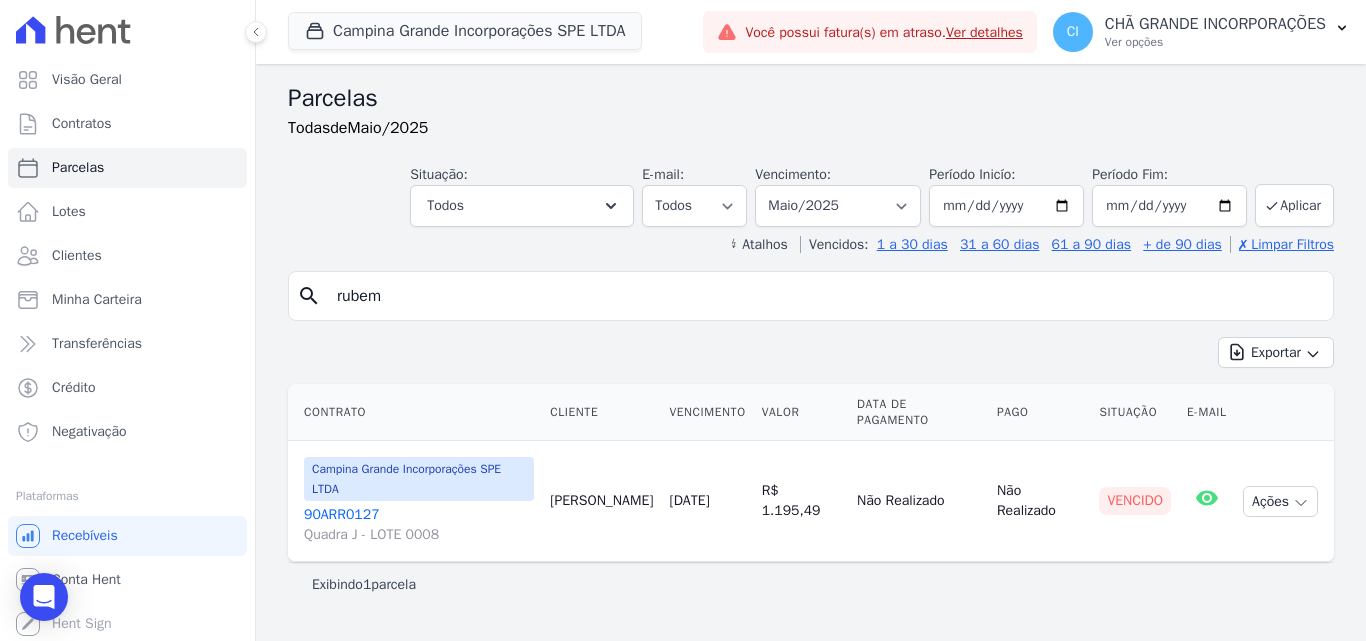 click on "90ARR0127
Quadra J - LOTE 0008" at bounding box center (419, 525) 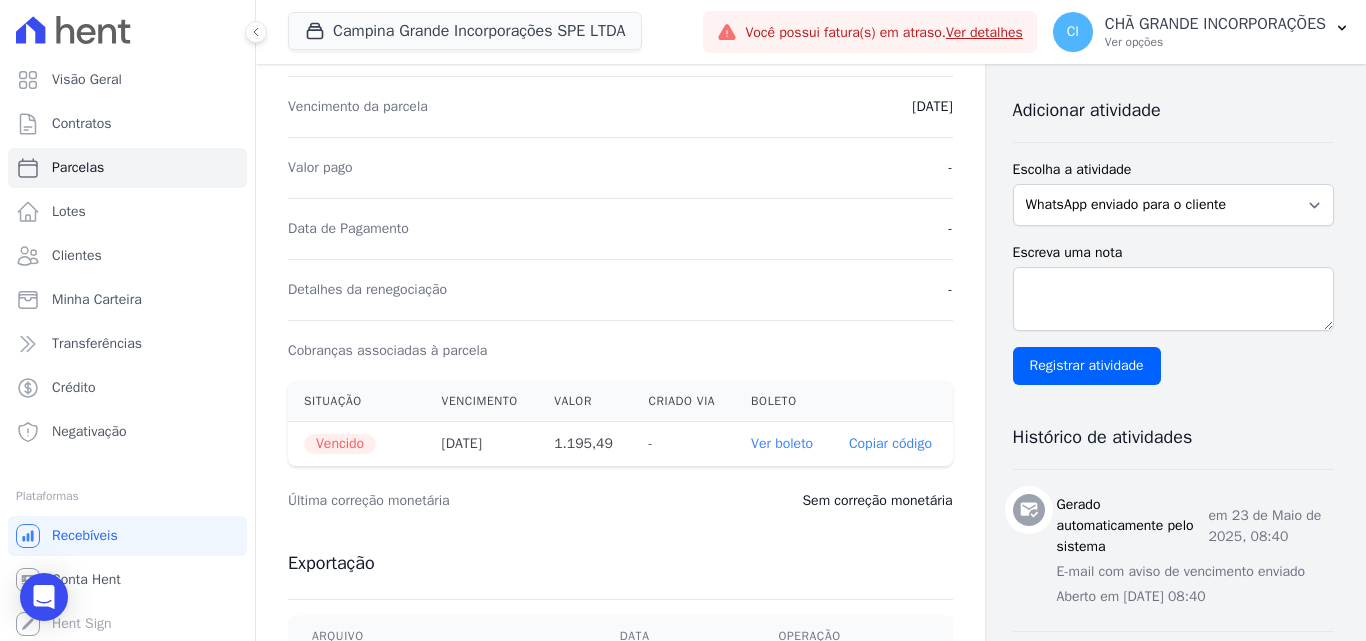 scroll, scrollTop: 600, scrollLeft: 0, axis: vertical 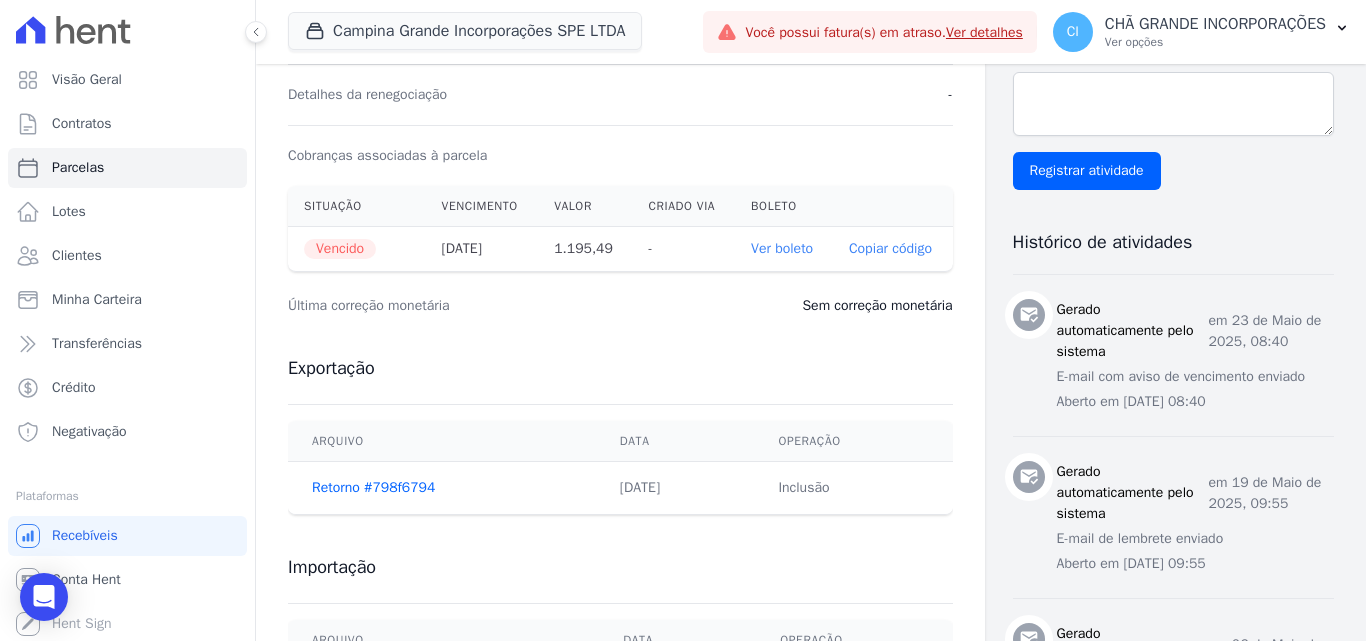click on "Ver boleto" at bounding box center [782, 248] 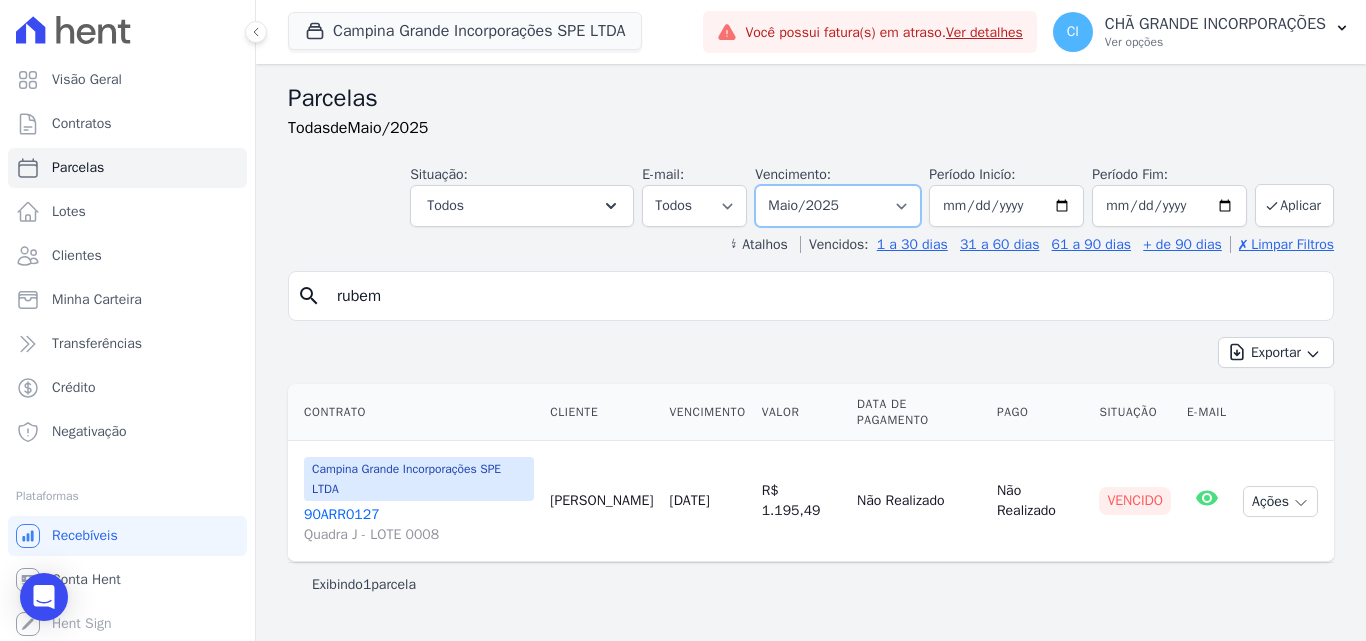 click on "Filtrar por período
────────
Todos os meses
Janeiro/2023
Fevereiro/2023
Março/2023
Abril/2023
Maio/2023
Junho/2023
Julho/2023
Agosto/2023
Setembro/2023
Outubro/2023
Novembro/2023
Dezembro/2023
Janeiro/2024
Fevereiro/2024
Março/2024
Abril/2024
Maio/2024
Junho/2024
Julho/2024
Agosto/2024
Setembro/2024
Outubro/2024
Novembro/2024
Dezembro/2024
Janeiro/2025
Fevereiro/2025
Março/2025
Abril/2025
Maio/2025
Junho/2025
Julho/2025
Agosto/2025
Setembro/2025
Outubro/2025
Novembro/2025
Dezembro/2025
Janeiro/2026
Fevereiro/2026
Março/2026
Abril/2026
Maio/2026
Junho/2026
Julho/2026
Agosto/2026
Setembro/2026
Outubro/2026
Novembro/2026
Dezembro/2026
Janeiro/2027
Fevereiro/2027
Março/2027
Abril/2027
Maio/2027
Junho/2027
Julho/2027
Agosto/2027
Setembro/2027
Outubro/2027
Novembro/2027
Dezembro/2027
Janeiro/2028
Fevereiro/2028
Março/2028
Abril/2028
Maio/2028" at bounding box center [838, 206] 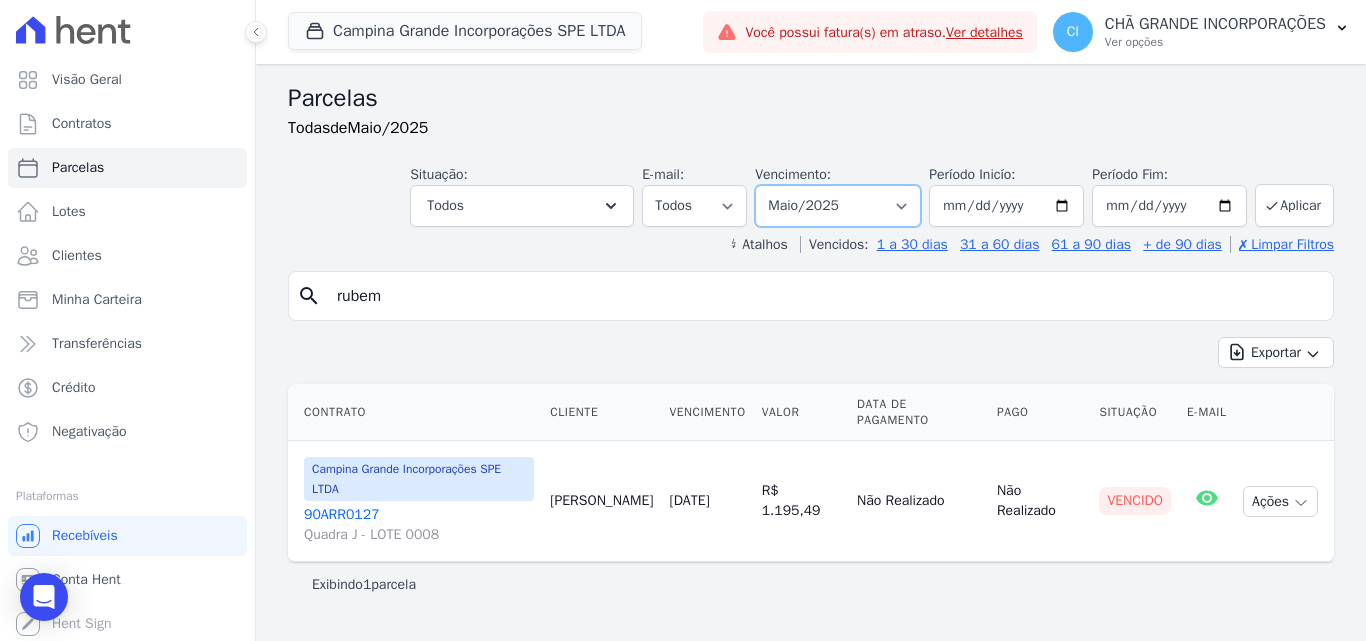 select on "06/2025" 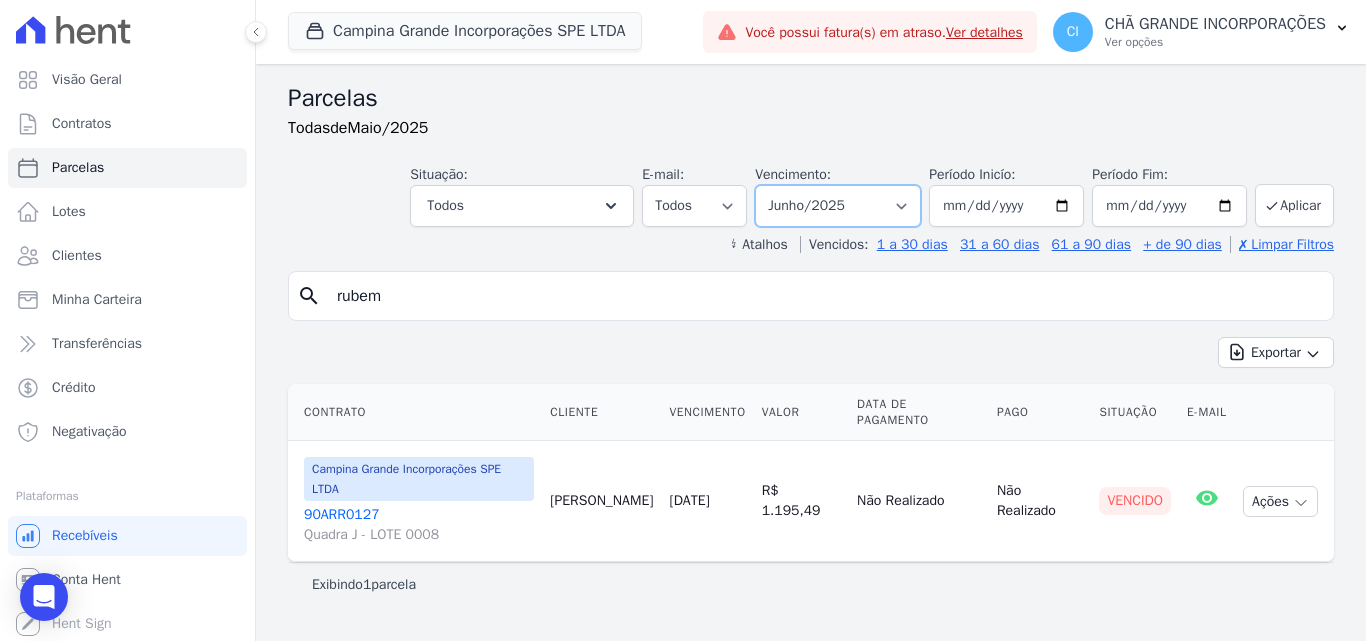 click on "Filtrar por período
────────
Todos os meses
Janeiro/2023
Fevereiro/2023
Março/2023
Abril/2023
Maio/2023
Junho/2023
Julho/2023
Agosto/2023
Setembro/2023
Outubro/2023
Novembro/2023
Dezembro/2023
Janeiro/2024
Fevereiro/2024
Março/2024
Abril/2024
Maio/2024
Junho/2024
Julho/2024
Agosto/2024
Setembro/2024
Outubro/2024
Novembro/2024
Dezembro/2024
Janeiro/2025
Fevereiro/2025
Março/2025
Abril/2025
Maio/2025
Junho/2025
Julho/2025
Agosto/2025
Setembro/2025
Outubro/2025
Novembro/2025
Dezembro/2025
Janeiro/2026
Fevereiro/2026
Março/2026
Abril/2026
Maio/2026
Junho/2026
Julho/2026
Agosto/2026
Setembro/2026
Outubro/2026
Novembro/2026
Dezembro/2026
Janeiro/2027
Fevereiro/2027
Março/2027
Abril/2027
Maio/2027
Junho/2027
Julho/2027
Agosto/2027
Setembro/2027
Outubro/2027
Novembro/2027
Dezembro/2027
Janeiro/2028
Fevereiro/2028
Março/2028
Abril/2028
Maio/2028" at bounding box center [838, 206] 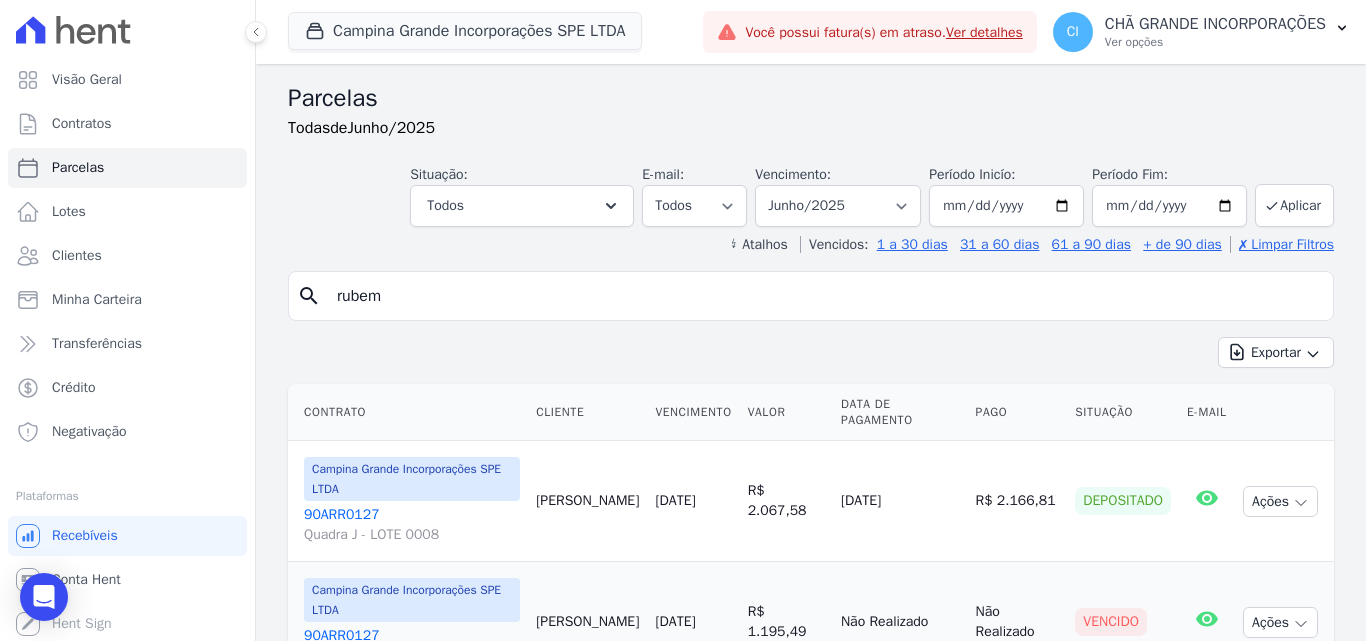 select 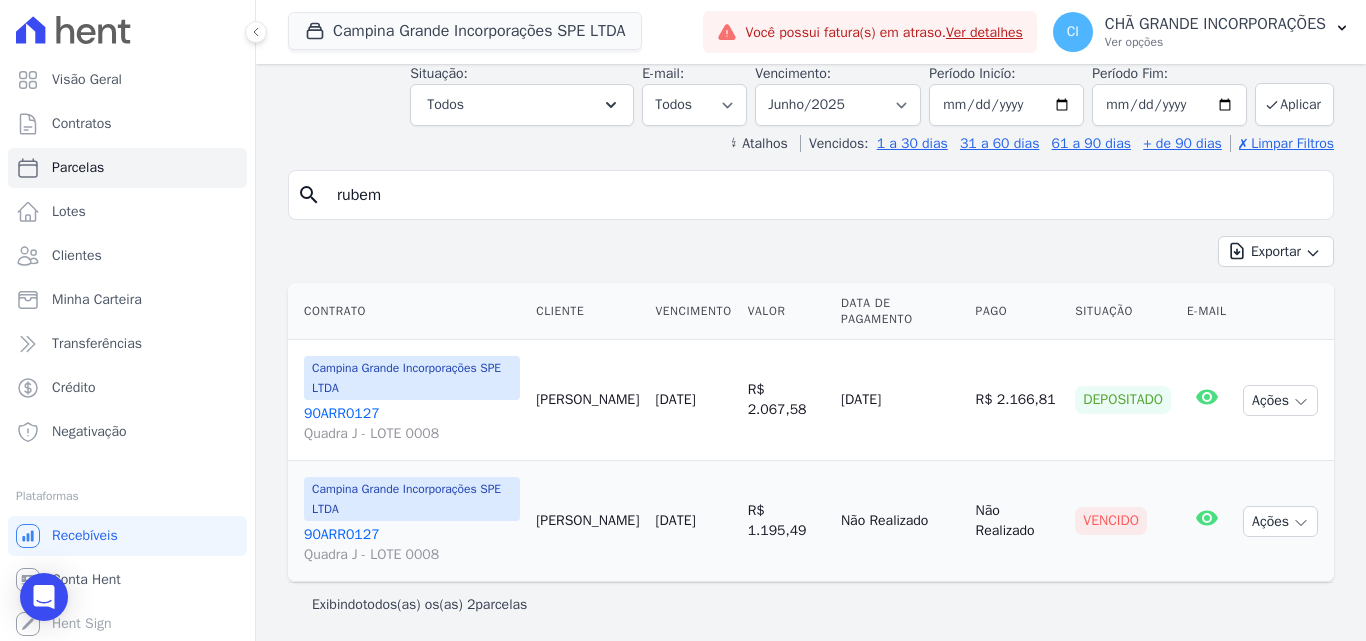 scroll, scrollTop: 103, scrollLeft: 0, axis: vertical 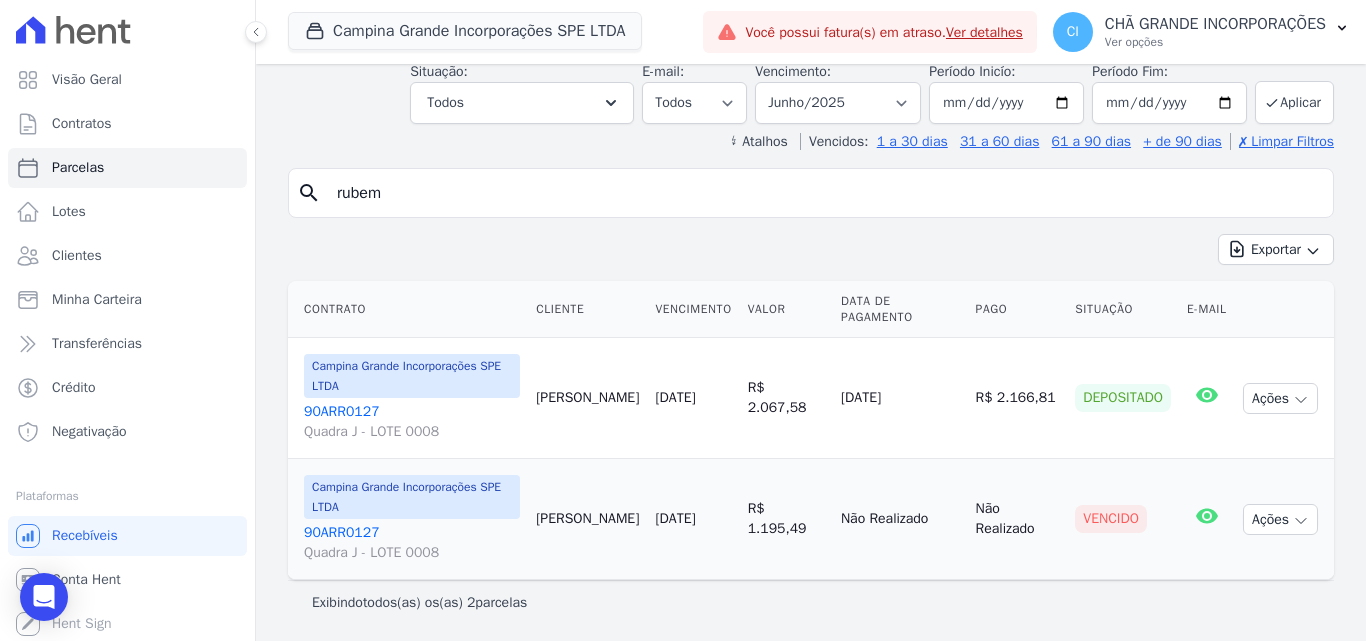 click on "90ARR0127
Quadra J - LOTE 0008" at bounding box center (412, 543) 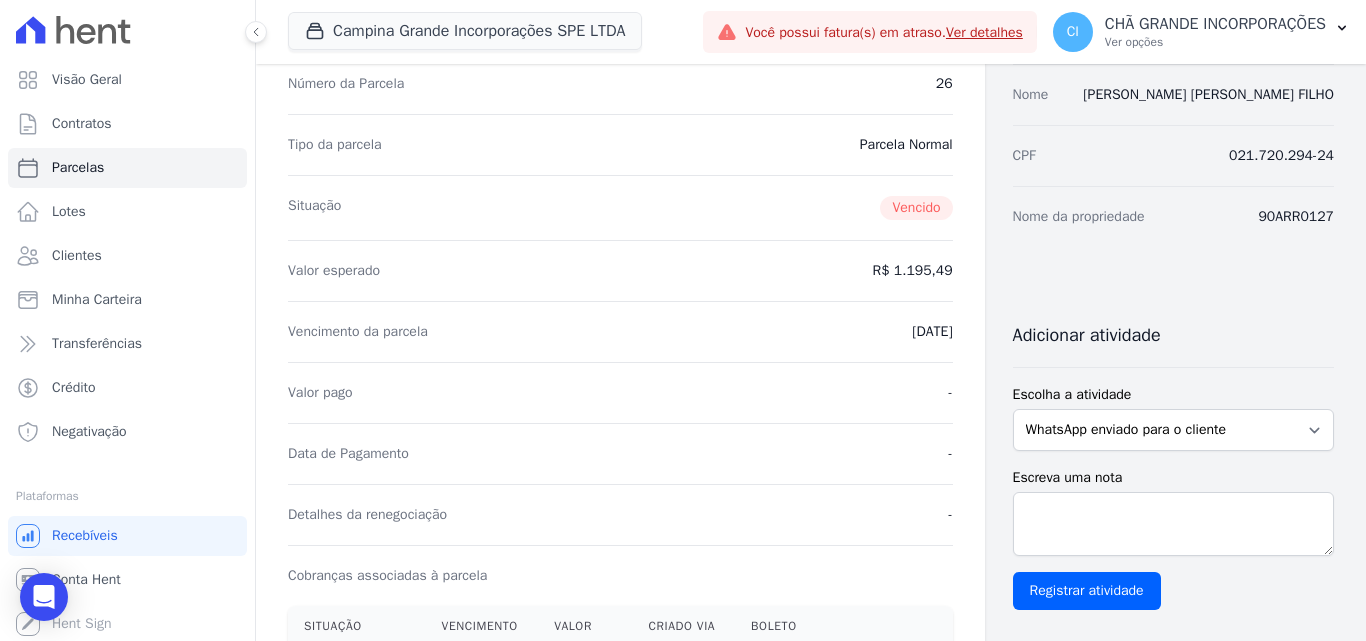 scroll, scrollTop: 400, scrollLeft: 0, axis: vertical 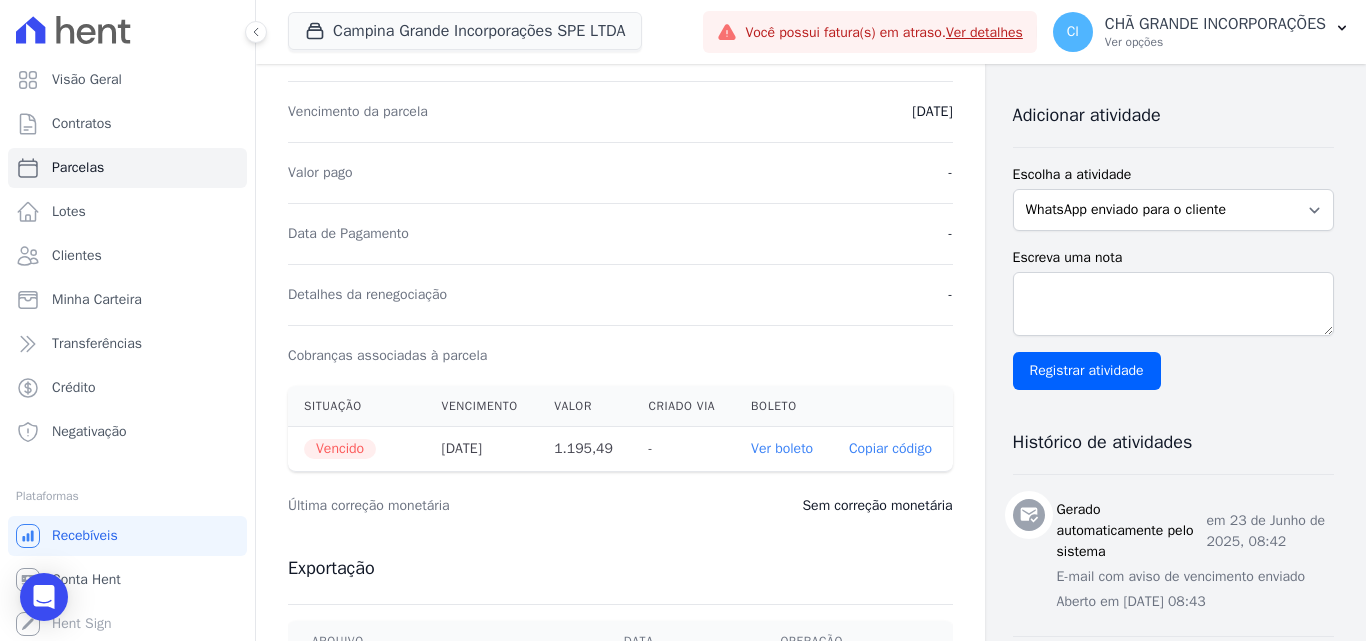 click on "Ver boleto" at bounding box center [782, 448] 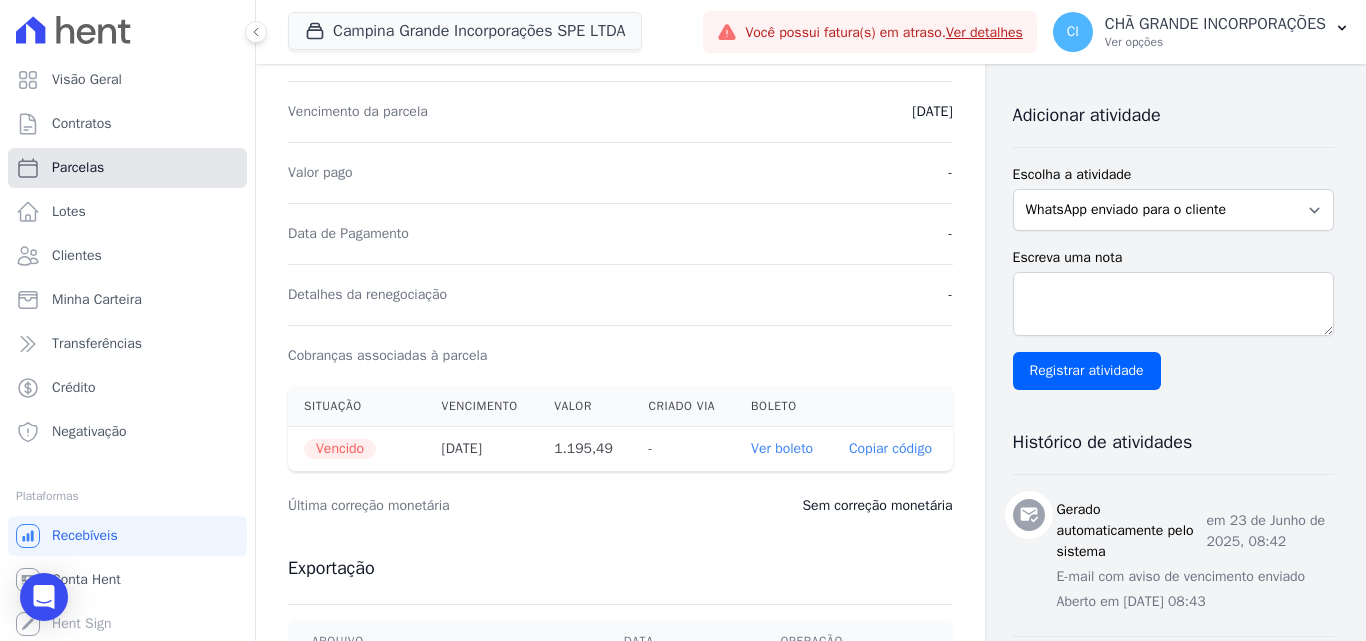 drag, startPoint x: 50, startPoint y: 157, endPoint x: 414, endPoint y: 240, distance: 373.34302 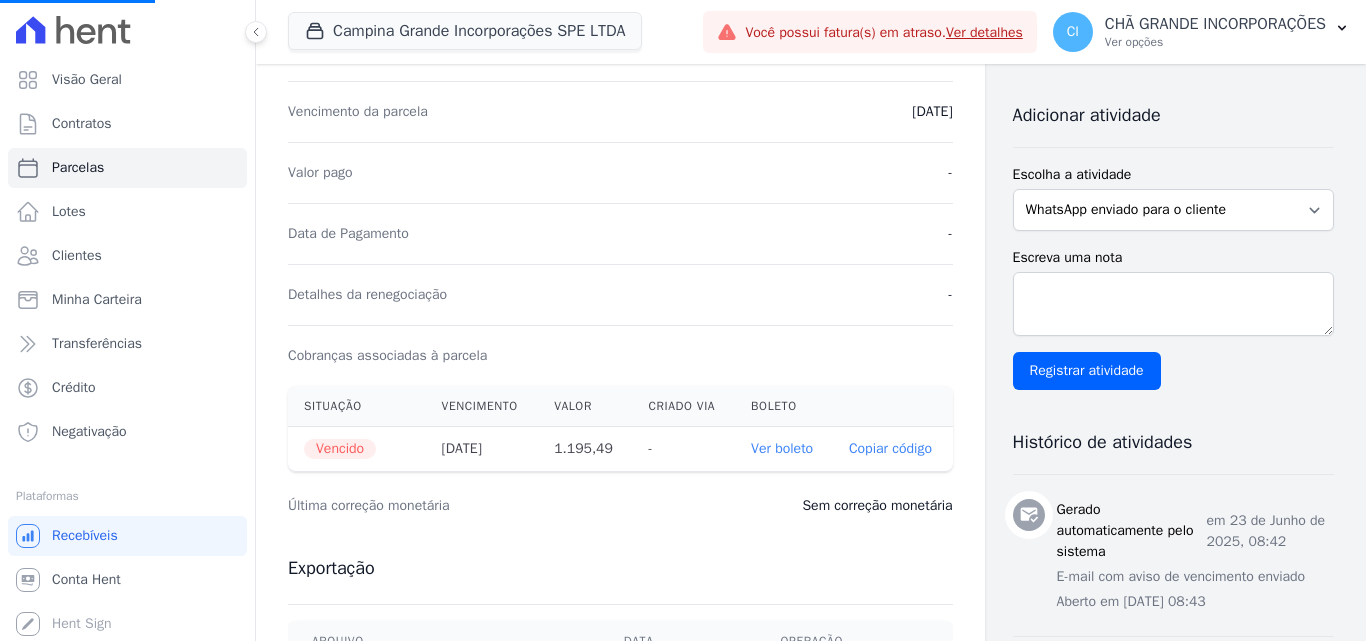 select 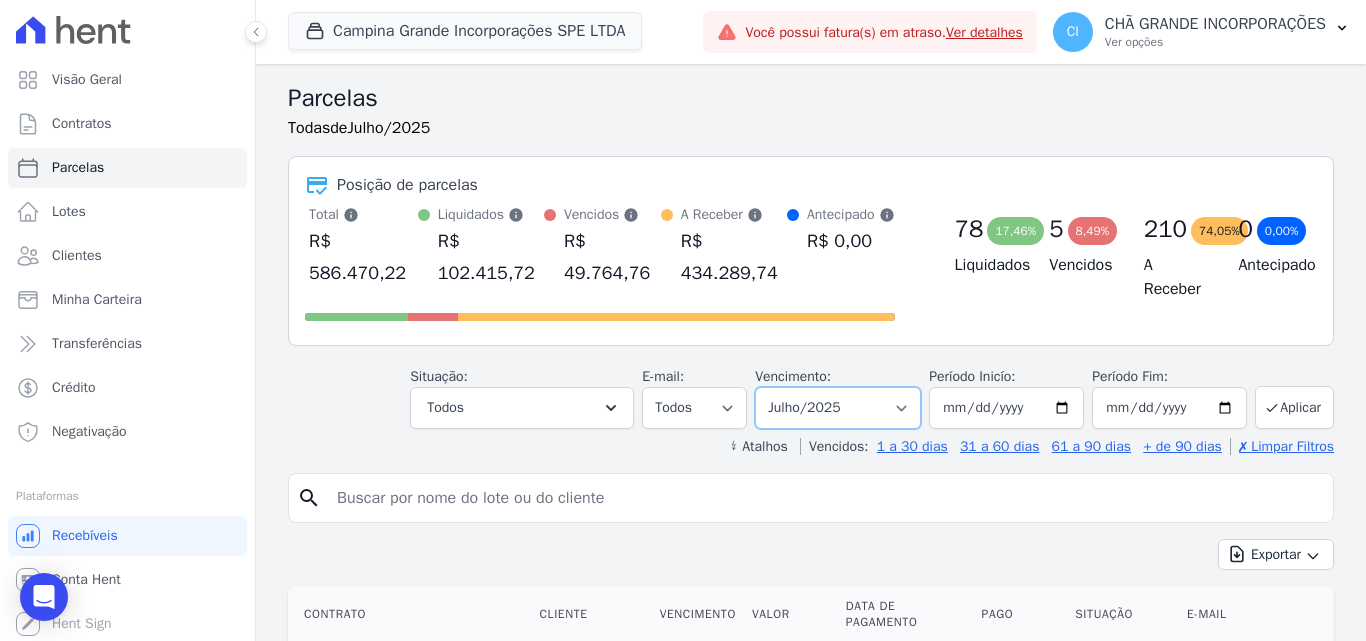 click on "Filtrar por período
────────
Todos os meses
Janeiro/2023
Fevereiro/2023
Março/2023
Abril/2023
Maio/2023
Junho/2023
Julho/2023
Agosto/2023
Setembro/2023
Outubro/2023
Novembro/2023
Dezembro/2023
Janeiro/2024
Fevereiro/2024
Março/2024
Abril/2024
Maio/2024
Junho/2024
Julho/2024
Agosto/2024
Setembro/2024
Outubro/2024
Novembro/2024
Dezembro/2024
Janeiro/2025
Fevereiro/2025
Março/2025
Abril/2025
Maio/2025
Junho/2025
Julho/2025
Agosto/2025
Setembro/2025
Outubro/2025
Novembro/2025
Dezembro/2025
Janeiro/2026
Fevereiro/2026
Março/2026
Abril/2026
Maio/2026
Junho/2026
Julho/2026
Agosto/2026
Setembro/2026
Outubro/2026
Novembro/2026
Dezembro/2026
Janeiro/2027
Fevereiro/2027
Março/2027
Abril/2027
Maio/2027
Junho/2027
Julho/2027
Agosto/2027
Setembro/2027
Outubro/2027
Novembro/2027
Dezembro/2027
Janeiro/2028
Fevereiro/2028
Março/2028
Abril/2028
Maio/2028" at bounding box center (838, 408) 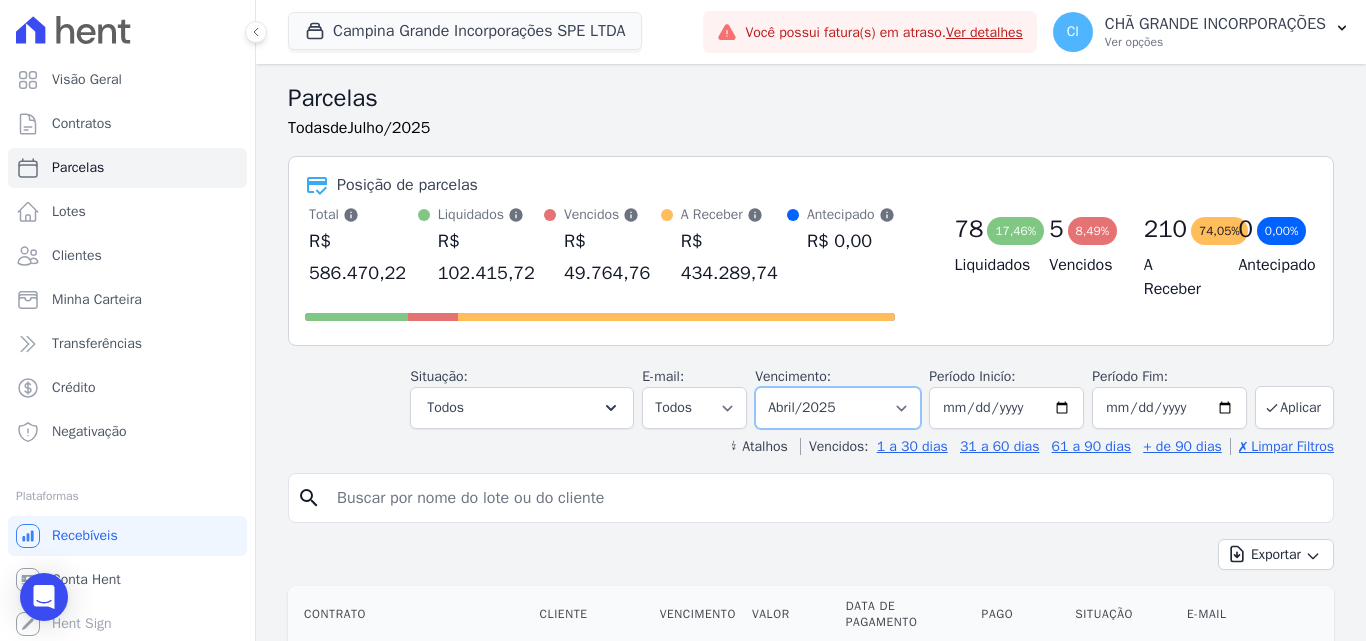click on "Filtrar por período
────────
Todos os meses
Janeiro/2023
Fevereiro/2023
Março/2023
Abril/2023
Maio/2023
Junho/2023
Julho/2023
Agosto/2023
Setembro/2023
Outubro/2023
Novembro/2023
Dezembro/2023
Janeiro/2024
Fevereiro/2024
Março/2024
Abril/2024
Maio/2024
Junho/2024
Julho/2024
Agosto/2024
Setembro/2024
Outubro/2024
Novembro/2024
Dezembro/2024
Janeiro/2025
Fevereiro/2025
Março/2025
Abril/2025
Maio/2025
Junho/2025
Julho/2025
Agosto/2025
Setembro/2025
Outubro/2025
Novembro/2025
Dezembro/2025
Janeiro/2026
Fevereiro/2026
Março/2026
Abril/2026
Maio/2026
Junho/2026
Julho/2026
Agosto/2026
Setembro/2026
Outubro/2026
Novembro/2026
Dezembro/2026
Janeiro/2027
Fevereiro/2027
Março/2027
Abril/2027
Maio/2027
Junho/2027
Julho/2027
Agosto/2027
Setembro/2027
Outubro/2027
Novembro/2027
Dezembro/2027
Janeiro/2028
Fevereiro/2028
Março/2028
Abril/2028
Maio/2028" at bounding box center [838, 408] 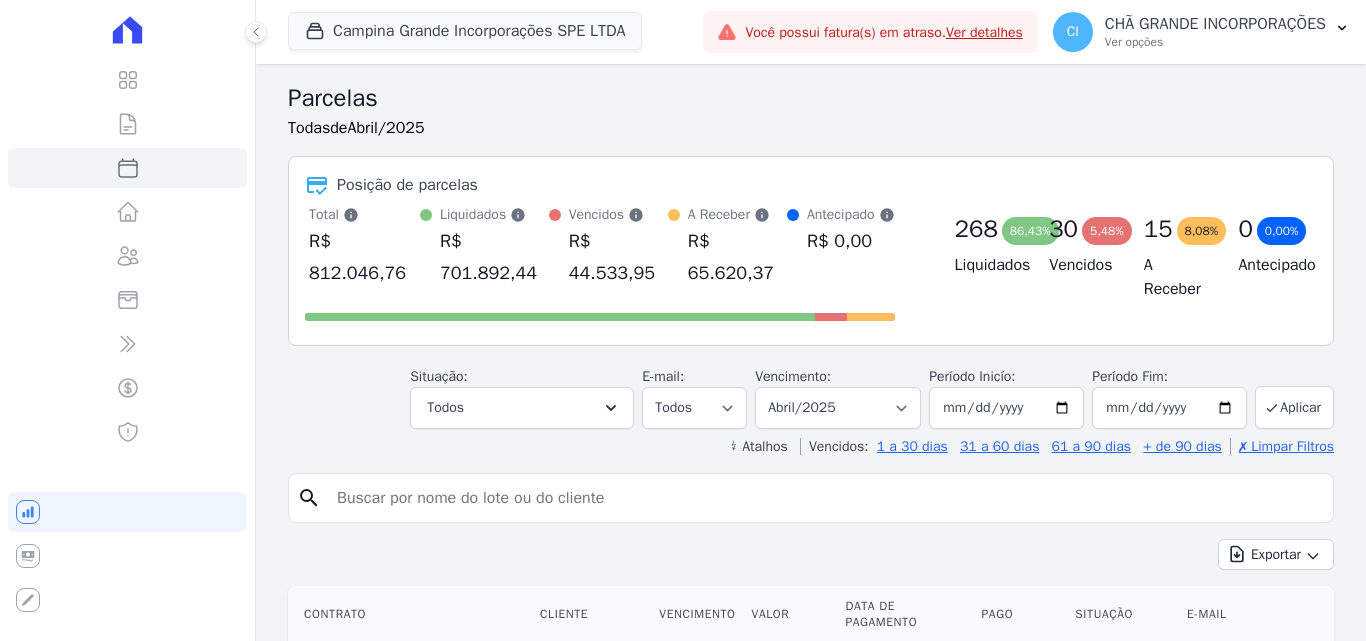 select 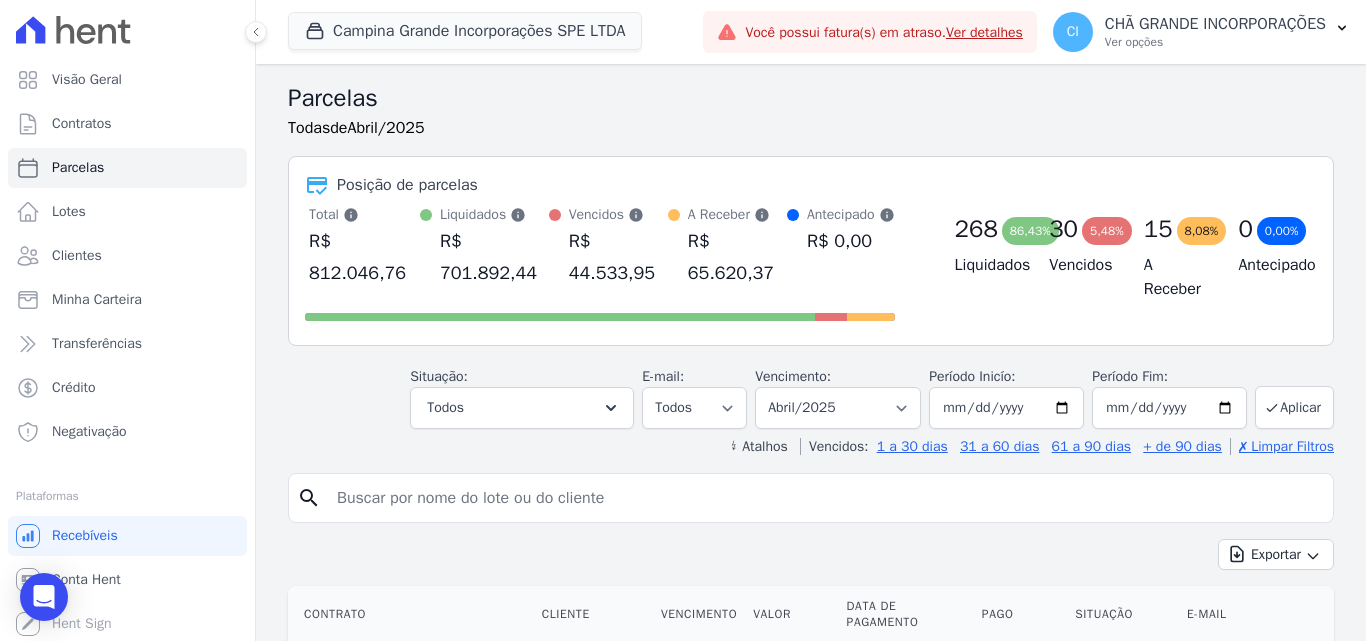 click at bounding box center [825, 498] 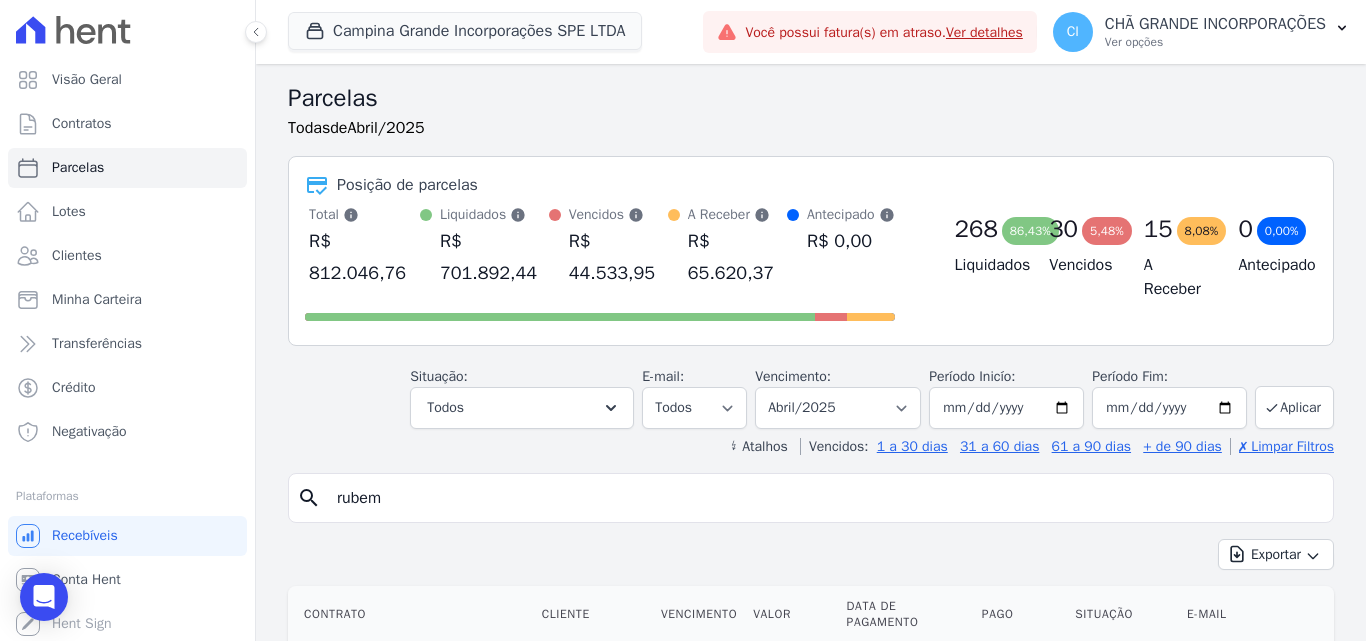 type on "rubem" 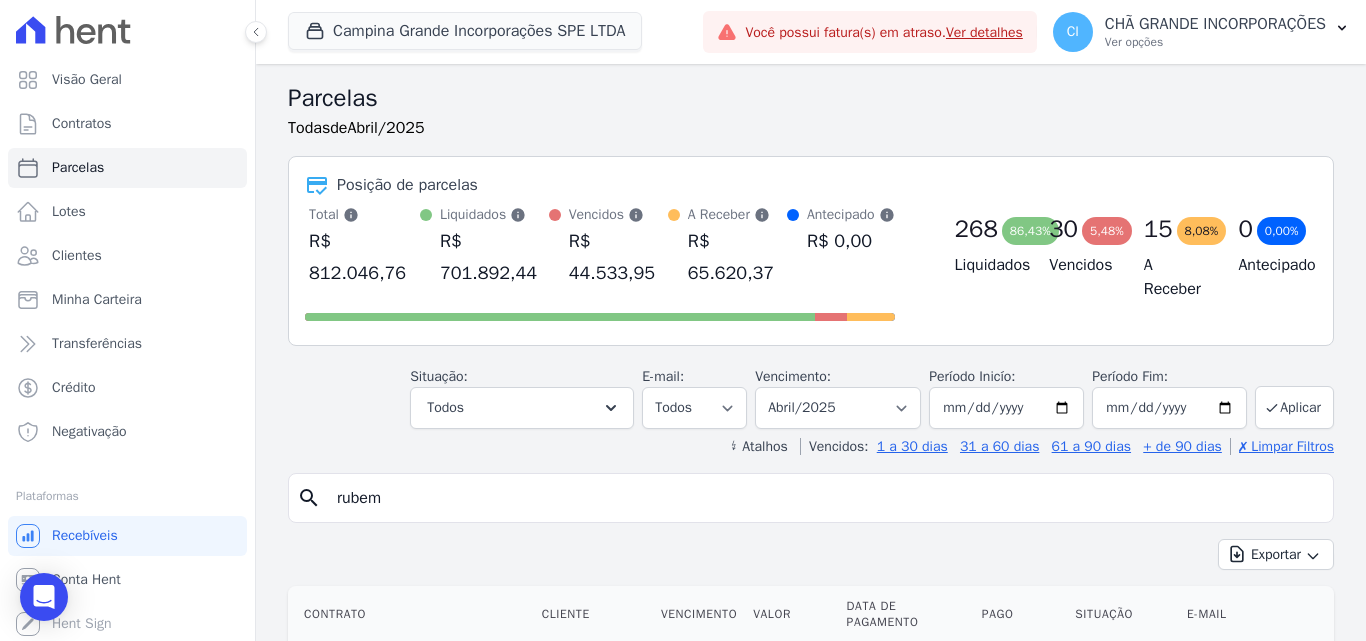select 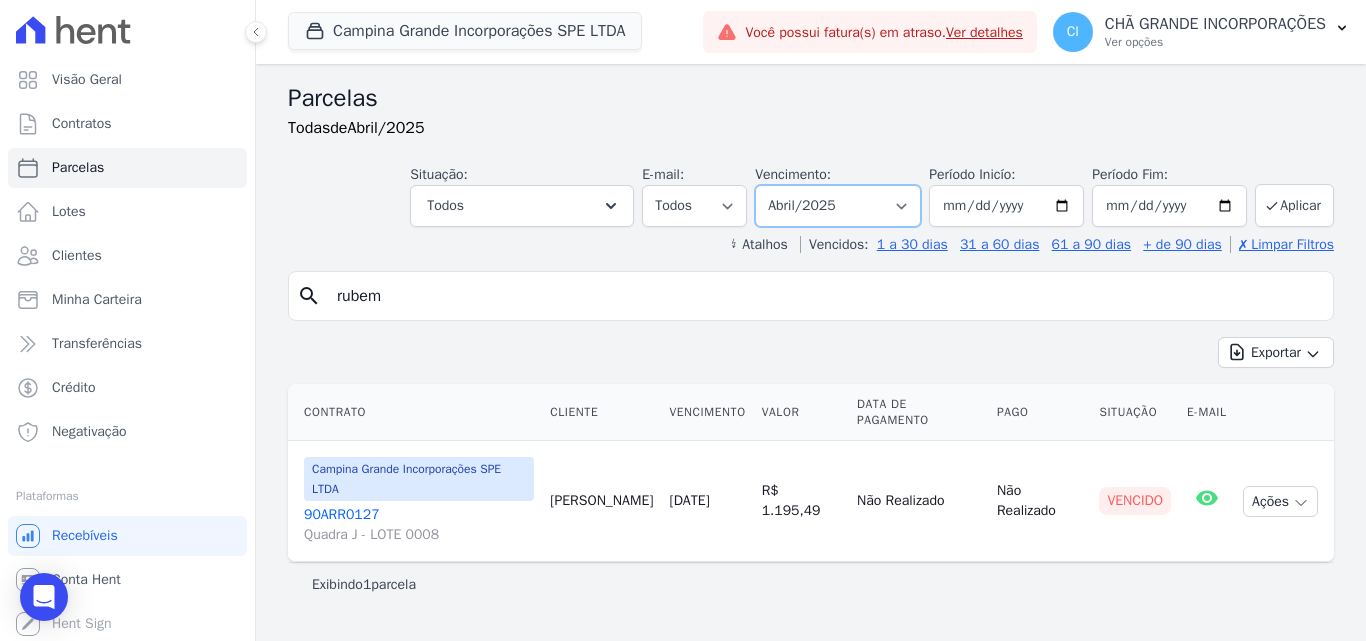 click on "Filtrar por período
────────
Todos os meses
Janeiro/2023
Fevereiro/2023
Março/2023
Abril/2023
Maio/2023
Junho/2023
Julho/2023
Agosto/2023
Setembro/2023
Outubro/2023
Novembro/2023
Dezembro/2023
Janeiro/2024
Fevereiro/2024
Março/2024
Abril/2024
Maio/2024
Junho/2024
Julho/2024
Agosto/2024
Setembro/2024
Outubro/2024
Novembro/2024
Dezembro/2024
Janeiro/2025
Fevereiro/2025
Março/2025
Abril/2025
Maio/2025
Junho/2025
Julho/2025
Agosto/2025
Setembro/2025
Outubro/2025
Novembro/2025
Dezembro/2025
Janeiro/2026
Fevereiro/2026
Março/2026
Abril/2026
Maio/2026
Junho/2026
Julho/2026
Agosto/2026
Setembro/2026
Outubro/2026
Novembro/2026
Dezembro/2026
Janeiro/2027
Fevereiro/2027
Março/2027
Abril/2027
Maio/2027
Junho/2027
Julho/2027
Agosto/2027
Setembro/2027
Outubro/2027
Novembro/2027
Dezembro/2027
Janeiro/2028
Fevereiro/2028
Março/2028
Abril/2028
Maio/2028" at bounding box center (838, 206) 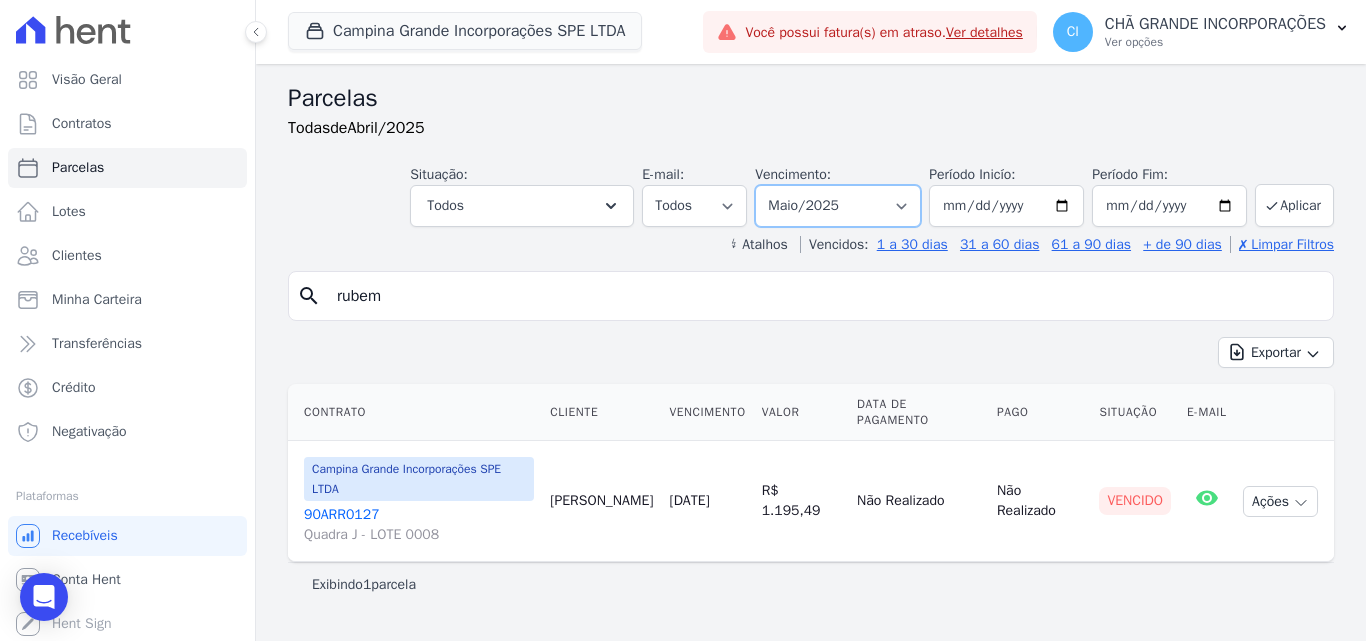 click on "Filtrar por período
────────
Todos os meses
Janeiro/2023
Fevereiro/2023
Março/2023
Abril/2023
Maio/2023
Junho/2023
Julho/2023
Agosto/2023
Setembro/2023
Outubro/2023
Novembro/2023
Dezembro/2023
Janeiro/2024
Fevereiro/2024
Março/2024
Abril/2024
Maio/2024
Junho/2024
Julho/2024
Agosto/2024
Setembro/2024
Outubro/2024
Novembro/2024
Dezembro/2024
Janeiro/2025
Fevereiro/2025
Março/2025
Abril/2025
Maio/2025
Junho/2025
Julho/2025
Agosto/2025
Setembro/2025
Outubro/2025
Novembro/2025
Dezembro/2025
Janeiro/2026
Fevereiro/2026
Março/2026
Abril/2026
Maio/2026
Junho/2026
Julho/2026
Agosto/2026
Setembro/2026
Outubro/2026
Novembro/2026
Dezembro/2026
Janeiro/2027
Fevereiro/2027
Março/2027
Abril/2027
Maio/2027
Junho/2027
Julho/2027
Agosto/2027
Setembro/2027
Outubro/2027
Novembro/2027
Dezembro/2027
Janeiro/2028
Fevereiro/2028
Março/2028
Abril/2028
Maio/2028" at bounding box center [838, 206] 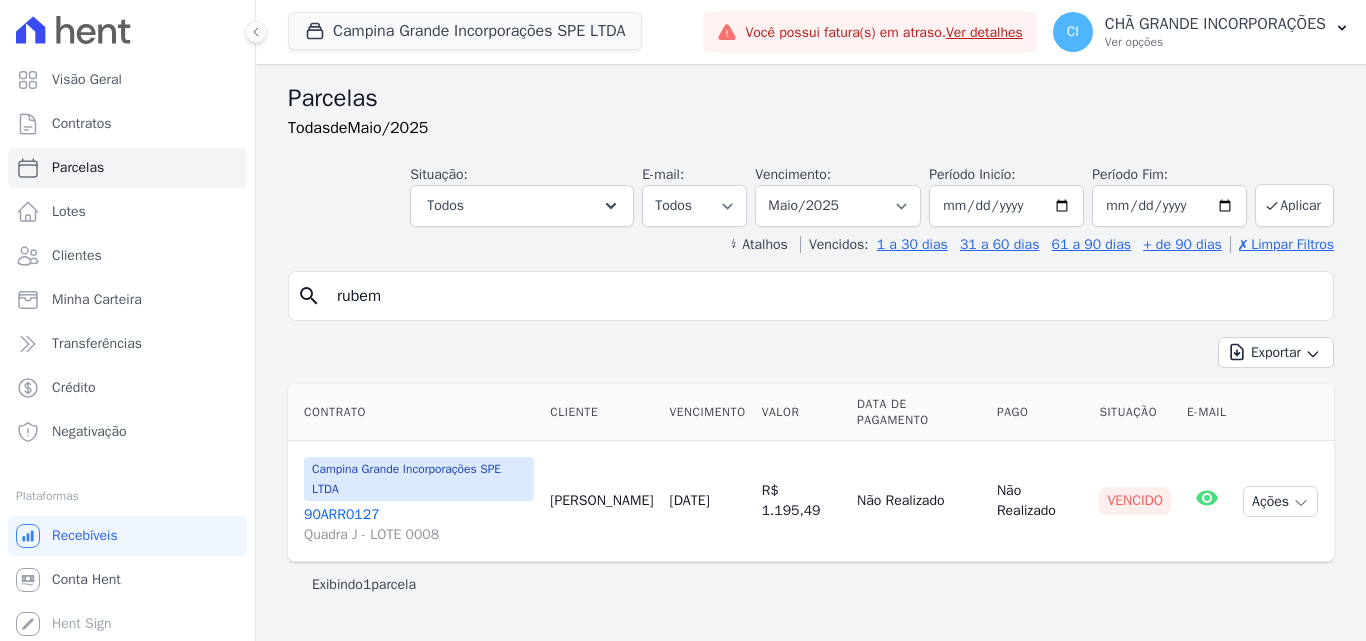 select 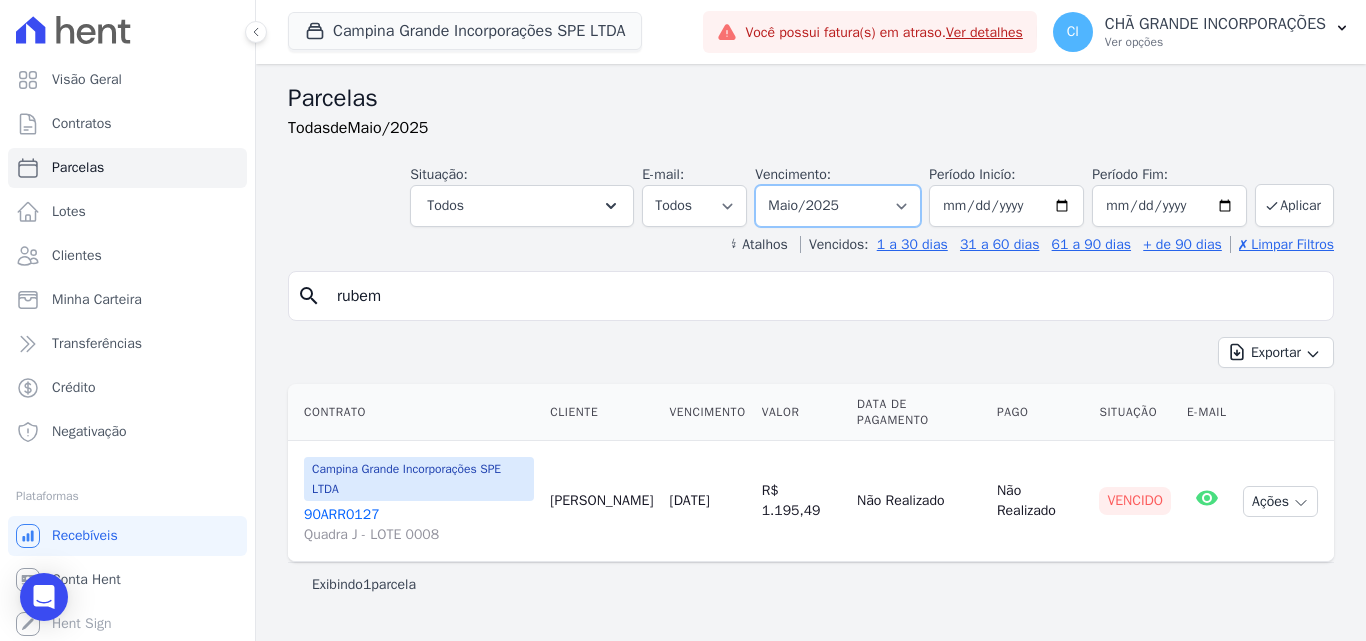 click on "Filtrar por período
────────
Todos os meses
Janeiro/2023
Fevereiro/2023
Março/2023
Abril/2023
Maio/2023
Junho/2023
Julho/2023
Agosto/2023
Setembro/2023
Outubro/2023
Novembro/2023
Dezembro/2023
Janeiro/2024
Fevereiro/2024
Março/2024
Abril/2024
Maio/2024
Junho/2024
Julho/2024
Agosto/2024
Setembro/2024
Outubro/2024
Novembro/2024
Dezembro/2024
Janeiro/2025
Fevereiro/2025
Março/2025
Abril/2025
Maio/2025
Junho/2025
Julho/2025
Agosto/2025
Setembro/2025
Outubro/2025
Novembro/2025
Dezembro/2025
Janeiro/2026
Fevereiro/2026
Março/2026
Abril/2026
Maio/2026
Junho/2026
Julho/2026
Agosto/2026
Setembro/2026
Outubro/2026
Novembro/2026
Dezembro/2026
Janeiro/2027
Fevereiro/2027
Março/2027
Abril/2027
Maio/2027
Junho/2027
Julho/2027
Agosto/2027
Setembro/2027
Outubro/2027
Novembro/2027
Dezembro/2027
Janeiro/2028
Fevereiro/2028
Março/2028
Abril/2028
Maio/2028" at bounding box center [838, 206] 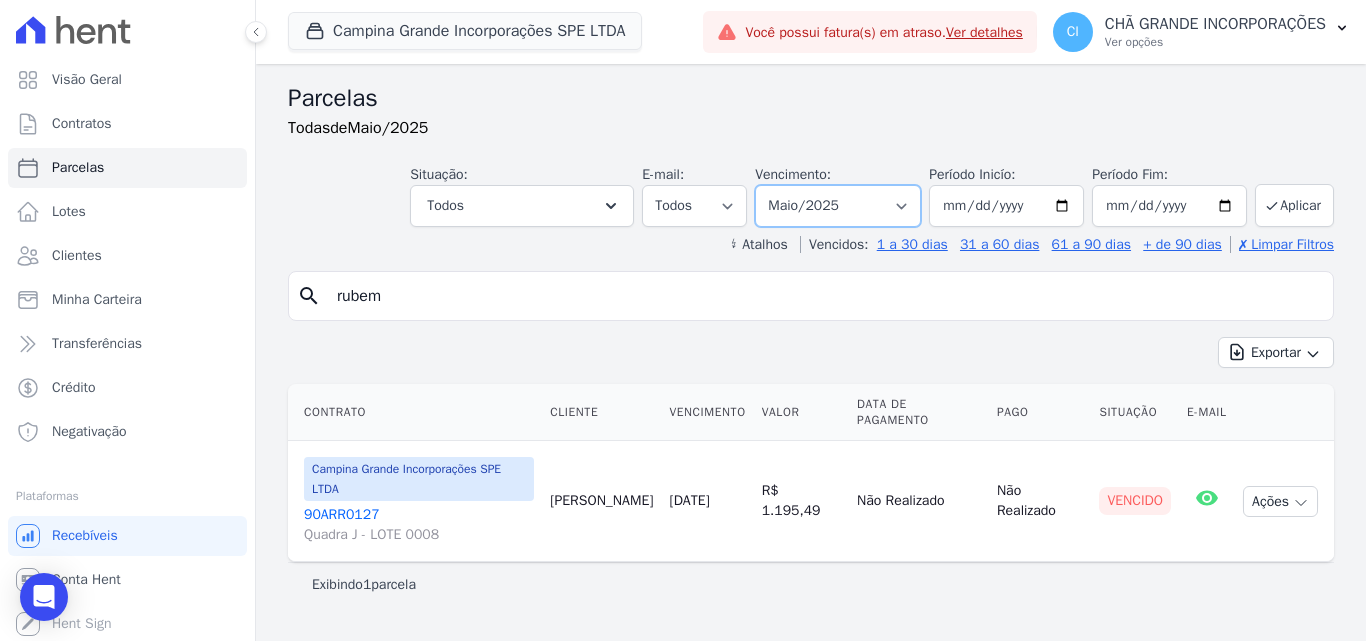 select on "04/2025" 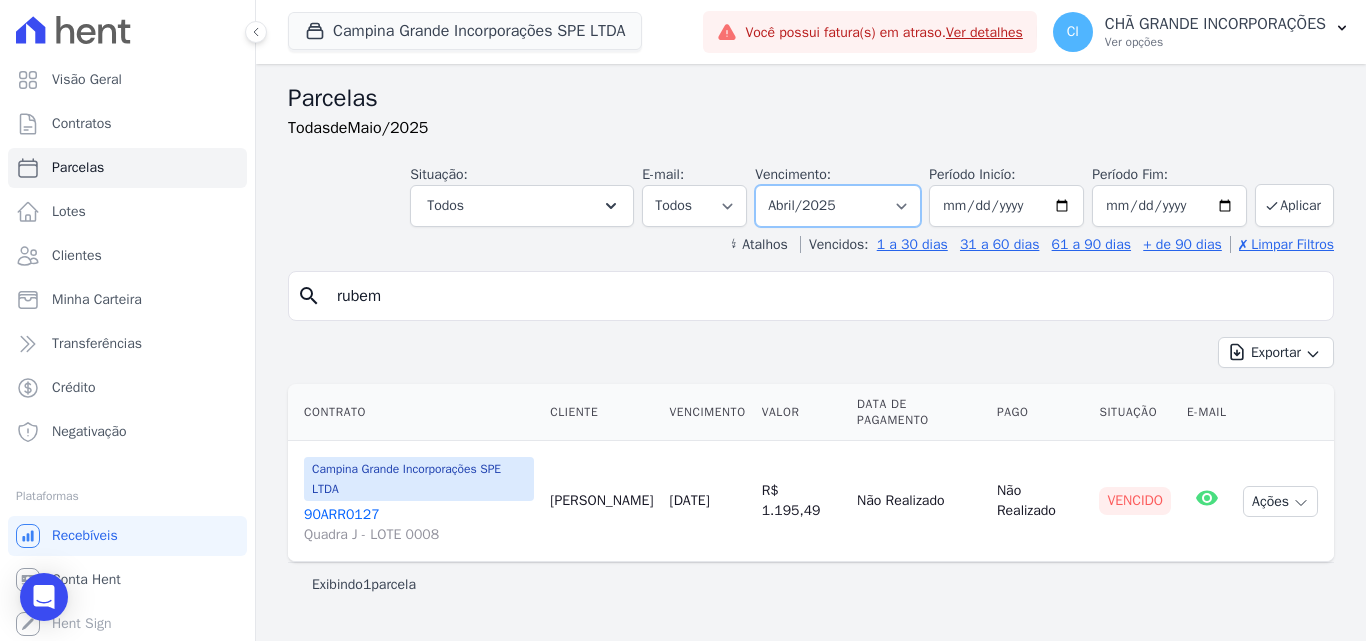 click on "Filtrar por período
────────
Todos os meses
Janeiro/2023
Fevereiro/2023
Março/2023
Abril/2023
Maio/2023
Junho/2023
Julho/2023
Agosto/2023
Setembro/2023
Outubro/2023
Novembro/2023
Dezembro/2023
Janeiro/2024
Fevereiro/2024
Março/2024
Abril/2024
Maio/2024
Junho/2024
Julho/2024
Agosto/2024
Setembro/2024
Outubro/2024
Novembro/2024
Dezembro/2024
Janeiro/2025
Fevereiro/2025
Março/2025
Abril/2025
Maio/2025
Junho/2025
Julho/2025
Agosto/2025
Setembro/2025
Outubro/2025
Novembro/2025
Dezembro/2025
Janeiro/2026
Fevereiro/2026
Março/2026
Abril/2026
Maio/2026
Junho/2026
Julho/2026
Agosto/2026
Setembro/2026
Outubro/2026
Novembro/2026
Dezembro/2026
Janeiro/2027
Fevereiro/2027
Março/2027
Abril/2027
Maio/2027
Junho/2027
Julho/2027
Agosto/2027
Setembro/2027
Outubro/2027
Novembro/2027
Dezembro/2027
Janeiro/2028
Fevereiro/2028
Março/2028
Abril/2028
Maio/2028" at bounding box center (838, 206) 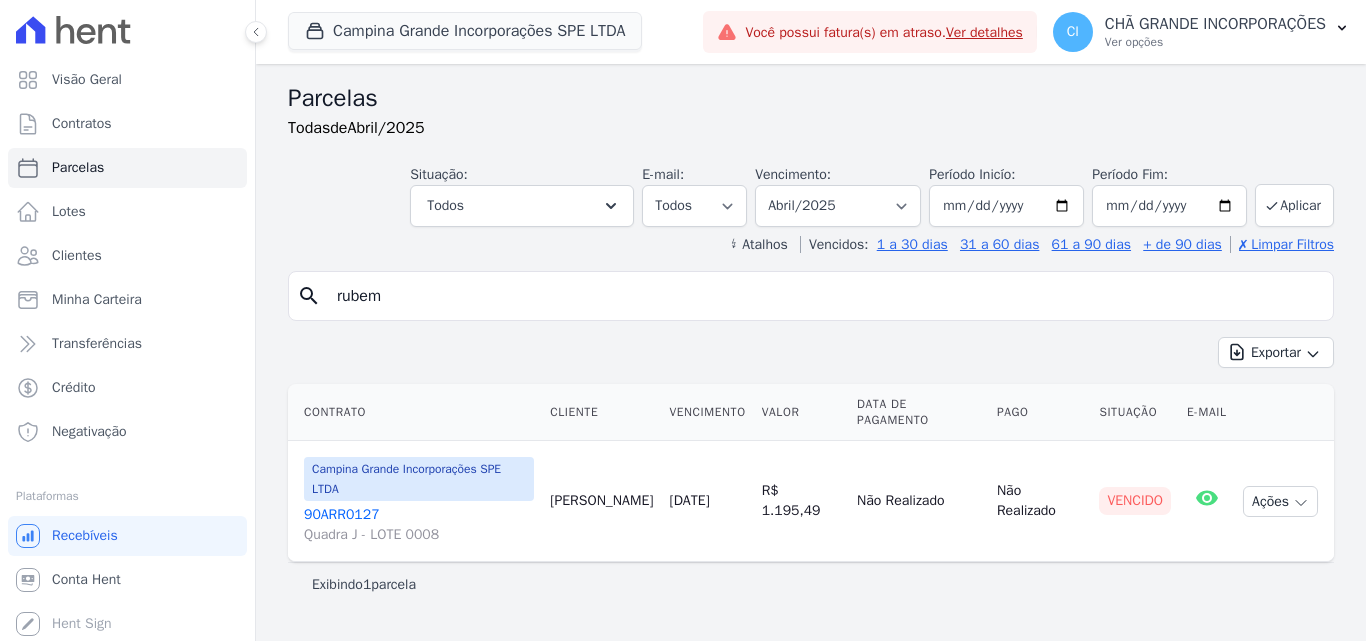 select 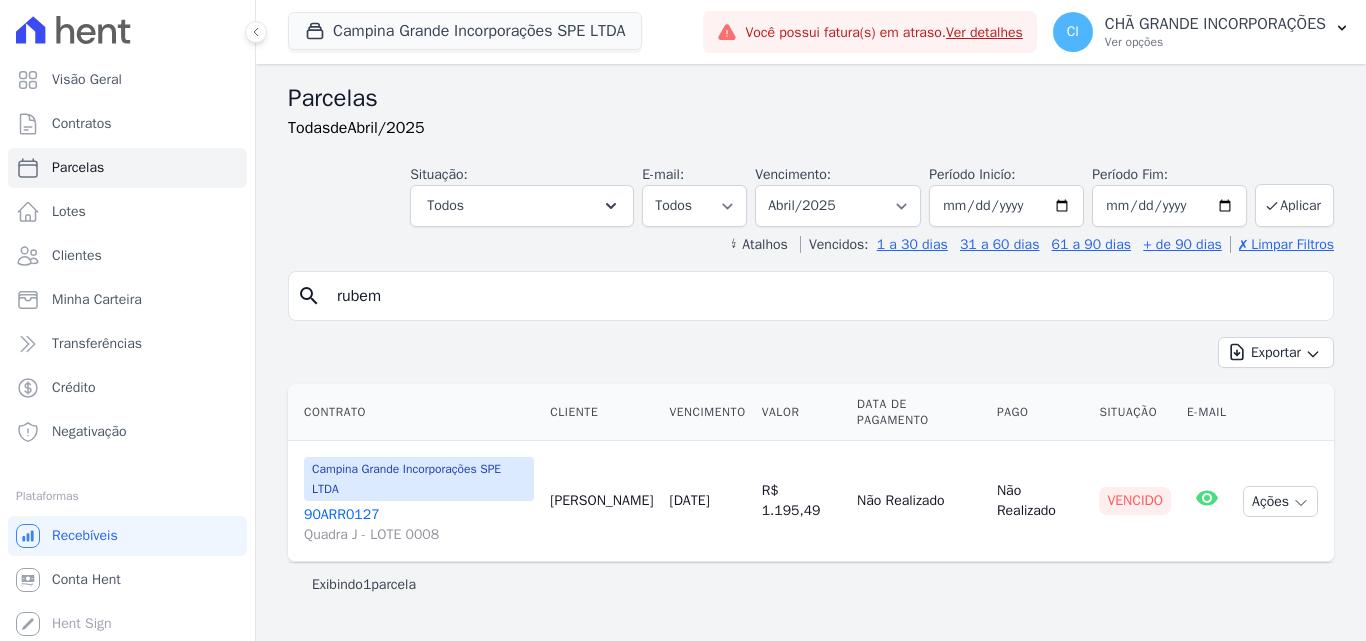 click on "rubem" at bounding box center [825, 296] 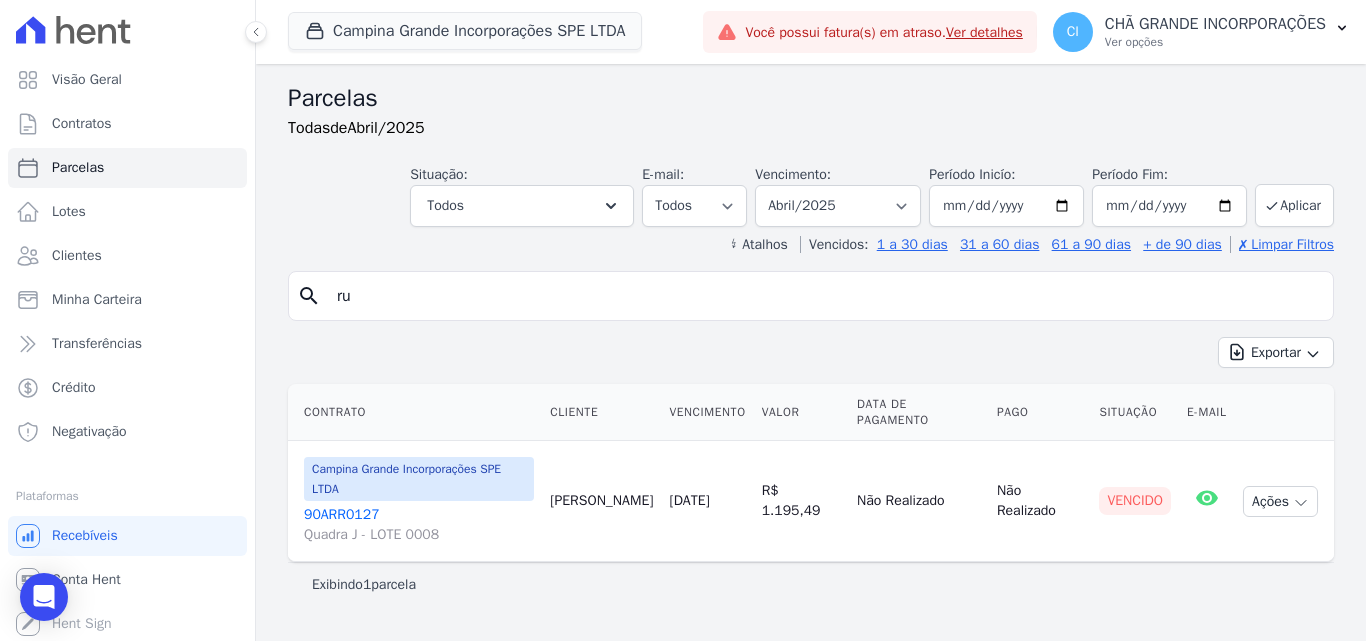 type on "r" 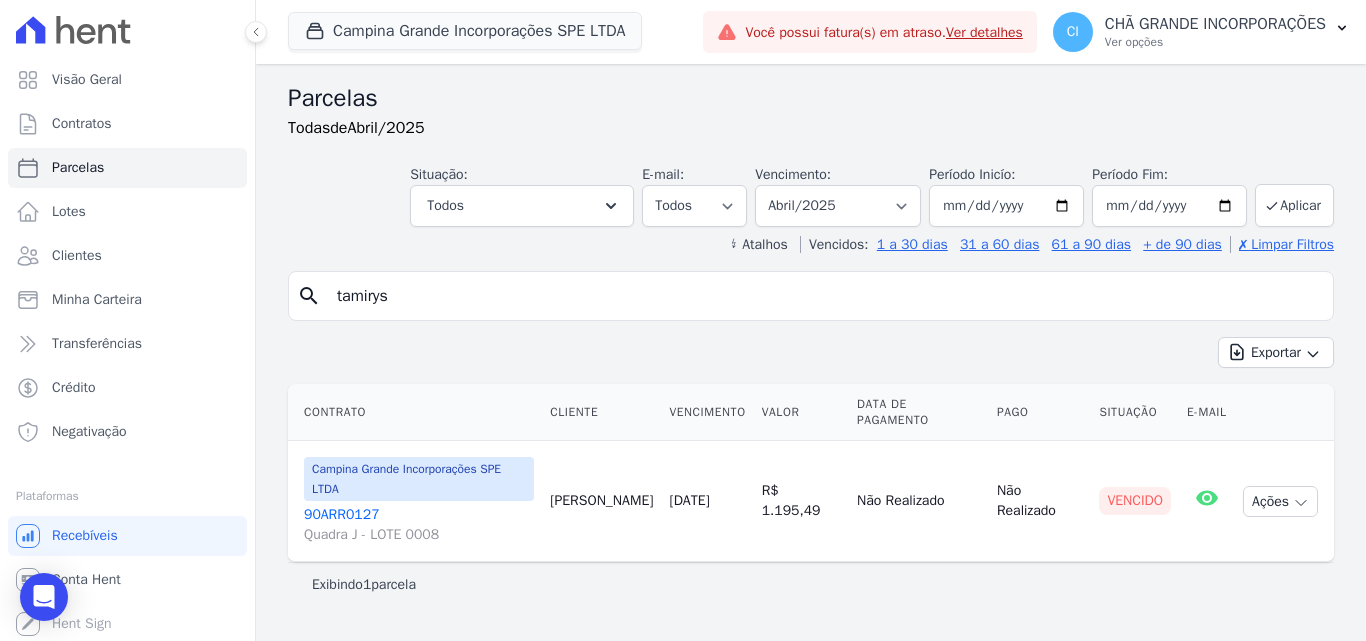 type on "tamirys" 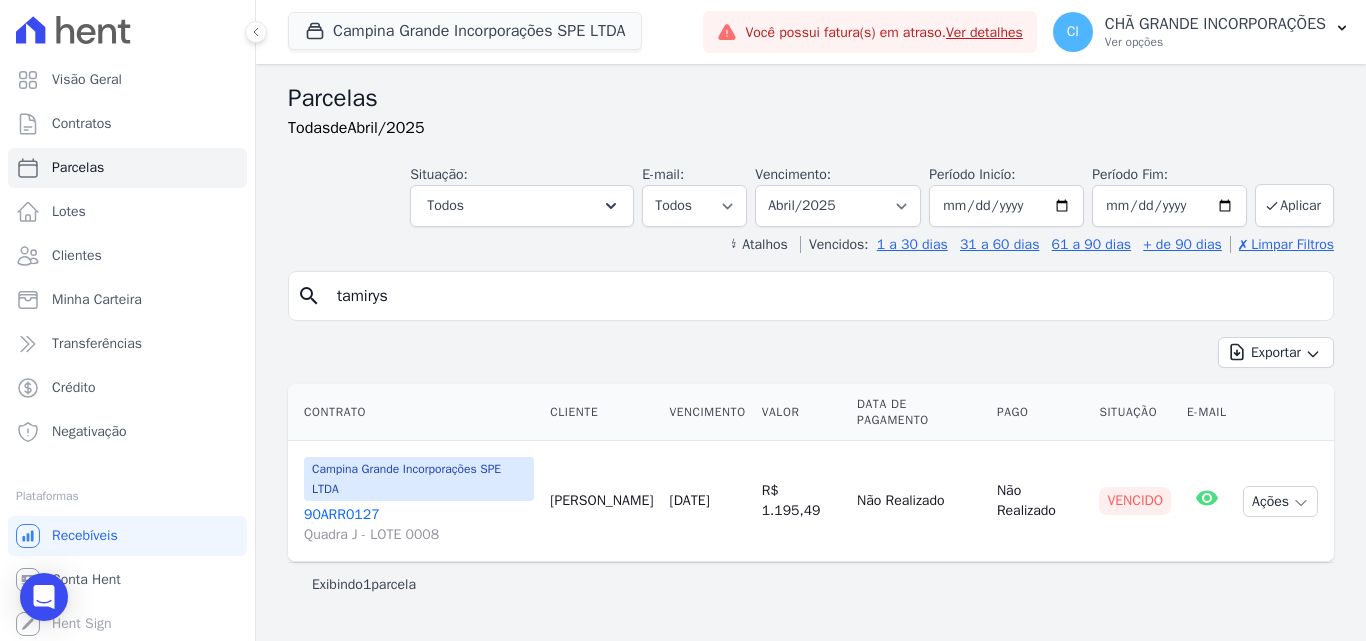 select 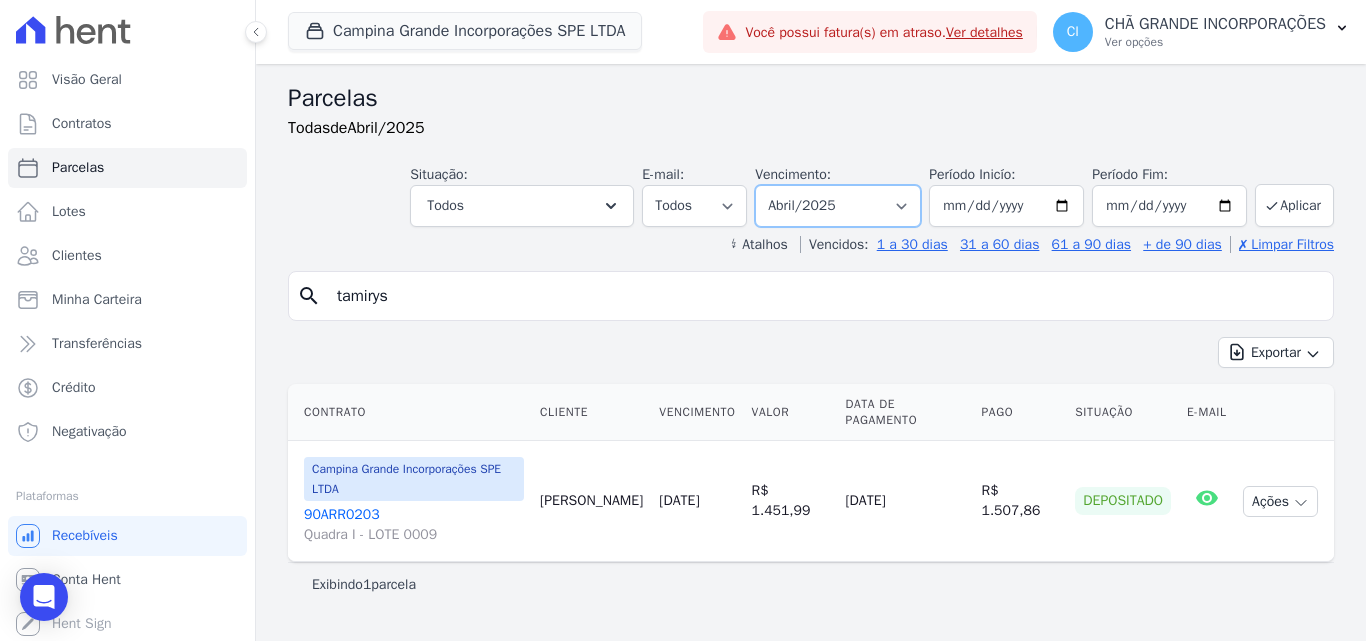click on "Filtrar por período
────────
Todos os meses
Janeiro/2023
Fevereiro/2023
Março/2023
Abril/2023
Maio/2023
Junho/2023
Julho/2023
Agosto/2023
Setembro/2023
Outubro/2023
Novembro/2023
Dezembro/2023
Janeiro/2024
Fevereiro/2024
Março/2024
Abril/2024
Maio/2024
Junho/2024
Julho/2024
Agosto/2024
Setembro/2024
Outubro/2024
Novembro/2024
Dezembro/2024
Janeiro/2025
Fevereiro/2025
Março/2025
Abril/2025
Maio/2025
Junho/2025
Julho/2025
Agosto/2025
Setembro/2025
Outubro/2025
Novembro/2025
Dezembro/2025
Janeiro/2026
Fevereiro/2026
Março/2026
Abril/2026
Maio/2026
Junho/2026
Julho/2026
Agosto/2026
Setembro/2026
Outubro/2026
Novembro/2026
Dezembro/2026
Janeiro/2027
Fevereiro/2027
Março/2027
Abril/2027
Maio/2027
Junho/2027
Julho/2027
Agosto/2027
Setembro/2027
Outubro/2027
Novembro/2027
Dezembro/2027
Janeiro/2028
Fevereiro/2028
Março/2028
Abril/2028
Maio/2028" at bounding box center [838, 206] 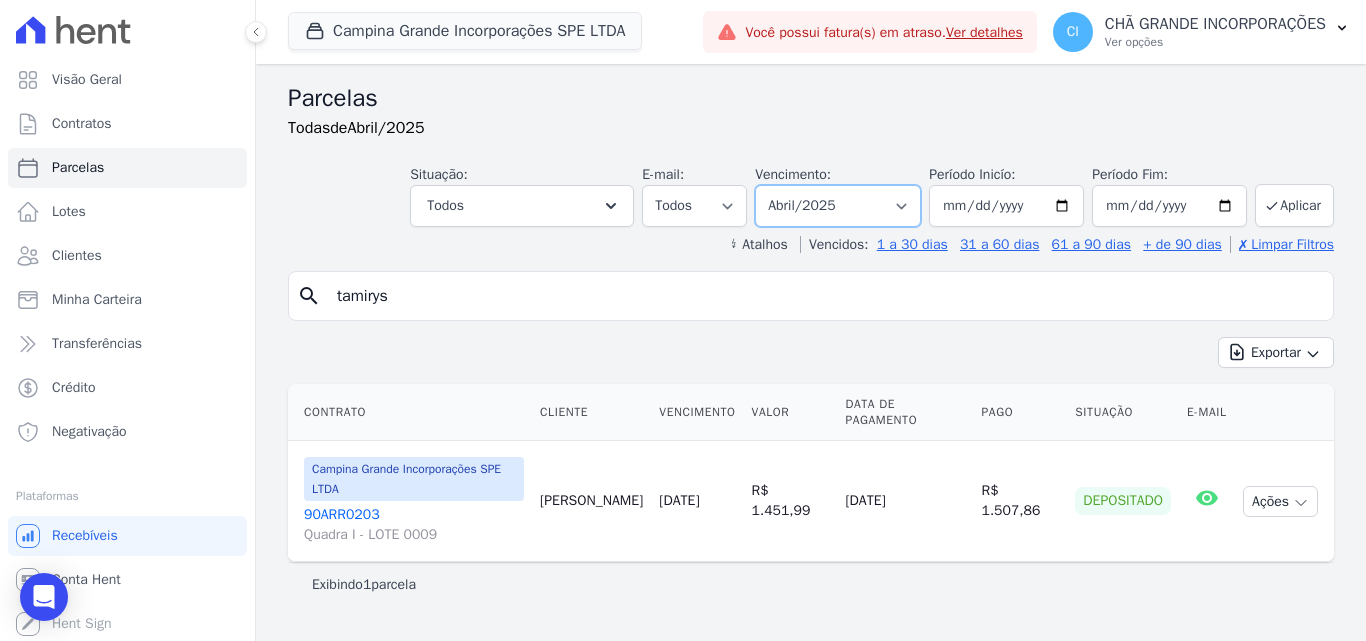 select on "06/2025" 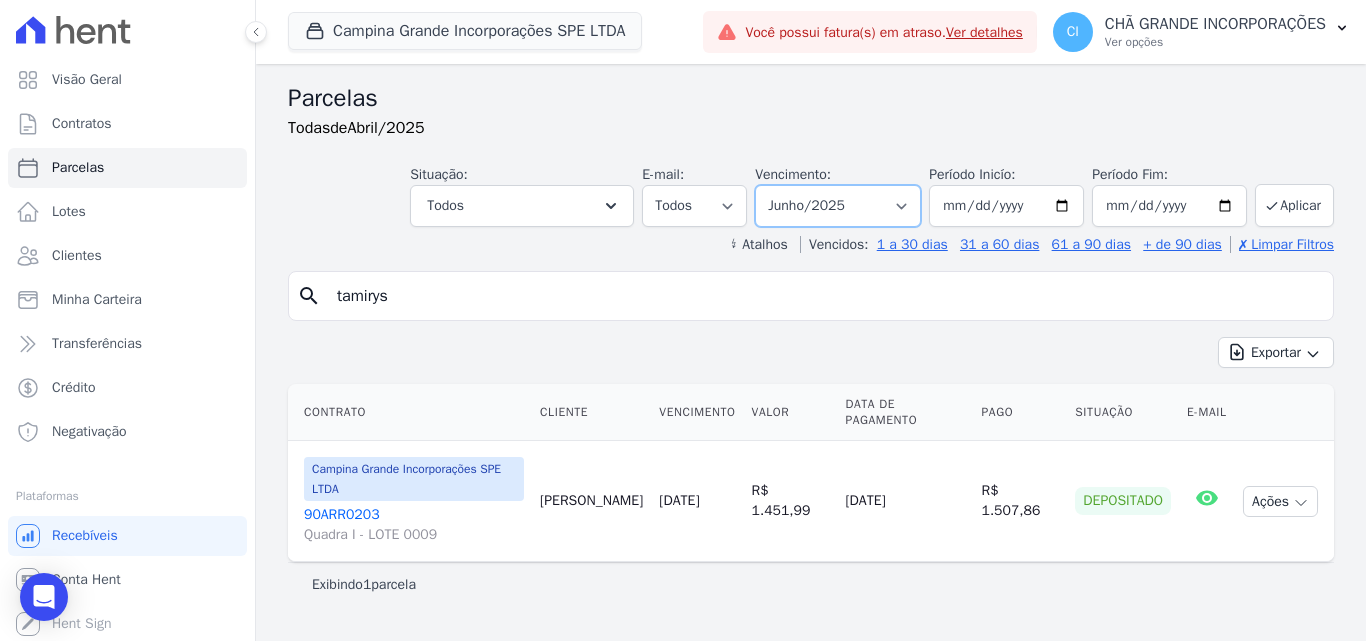 click on "Filtrar por período
────────
Todos os meses
Janeiro/2023
Fevereiro/2023
Março/2023
Abril/2023
Maio/2023
Junho/2023
Julho/2023
Agosto/2023
Setembro/2023
Outubro/2023
Novembro/2023
Dezembro/2023
Janeiro/2024
Fevereiro/2024
Março/2024
Abril/2024
Maio/2024
Junho/2024
Julho/2024
Agosto/2024
Setembro/2024
Outubro/2024
Novembro/2024
Dezembro/2024
Janeiro/2025
Fevereiro/2025
Março/2025
Abril/2025
Maio/2025
Junho/2025
Julho/2025
Agosto/2025
Setembro/2025
Outubro/2025
Novembro/2025
Dezembro/2025
Janeiro/2026
Fevereiro/2026
Março/2026
Abril/2026
Maio/2026
Junho/2026
Julho/2026
Agosto/2026
Setembro/2026
Outubro/2026
Novembro/2026
Dezembro/2026
Janeiro/2027
Fevereiro/2027
Março/2027
Abril/2027
Maio/2027
Junho/2027
Julho/2027
Agosto/2027
Setembro/2027
Outubro/2027
Novembro/2027
Dezembro/2027
Janeiro/2028
Fevereiro/2028
Março/2028
Abril/2028
Maio/2028" at bounding box center (838, 206) 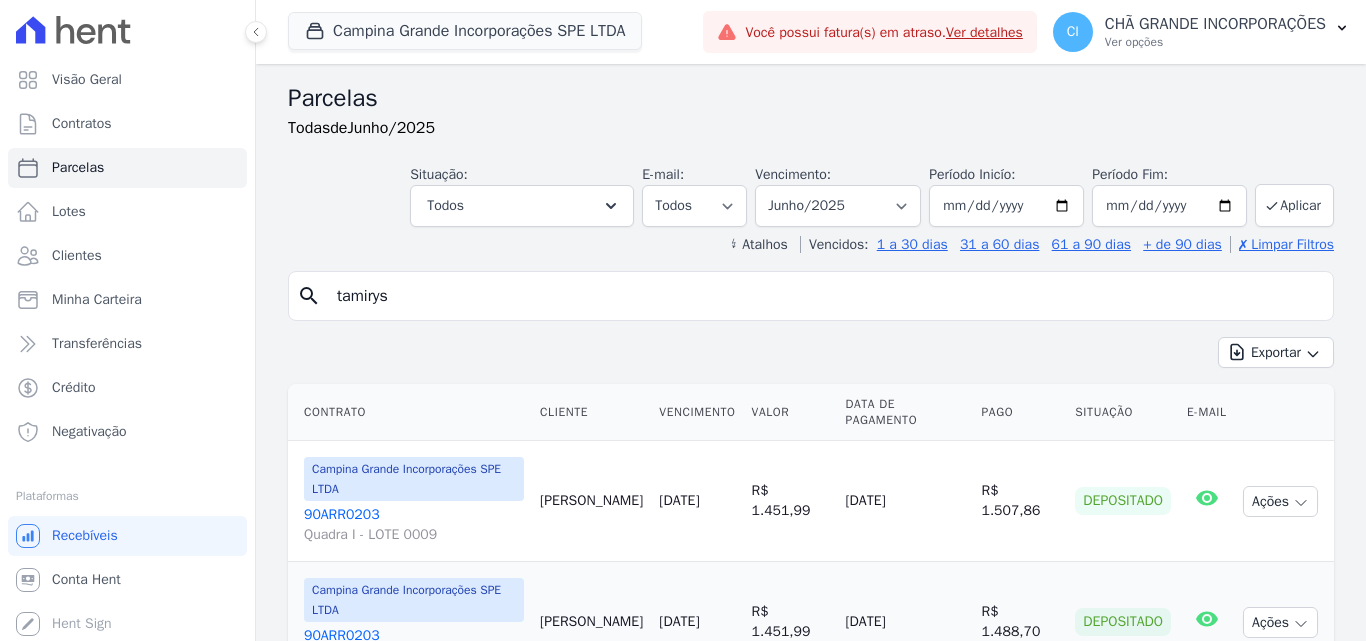select 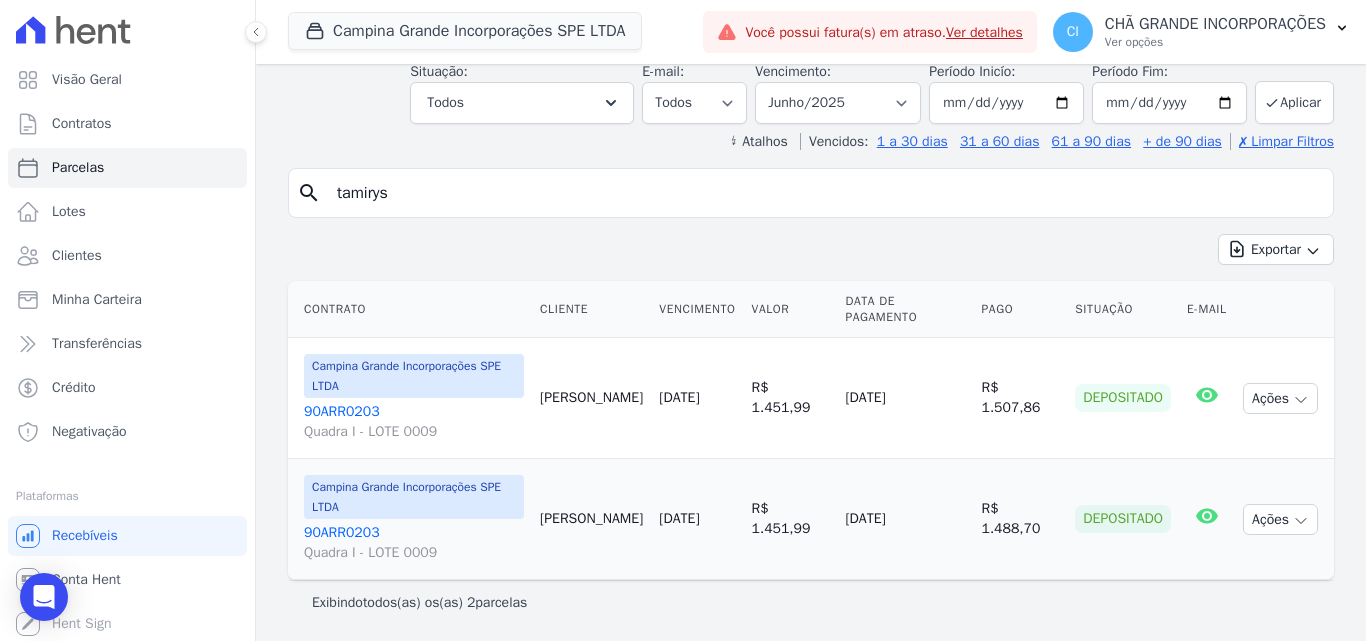 scroll, scrollTop: 0, scrollLeft: 0, axis: both 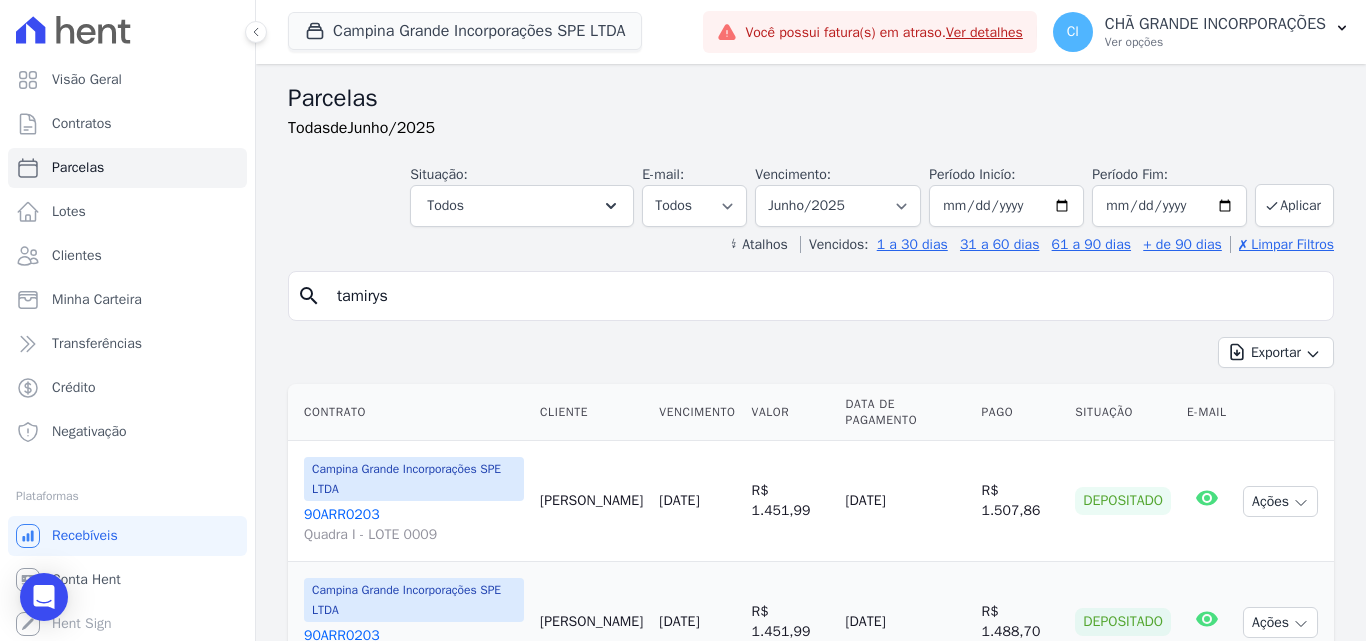 click on "90ARR0203
Quadra I - LOTE 0009" at bounding box center [414, 525] 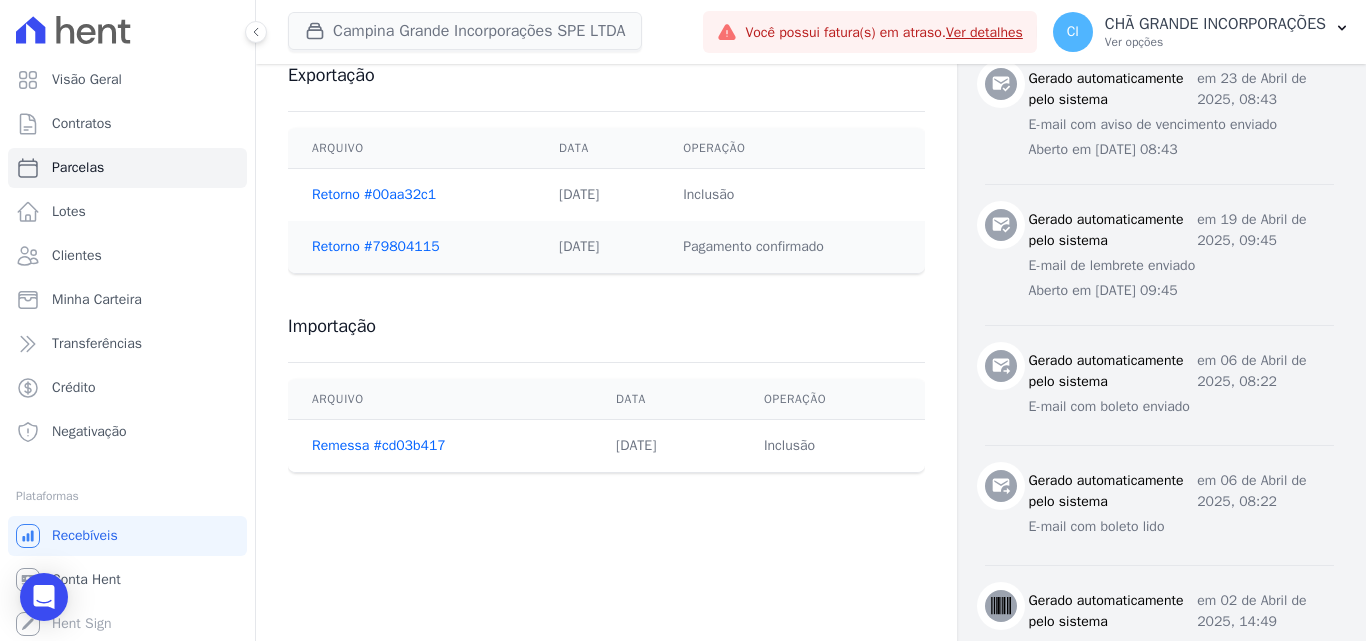 scroll, scrollTop: 1100, scrollLeft: 0, axis: vertical 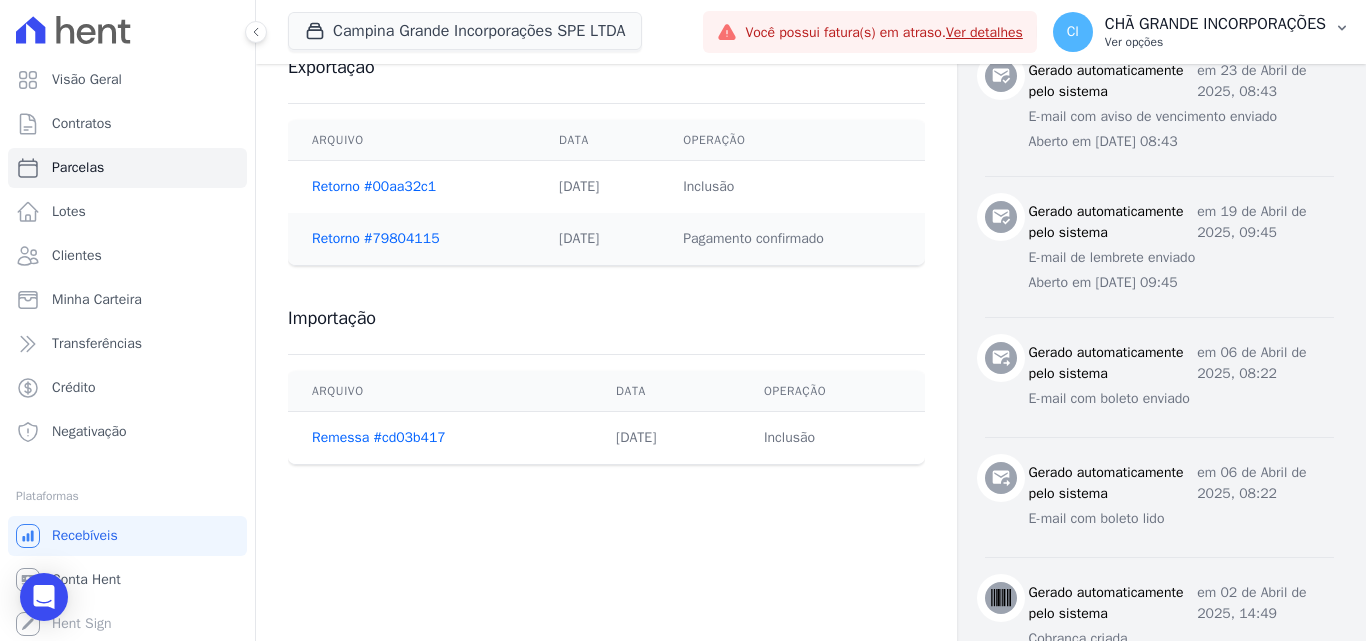 click on "CHÃ GRANDE INCORPORAÇÕES" at bounding box center (1215, 24) 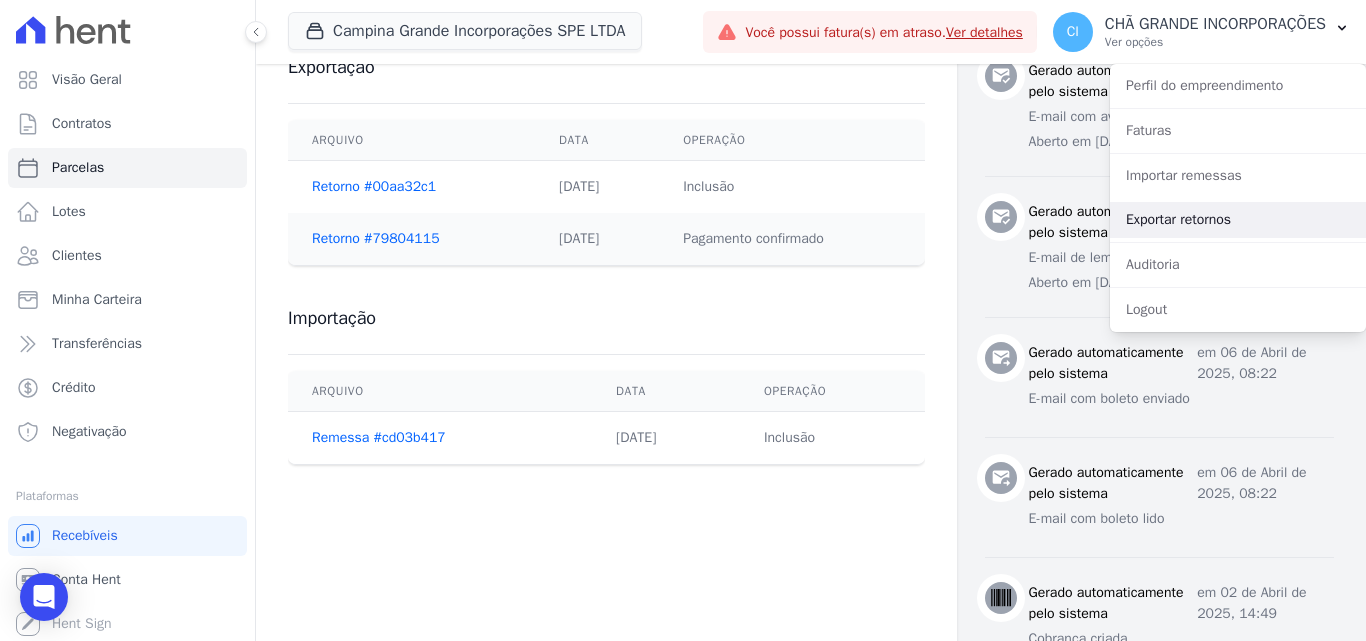 click on "Exportar retornos" at bounding box center (1238, 220) 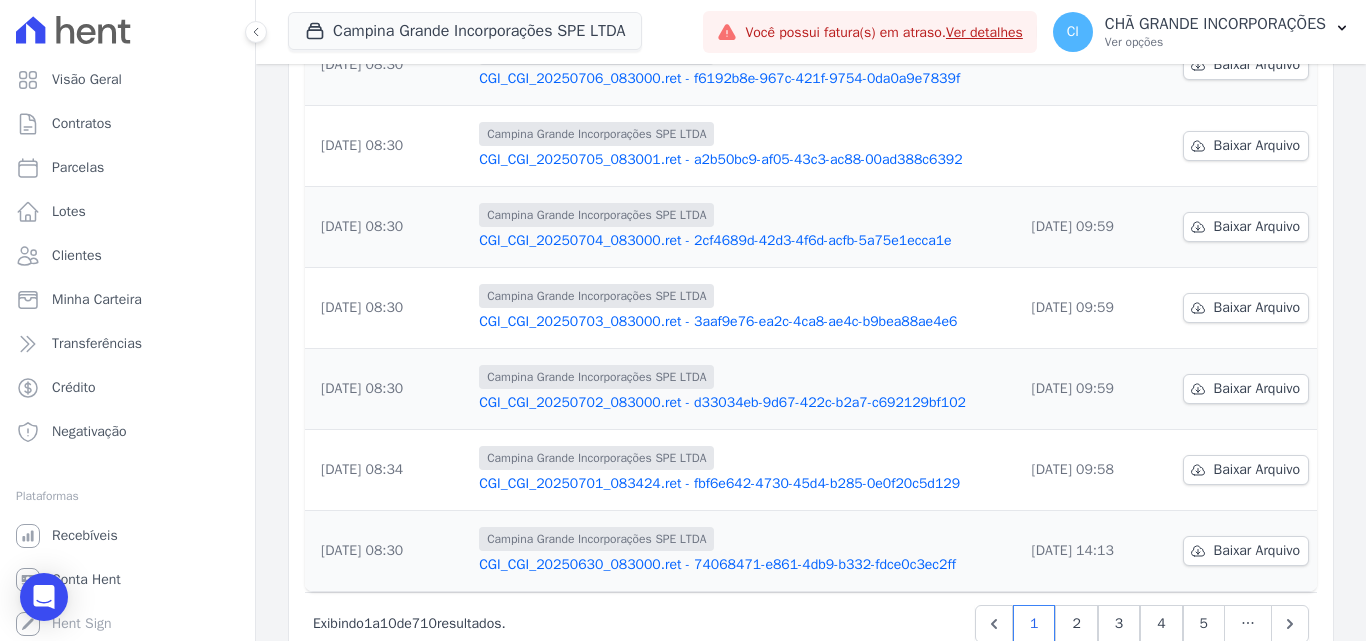 scroll, scrollTop: 600, scrollLeft: 0, axis: vertical 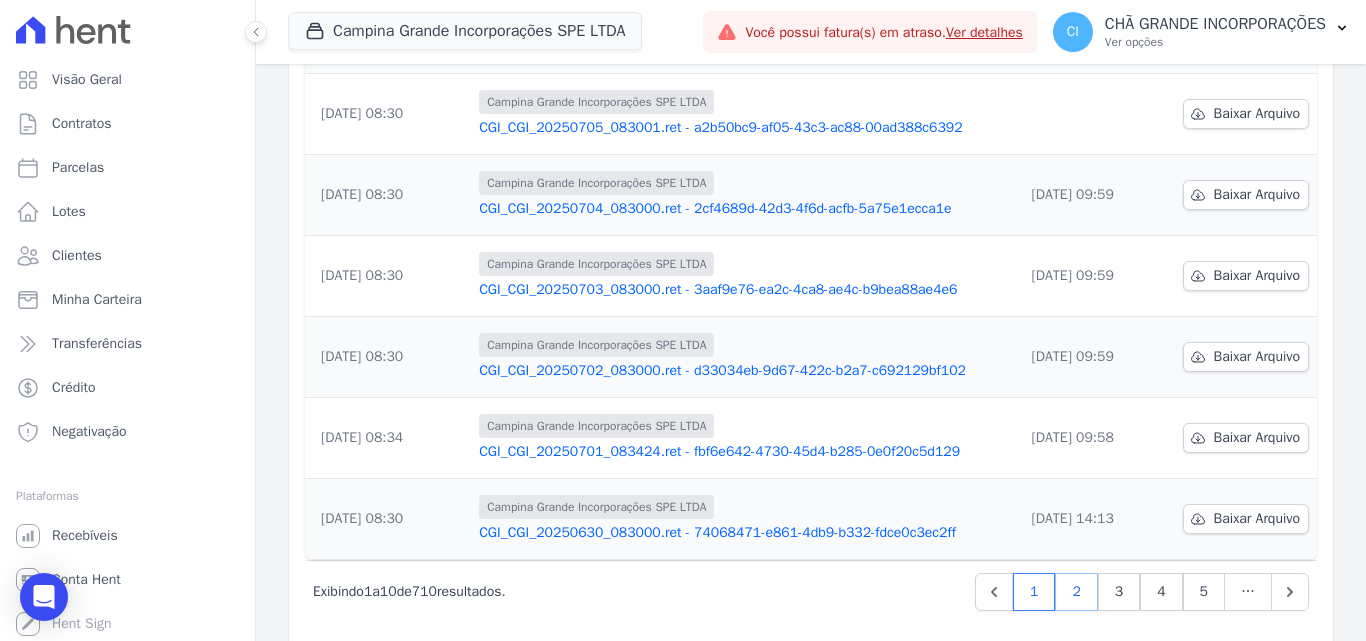 click on "2" at bounding box center [1076, 592] 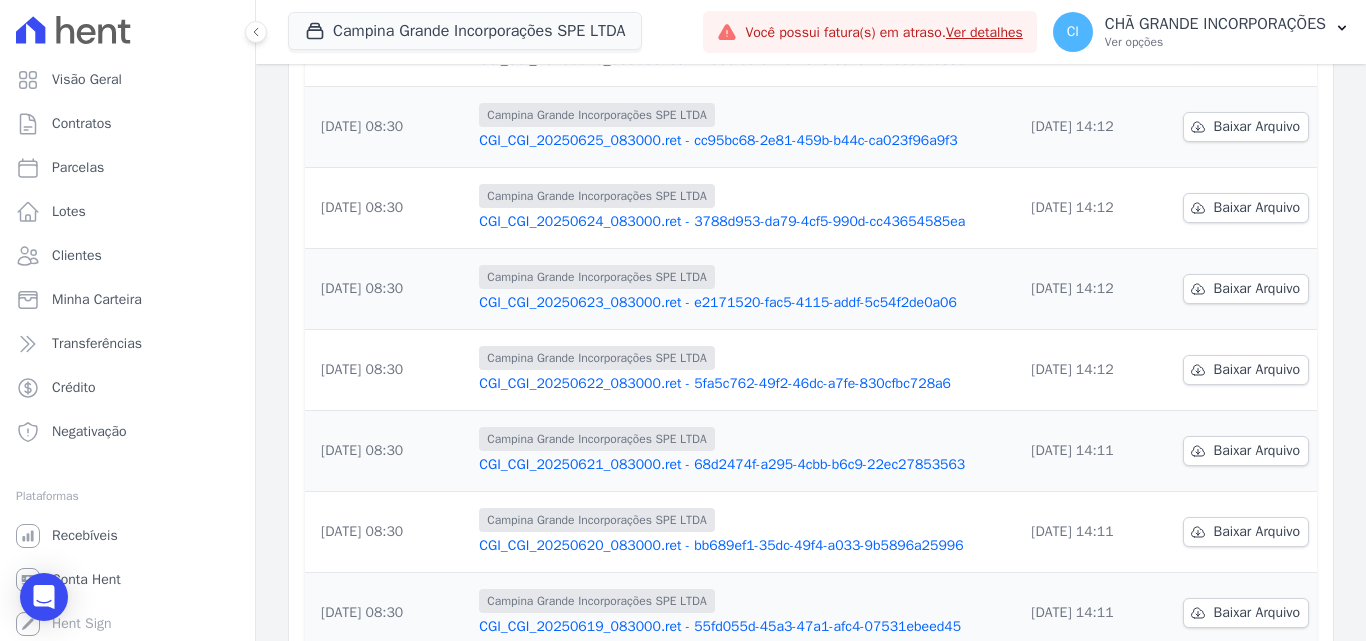 scroll, scrollTop: 600, scrollLeft: 0, axis: vertical 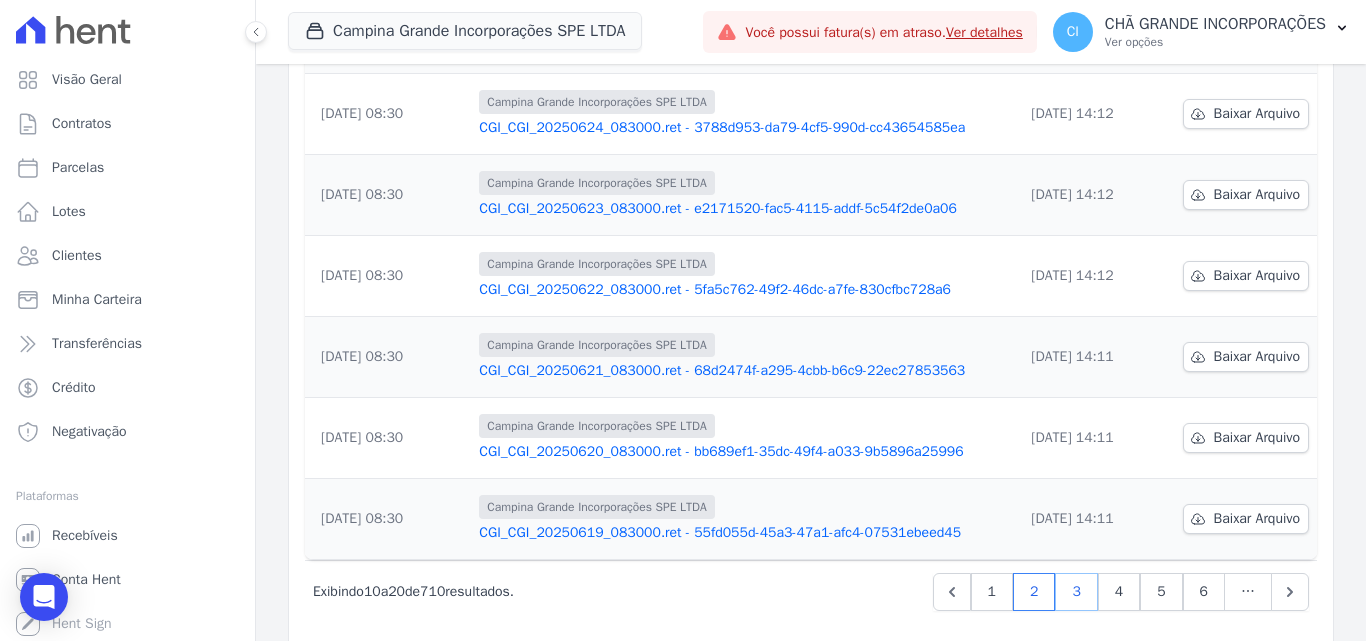 click on "3" at bounding box center [1076, 592] 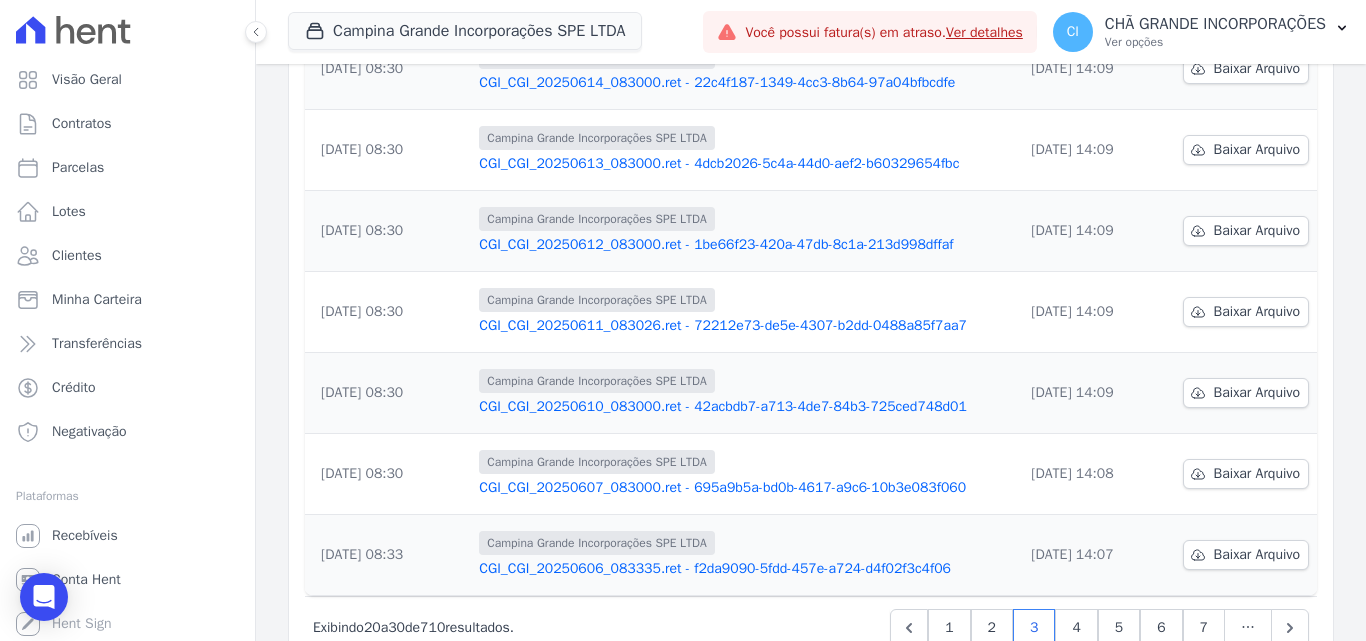 scroll, scrollTop: 623, scrollLeft: 0, axis: vertical 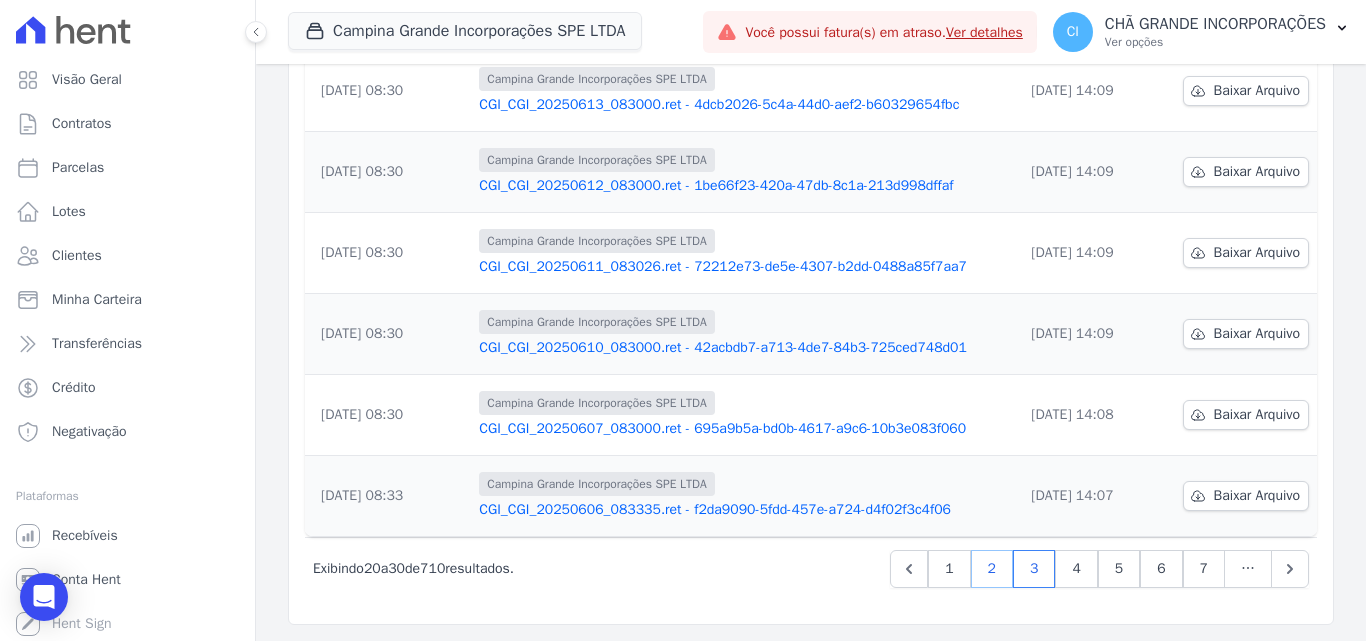 click on "2" at bounding box center [992, 569] 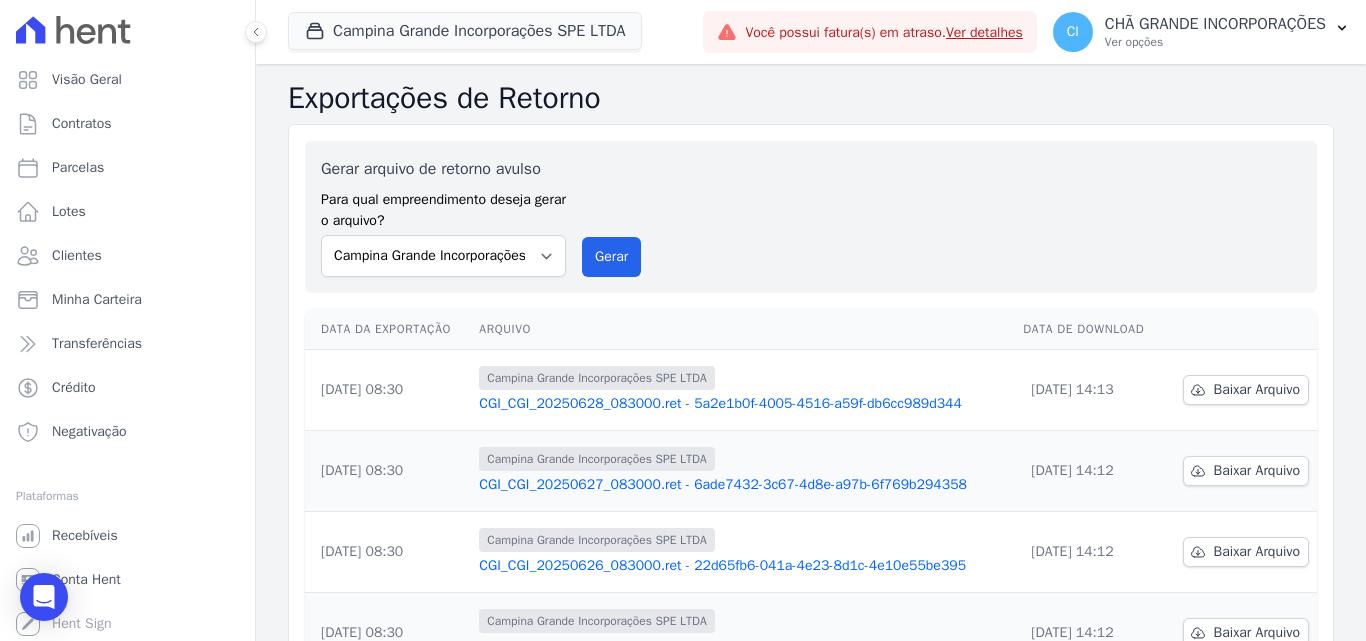 scroll, scrollTop: 623, scrollLeft: 0, axis: vertical 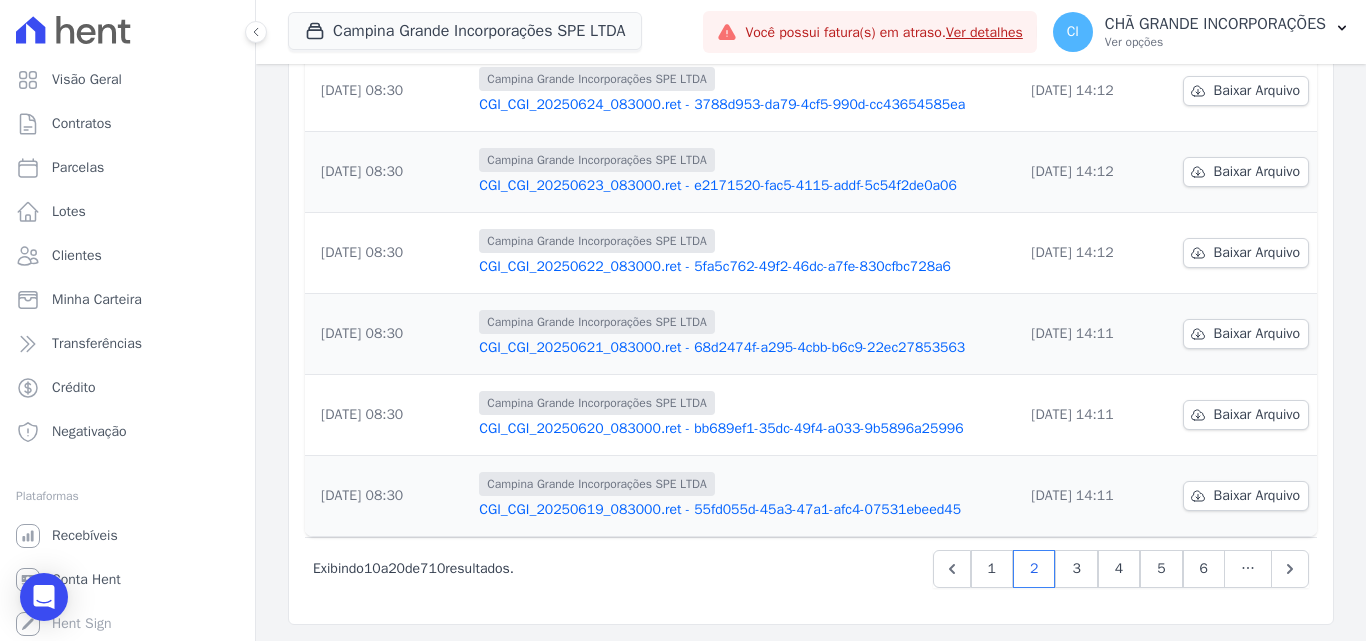 click on "CGI_CGI_20250619_083000.ret -
55fd055d-45a3-47a1-afc4-07531ebeed45" at bounding box center [743, 510] 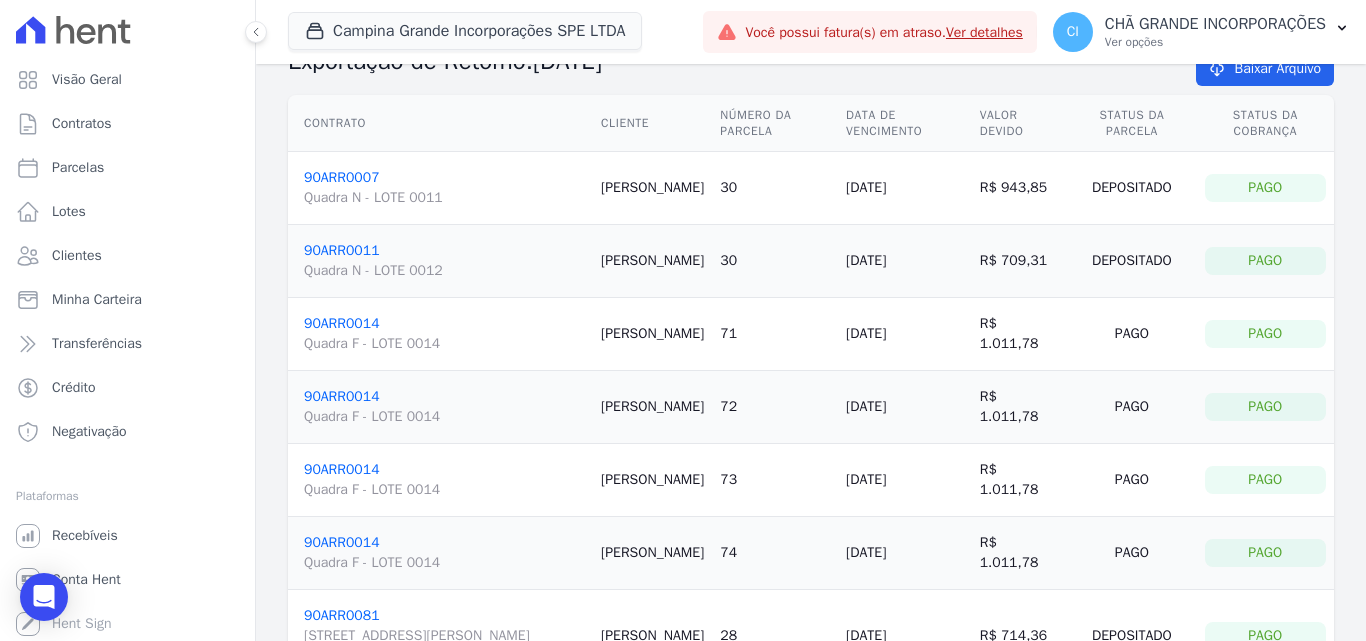 scroll, scrollTop: 0, scrollLeft: 0, axis: both 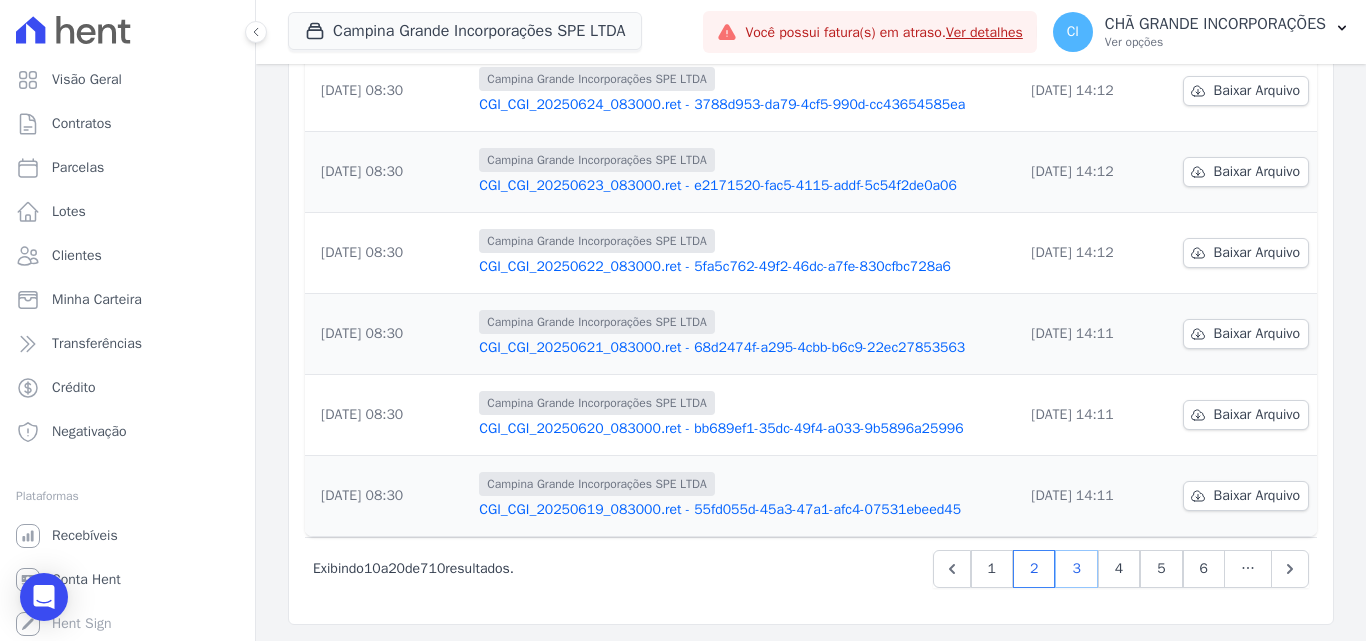 click on "3" at bounding box center (1076, 569) 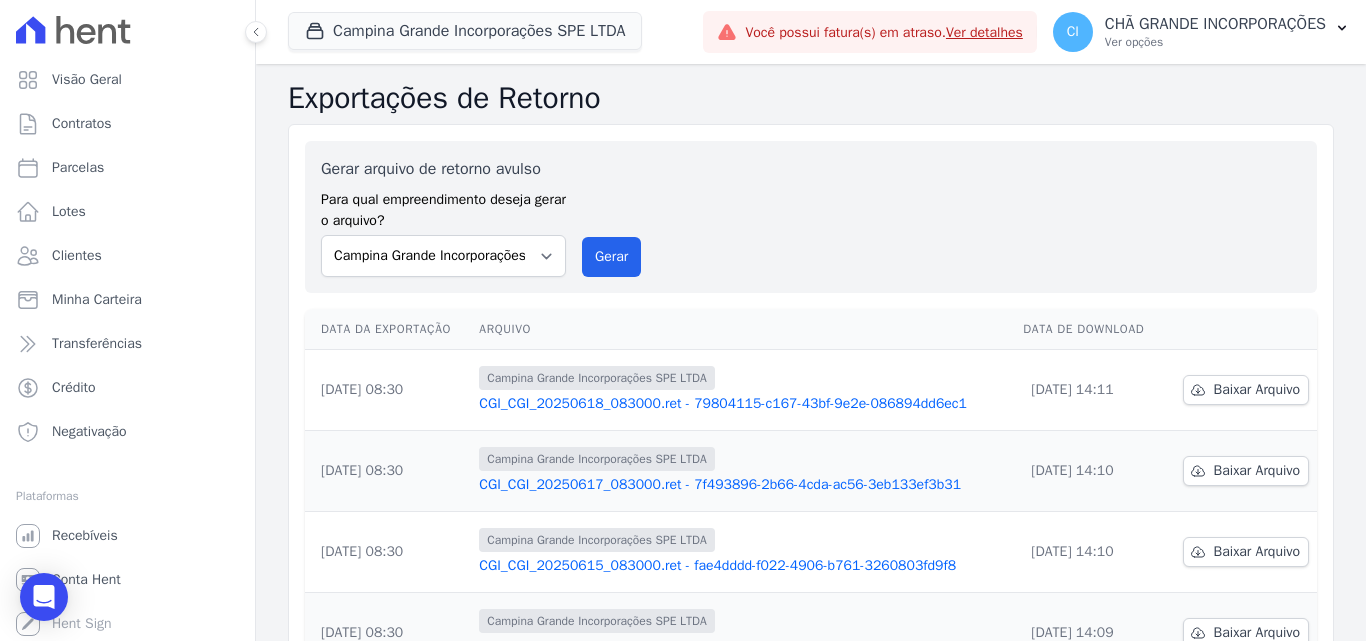 click on "CGI_CGI_20250618_083000.ret -
79804115-c167-43bf-9e2e-086894dd6ec1" at bounding box center (743, 404) 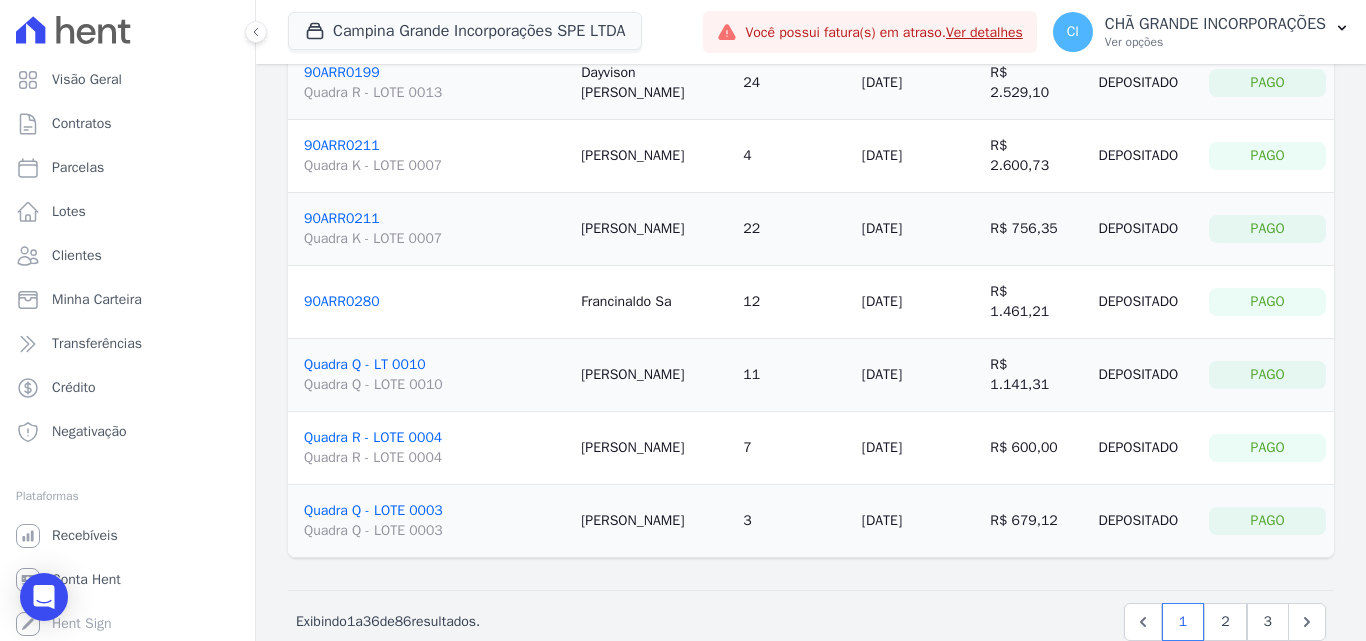 scroll, scrollTop: 2344, scrollLeft: 0, axis: vertical 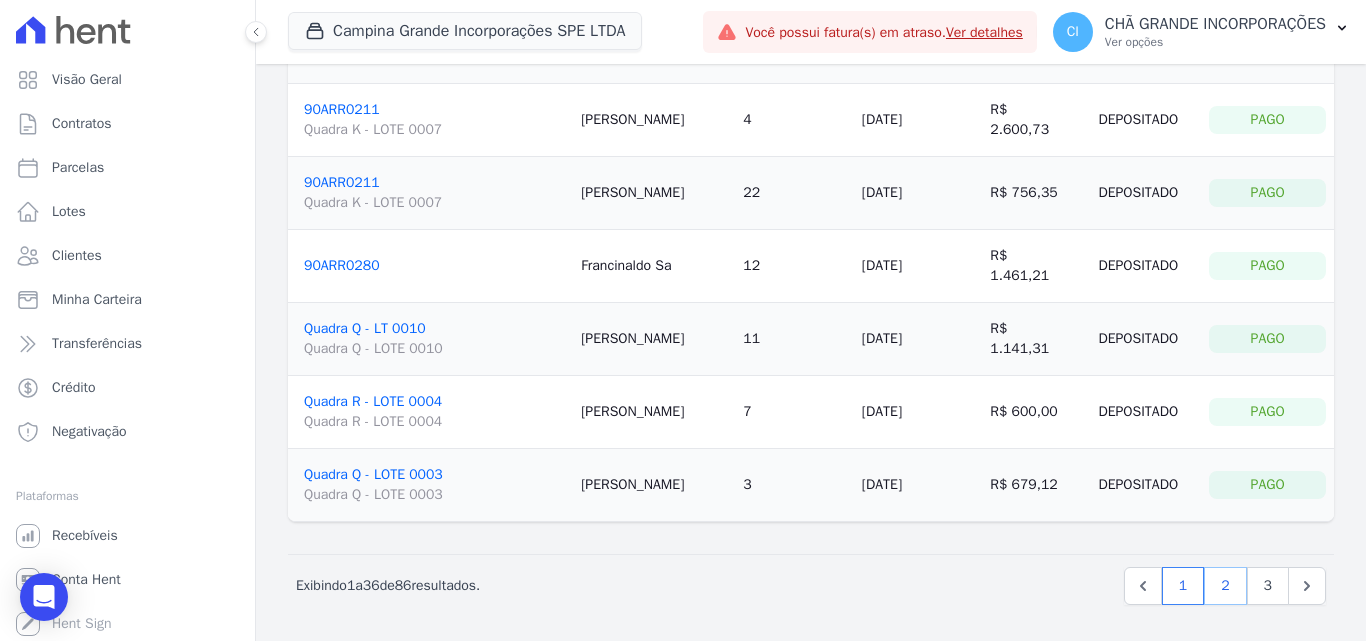 click on "2" at bounding box center (1225, 586) 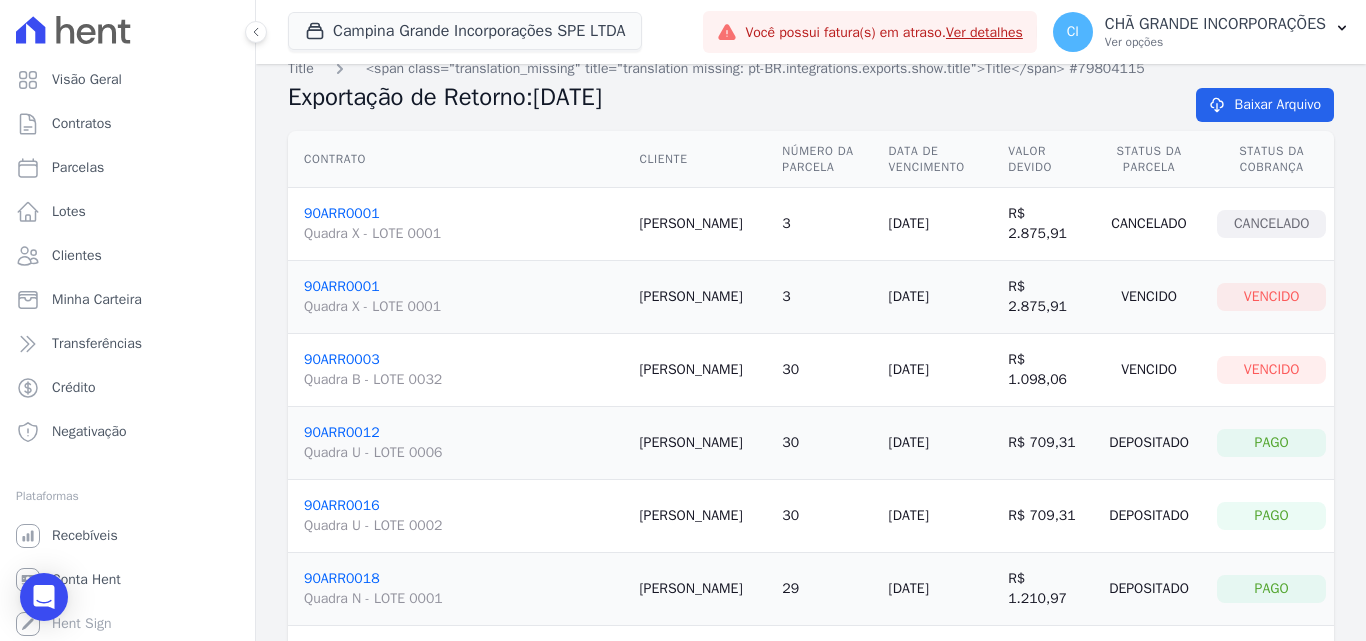scroll, scrollTop: 0, scrollLeft: 0, axis: both 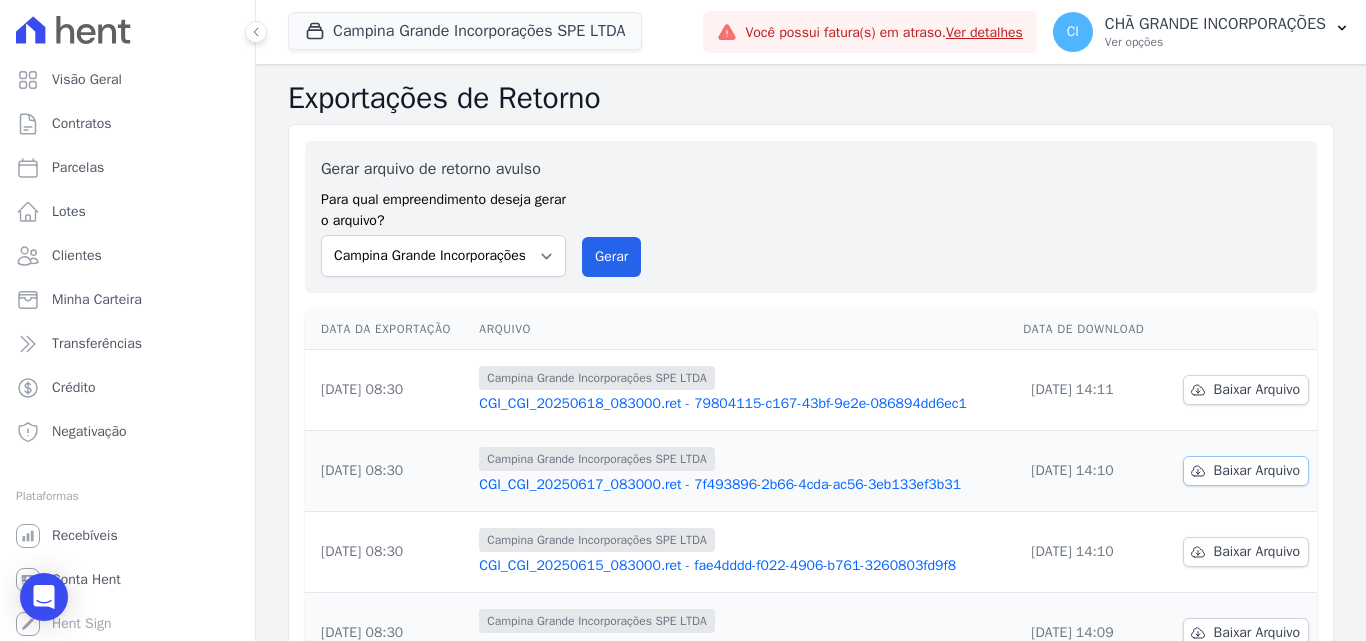 click on "Baixar Arquivo" at bounding box center [1257, 471] 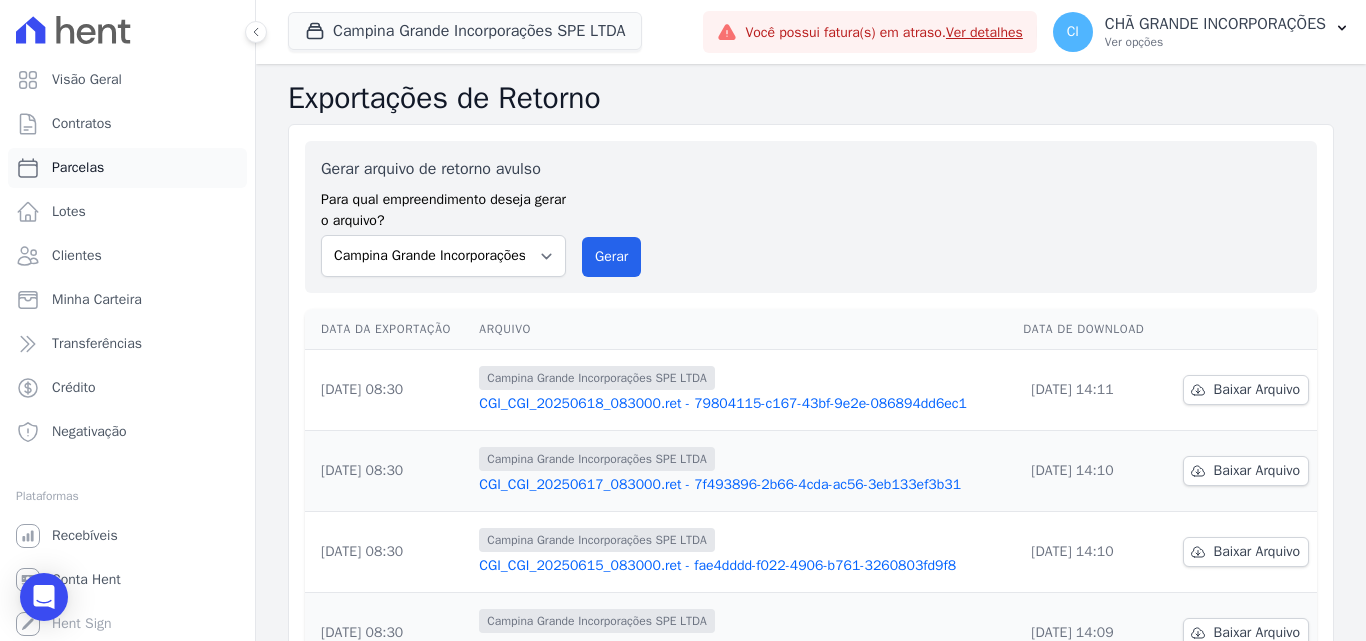 click on "Parcelas" at bounding box center (127, 168) 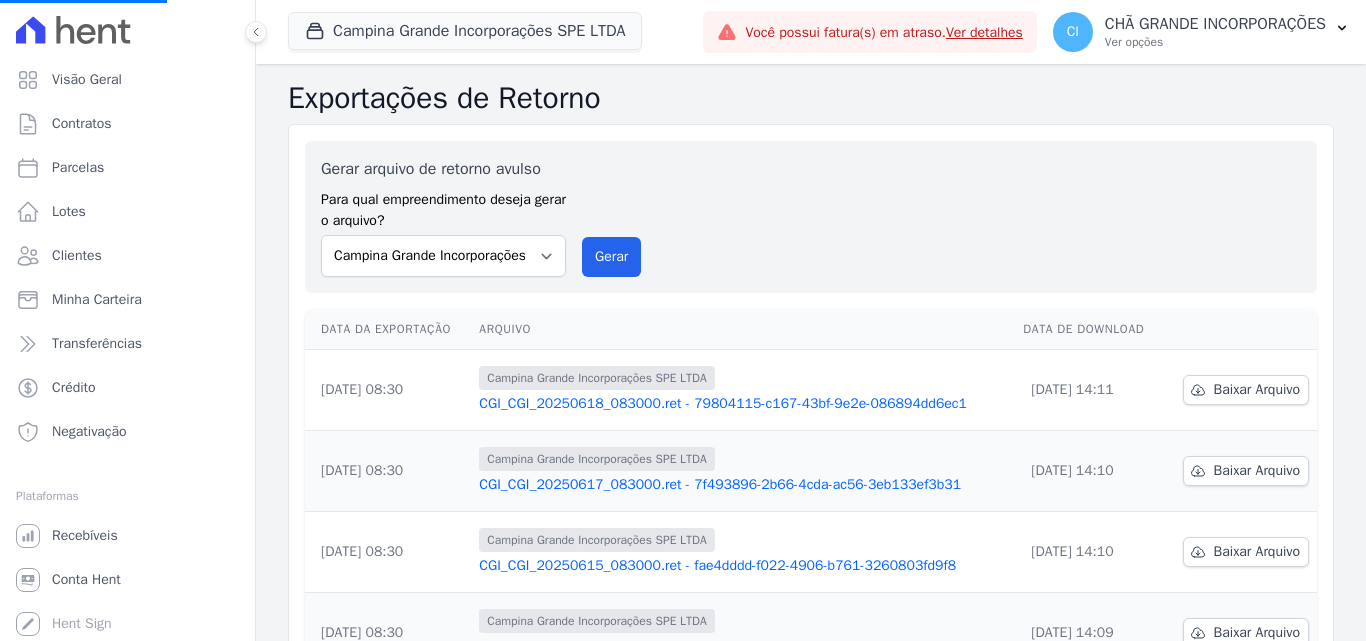 select 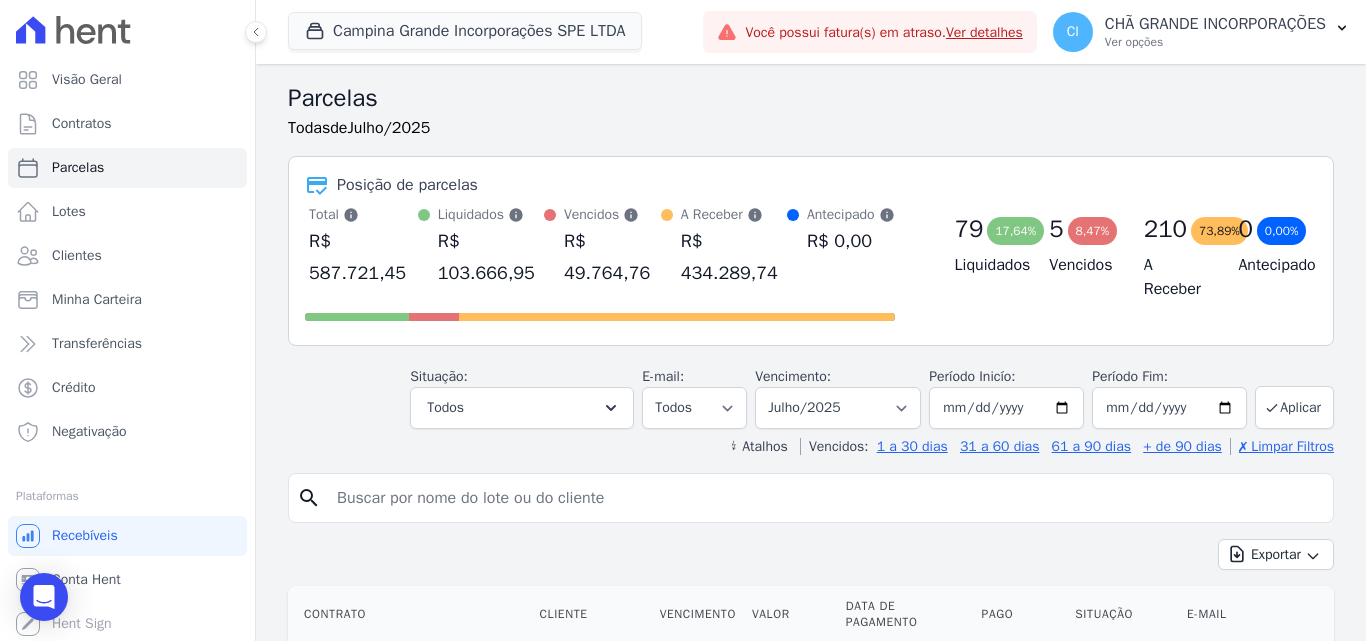drag, startPoint x: 748, startPoint y: 504, endPoint x: 758, endPoint y: 490, distance: 17.20465 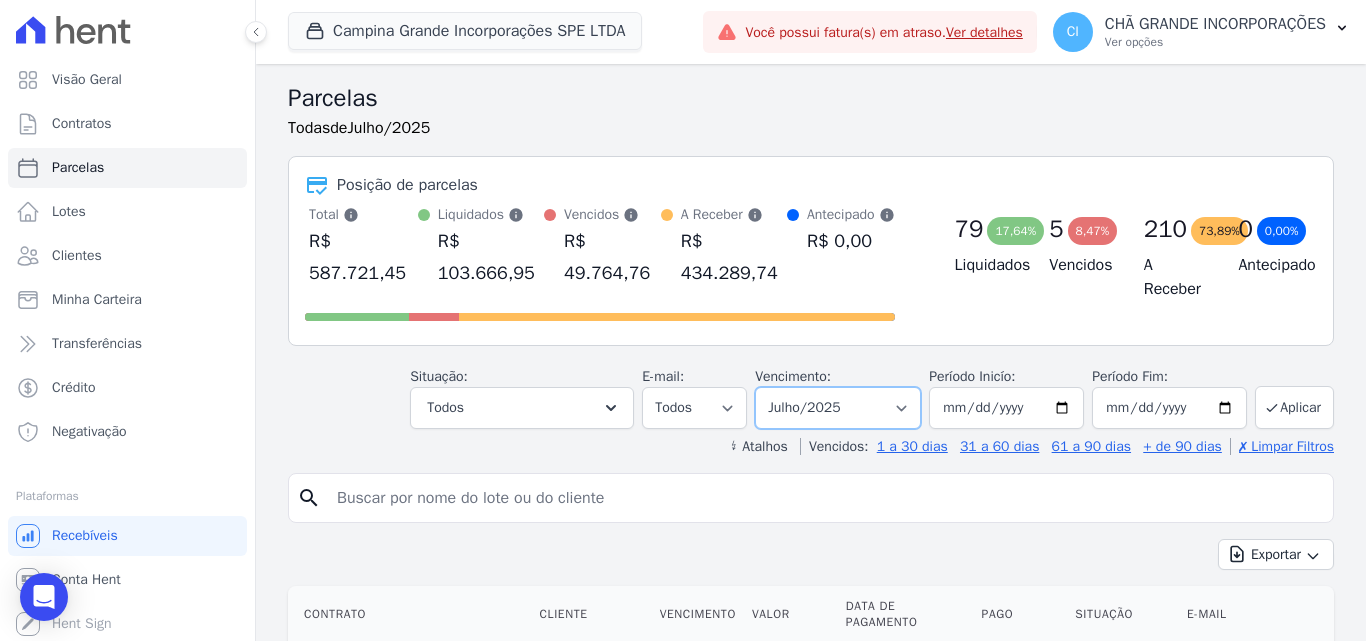 click on "Filtrar por período
────────
Todos os meses
Janeiro/2023
Fevereiro/2023
Março/2023
Abril/2023
Maio/2023
Junho/2023
Julho/2023
Agosto/2023
Setembro/2023
Outubro/2023
Novembro/2023
Dezembro/2023
Janeiro/2024
Fevereiro/2024
Março/2024
Abril/2024
Maio/2024
Junho/2024
Julho/2024
Agosto/2024
Setembro/2024
Outubro/2024
Novembro/2024
Dezembro/2024
Janeiro/2025
Fevereiro/2025
Março/2025
Abril/2025
Maio/2025
Junho/2025
Julho/2025
Agosto/2025
Setembro/2025
Outubro/2025
Novembro/2025
Dezembro/2025
Janeiro/2026
Fevereiro/2026
Março/2026
Abril/2026
Maio/2026
Junho/2026
Julho/2026
Agosto/2026
Setembro/2026
Outubro/2026
Novembro/2026
Dezembro/2026
Janeiro/2027
Fevereiro/2027
Março/2027
Abril/2027
Maio/2027
Junho/2027
Julho/2027
Agosto/2027
Setembro/2027
Outubro/2027
Novembro/2027
Dezembro/2027
Janeiro/2028
Fevereiro/2028
Março/2028
Abril/2028
Maio/2028" at bounding box center (838, 408) 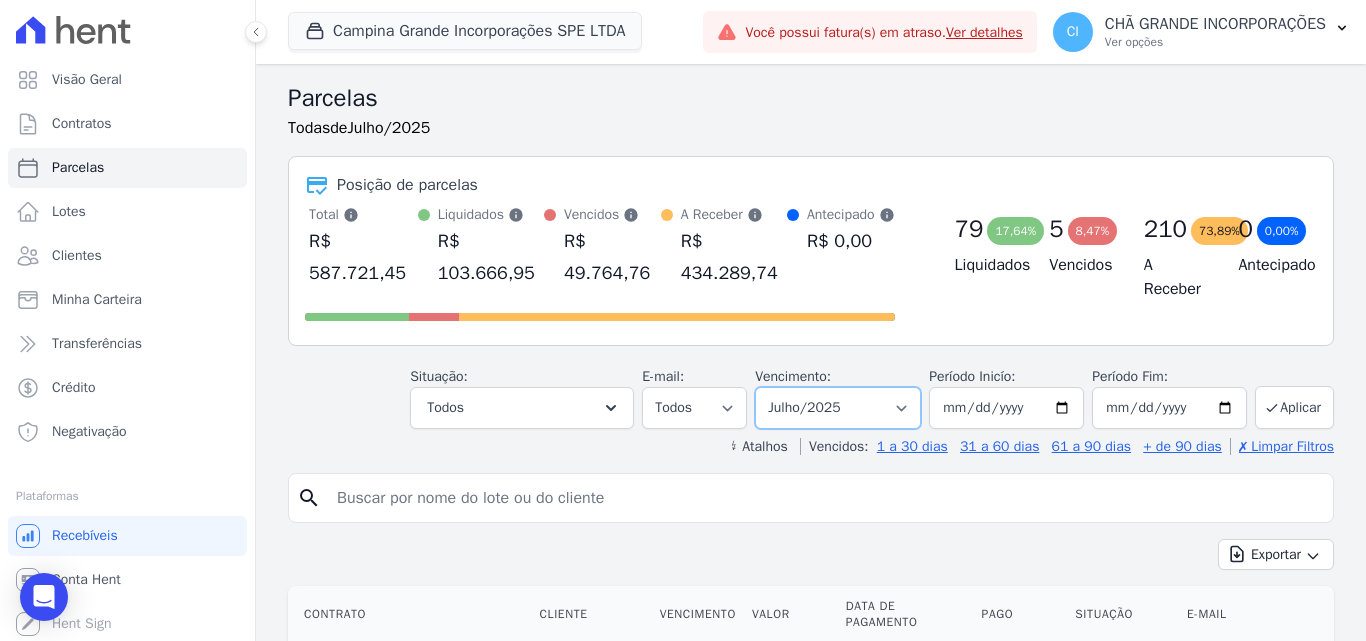 select on "04/2025" 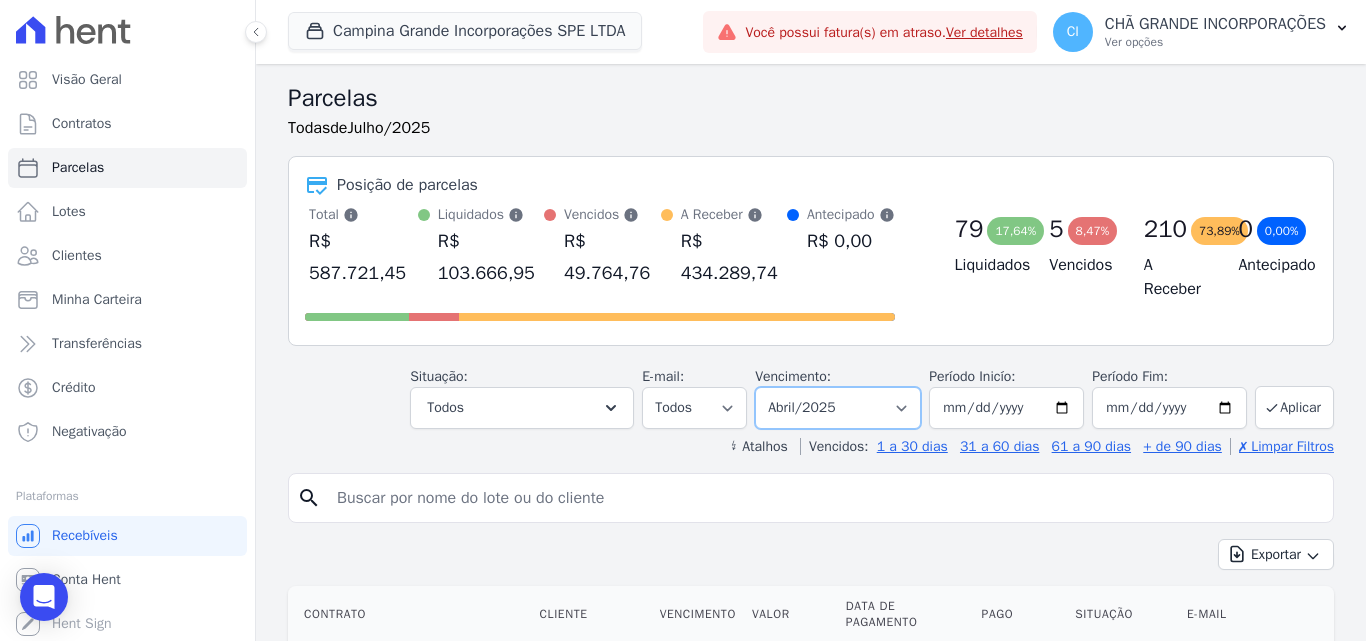 click on "Filtrar por período
────────
Todos os meses
Janeiro/2023
Fevereiro/2023
Março/2023
Abril/2023
Maio/2023
Junho/2023
Julho/2023
Agosto/2023
Setembro/2023
Outubro/2023
Novembro/2023
Dezembro/2023
Janeiro/2024
Fevereiro/2024
Março/2024
Abril/2024
Maio/2024
Junho/2024
Julho/2024
Agosto/2024
Setembro/2024
Outubro/2024
Novembro/2024
Dezembro/2024
Janeiro/2025
Fevereiro/2025
Março/2025
Abril/2025
Maio/2025
Junho/2025
Julho/2025
Agosto/2025
Setembro/2025
Outubro/2025
Novembro/2025
Dezembro/2025
Janeiro/2026
Fevereiro/2026
Março/2026
Abril/2026
Maio/2026
Junho/2026
Julho/2026
Agosto/2026
Setembro/2026
Outubro/2026
Novembro/2026
Dezembro/2026
Janeiro/2027
Fevereiro/2027
Março/2027
Abril/2027
Maio/2027
Junho/2027
Julho/2027
Agosto/2027
Setembro/2027
Outubro/2027
Novembro/2027
Dezembro/2027
Janeiro/2028
Fevereiro/2028
Março/2028
Abril/2028
Maio/2028" at bounding box center (838, 408) 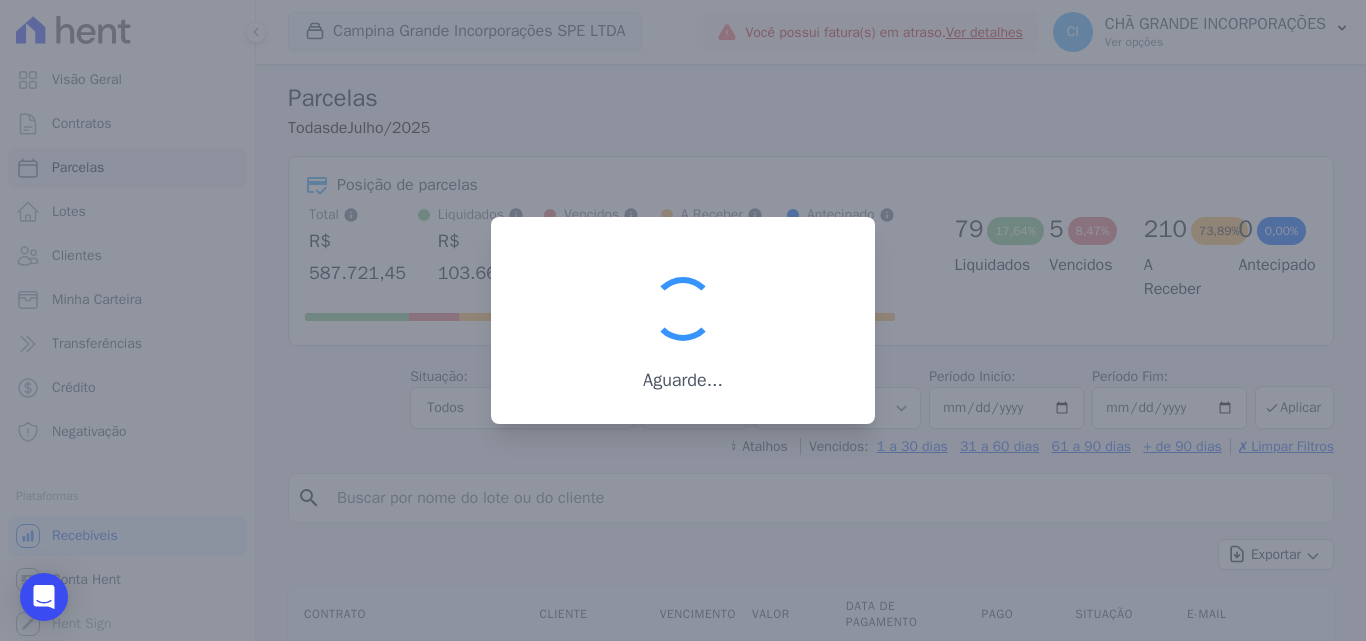 click at bounding box center [683, 320] 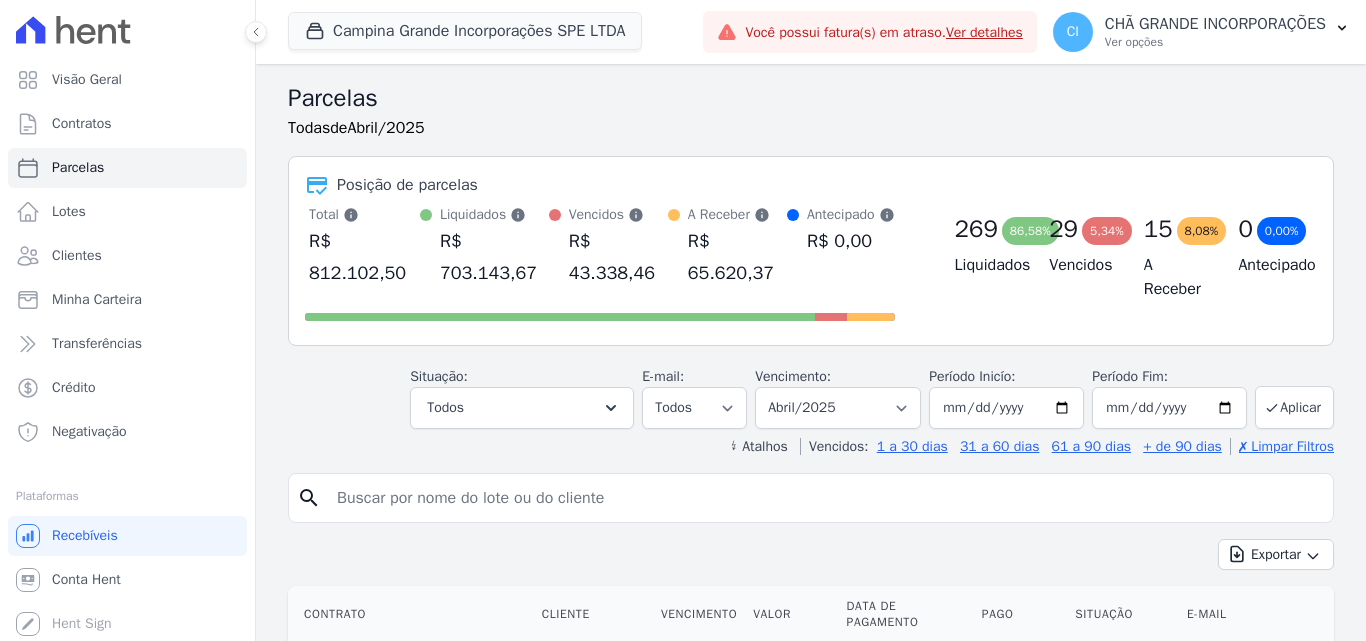 select 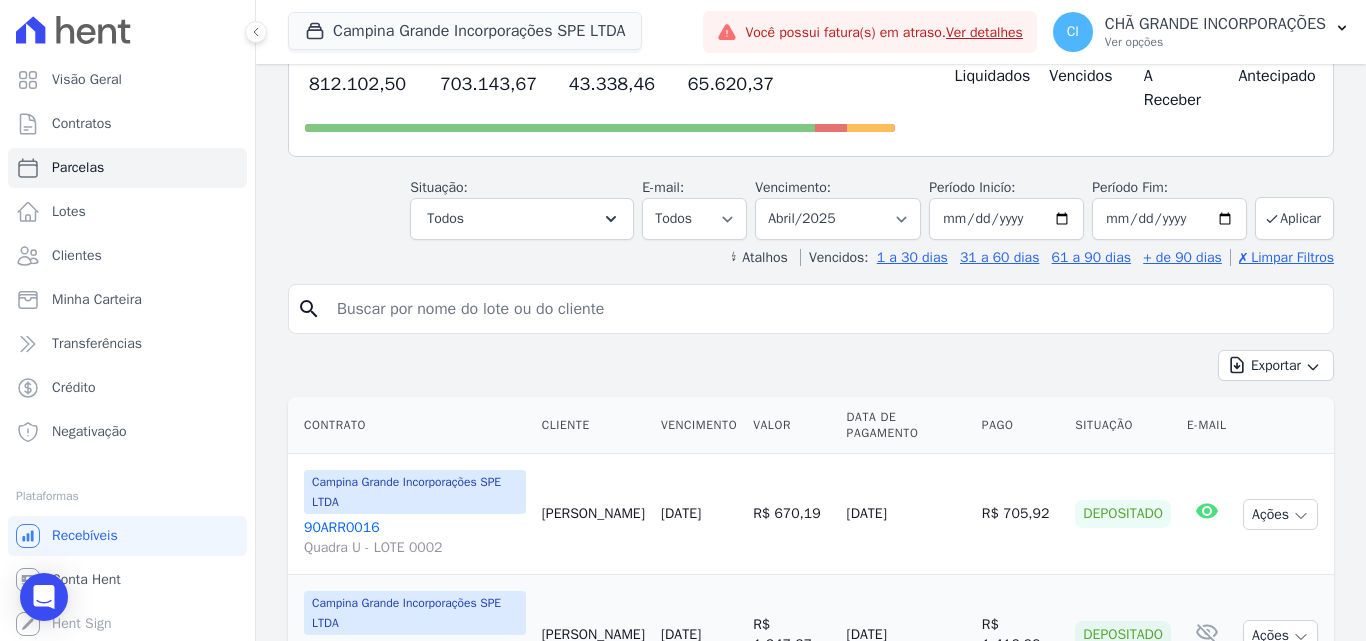scroll, scrollTop: 200, scrollLeft: 0, axis: vertical 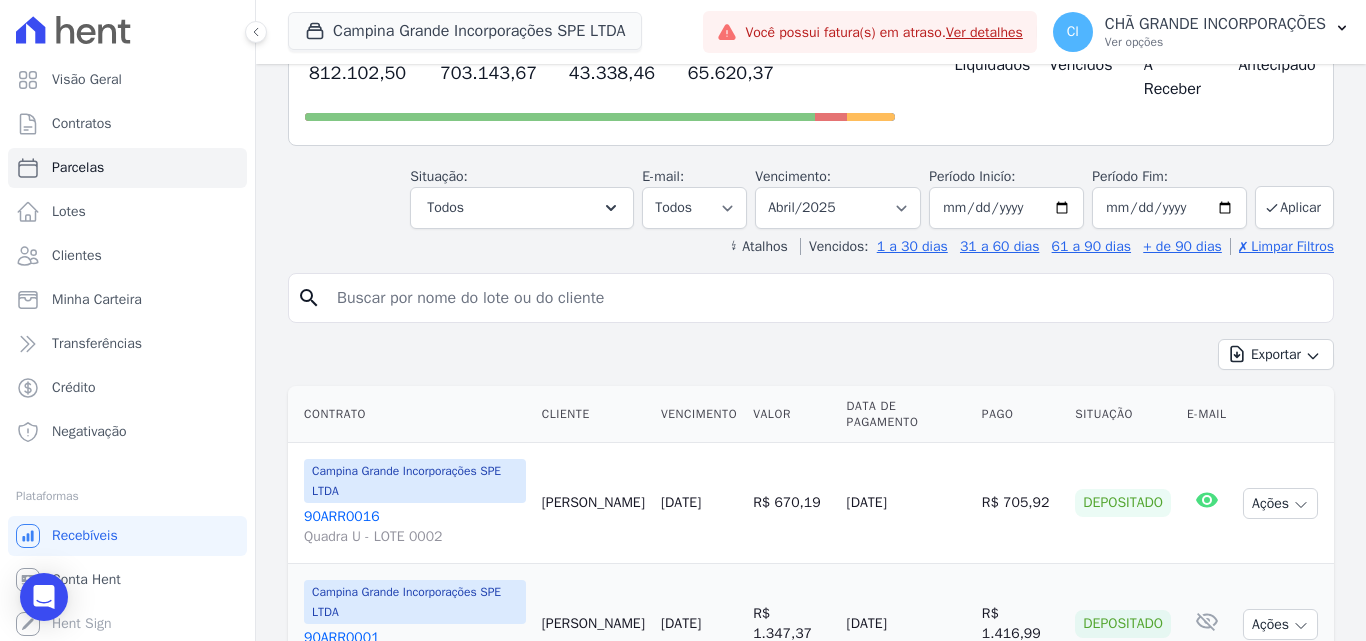 click at bounding box center [825, 298] 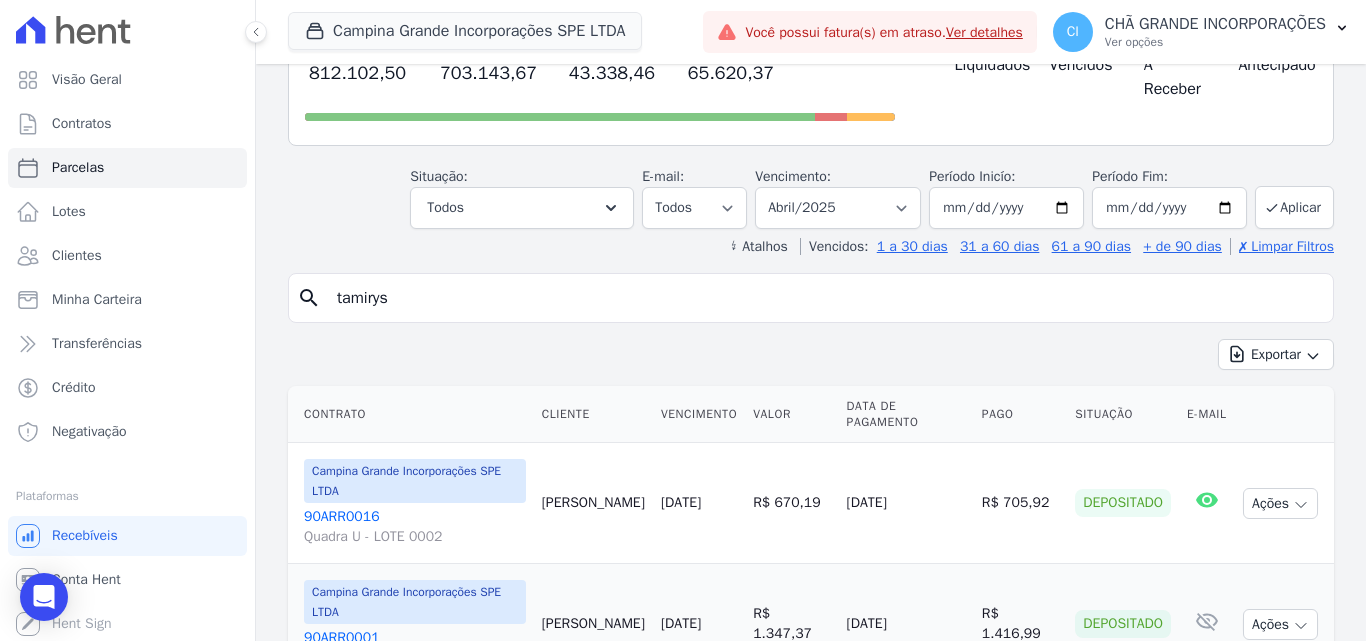 type on "tamirys" 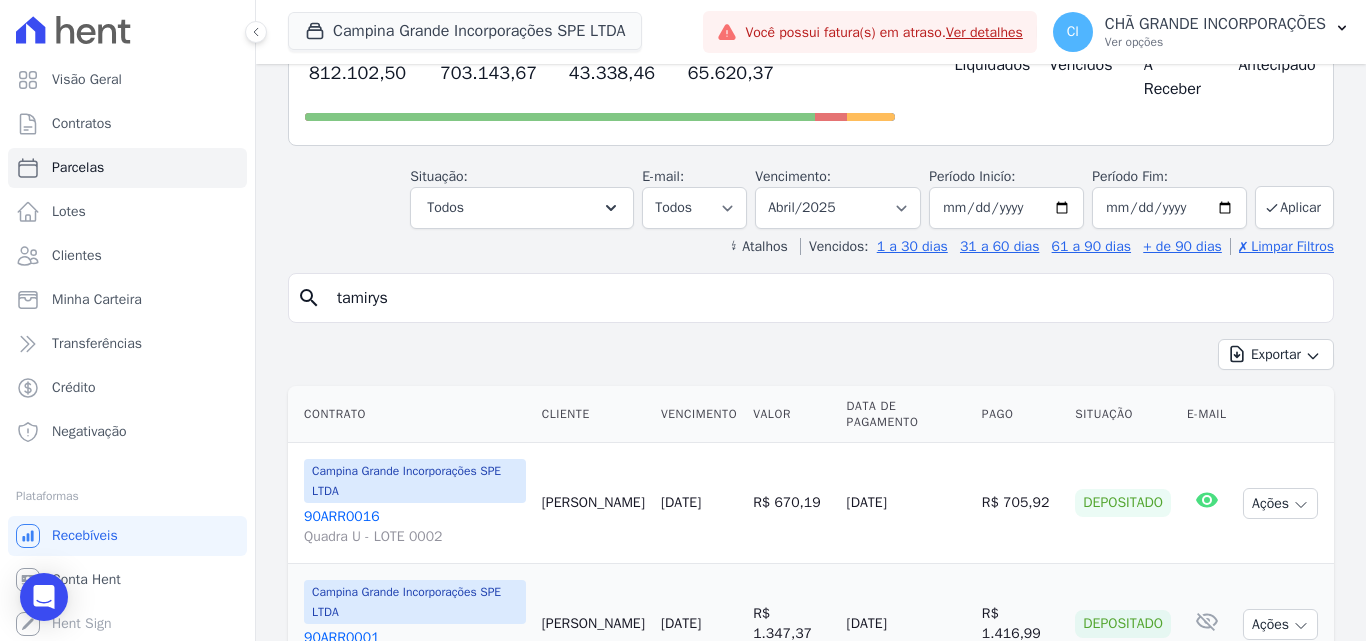 select 